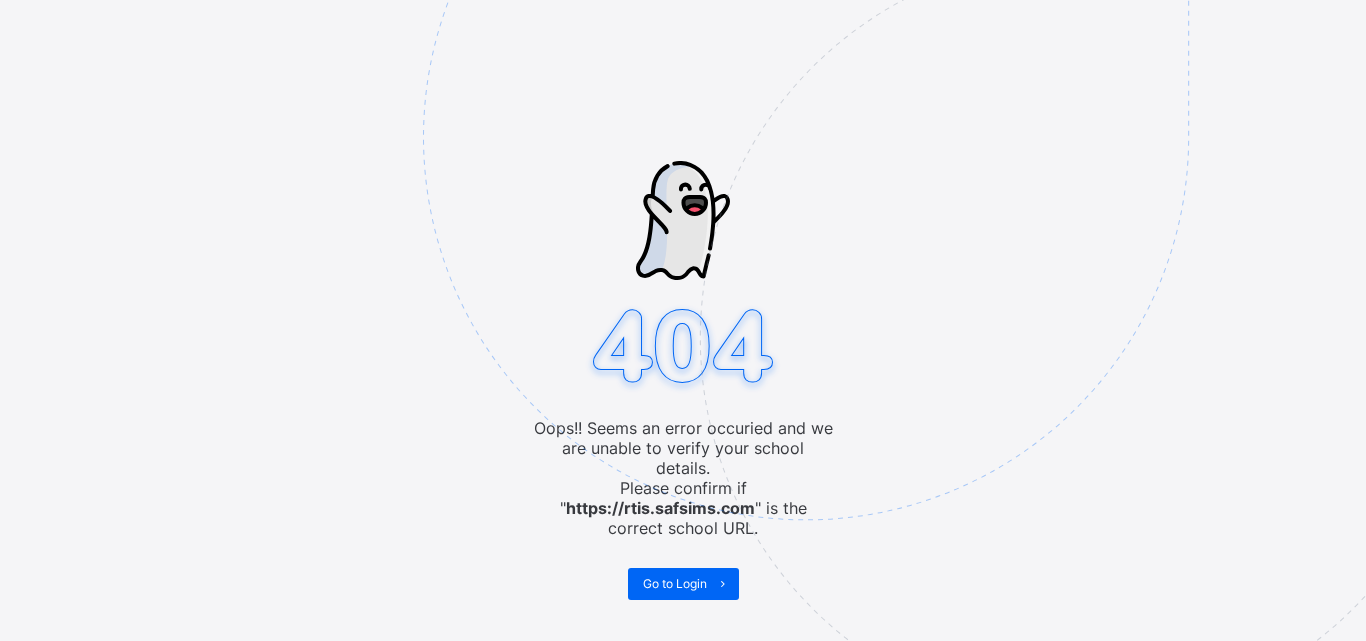 scroll, scrollTop: 0, scrollLeft: 0, axis: both 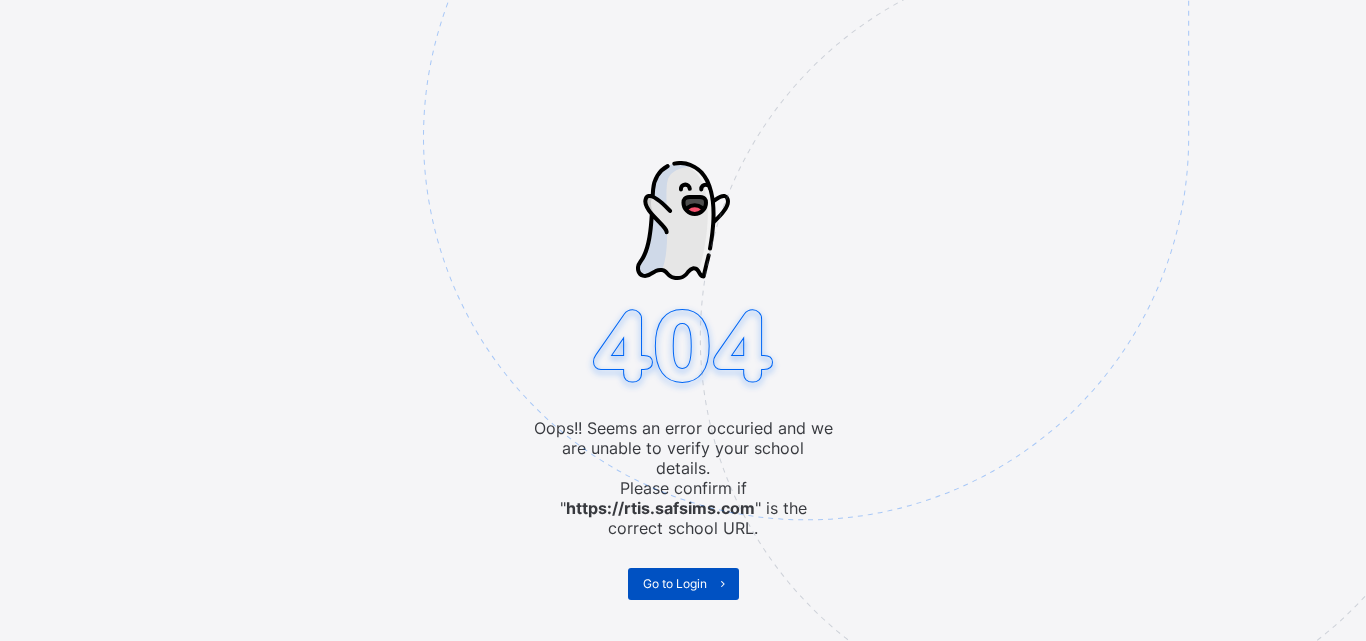 click on "Go to Login" at bounding box center [675, 583] 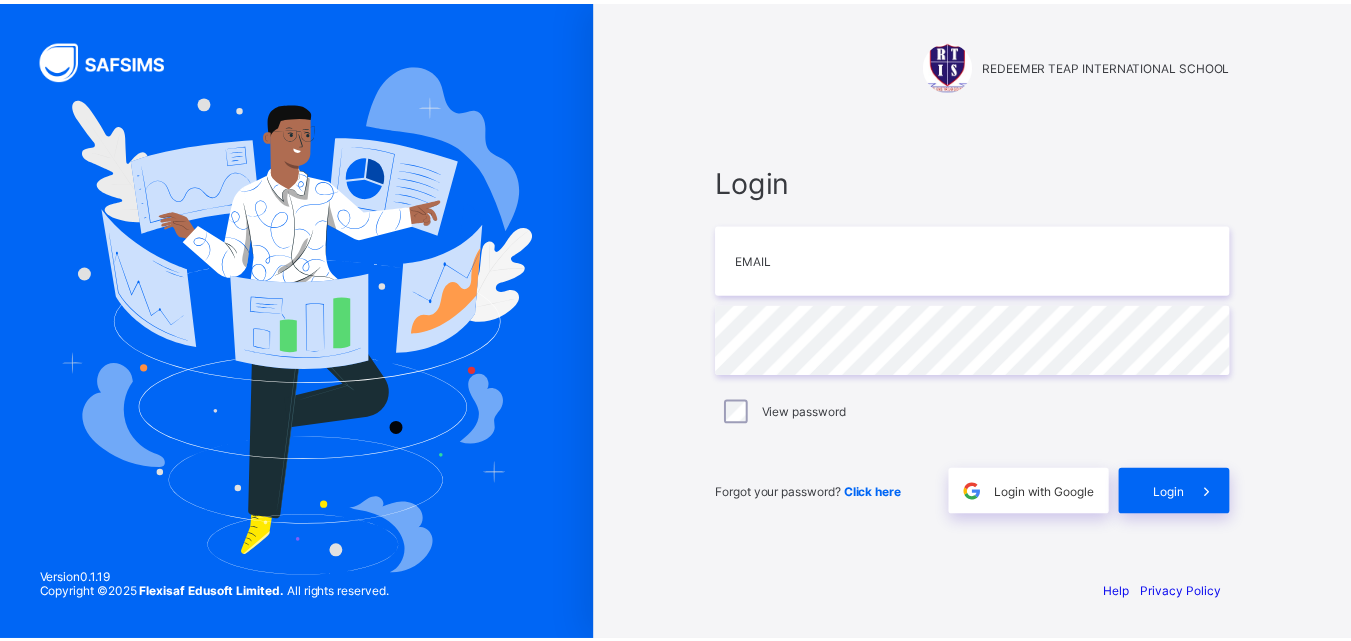 scroll, scrollTop: 0, scrollLeft: 0, axis: both 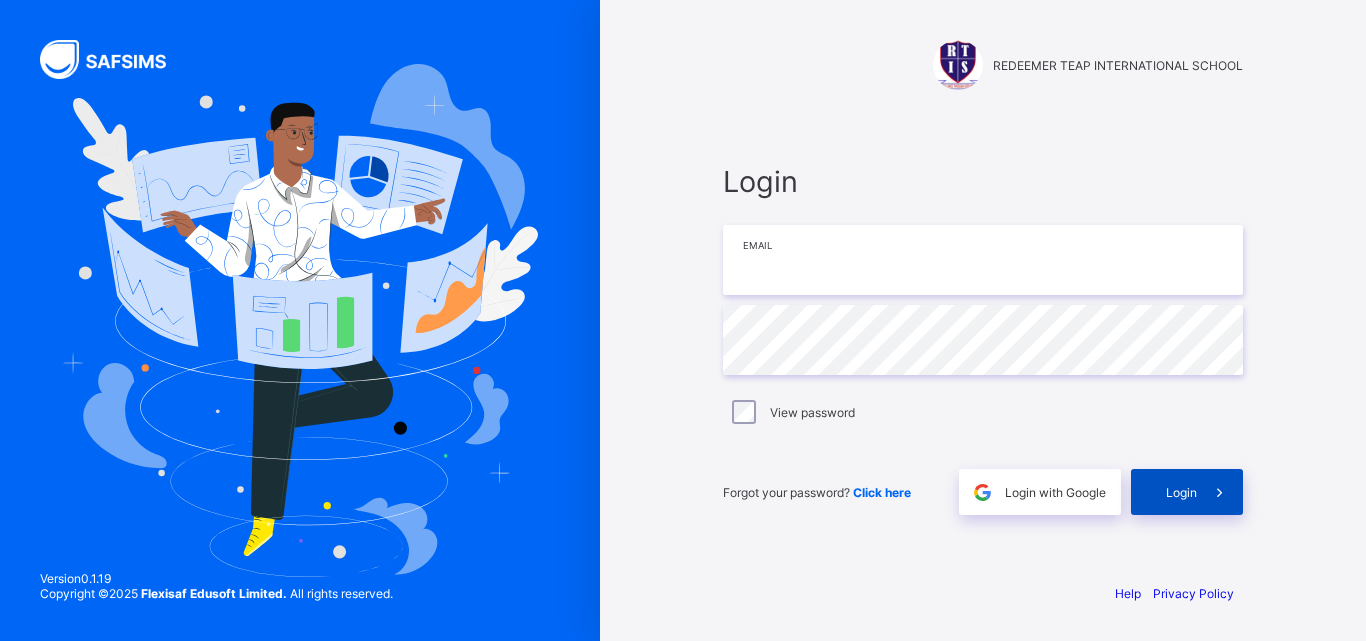 type on "**********" 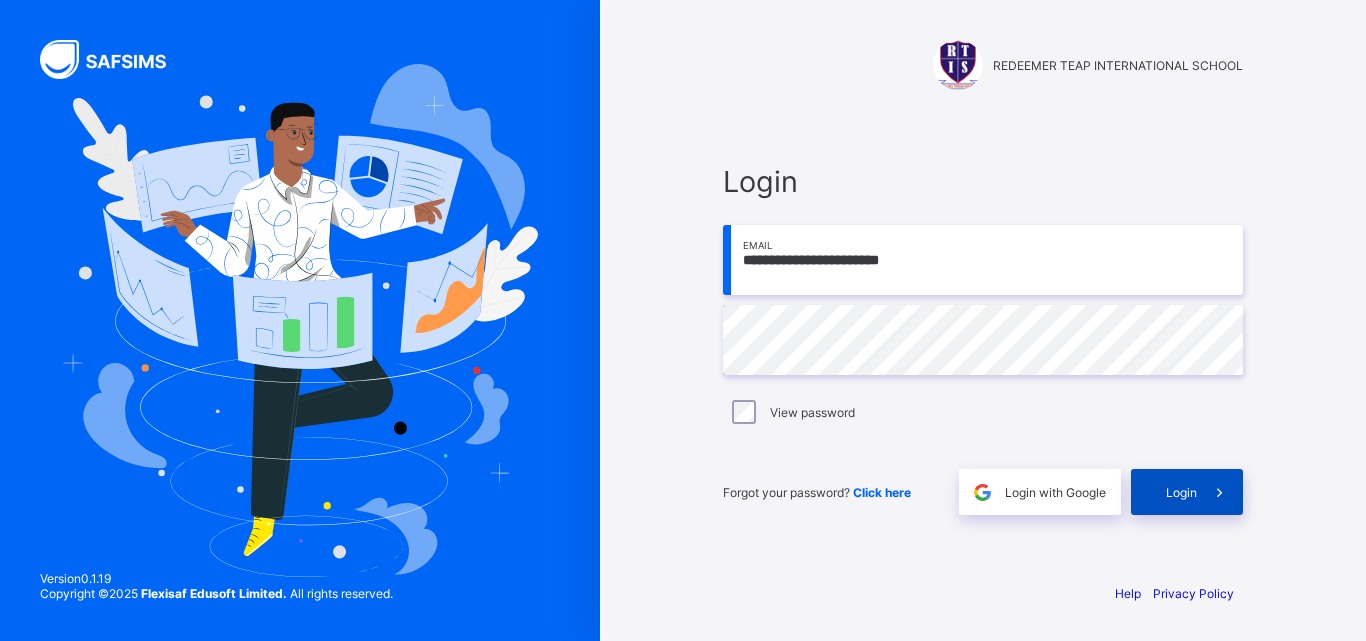 click on "Login" at bounding box center (1187, 492) 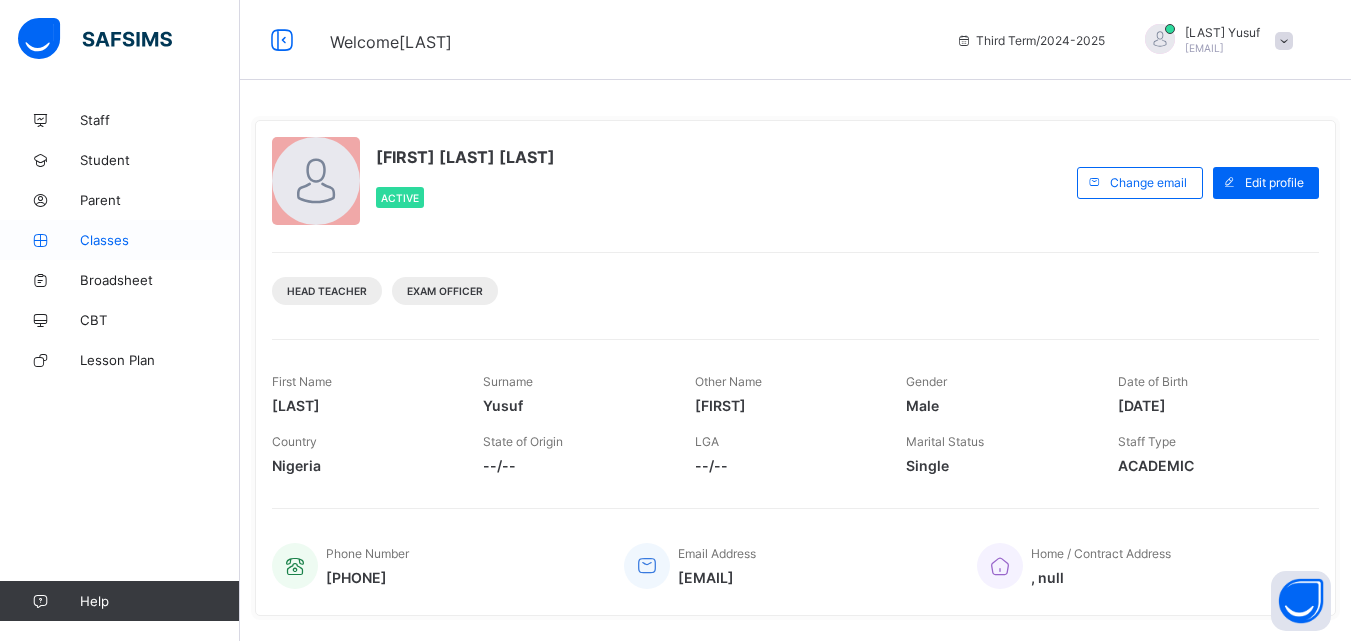 click on "Classes" at bounding box center (160, 240) 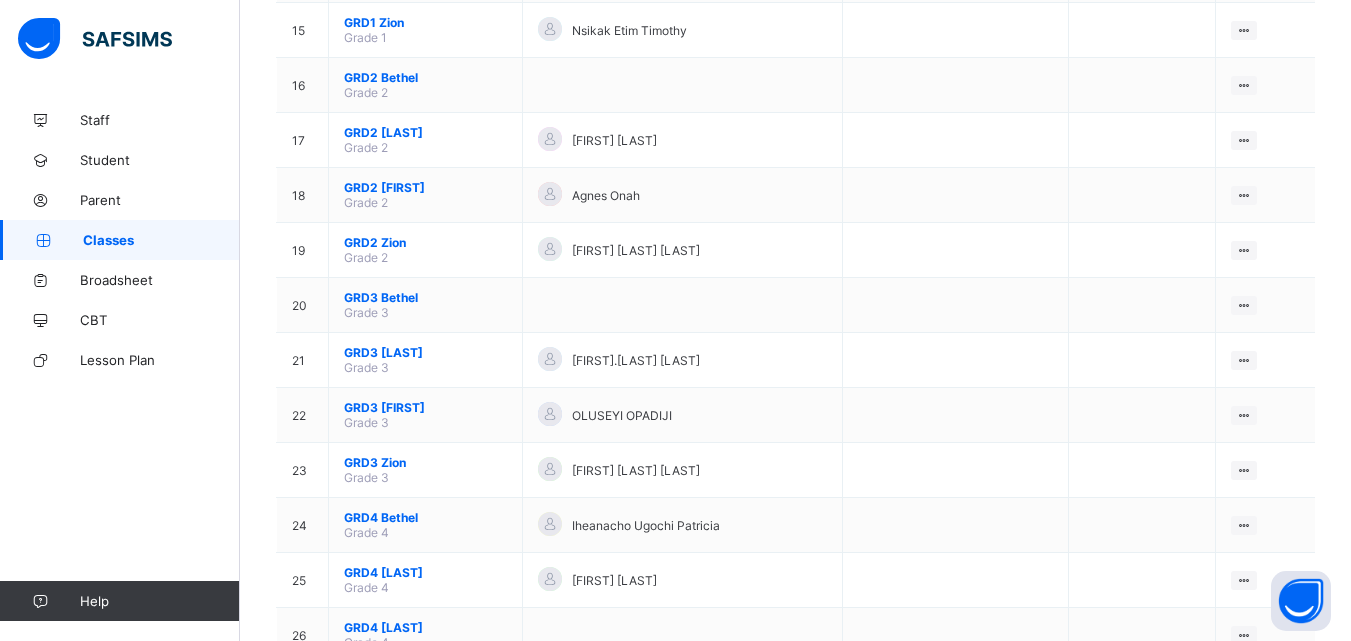scroll, scrollTop: 1008, scrollLeft: 0, axis: vertical 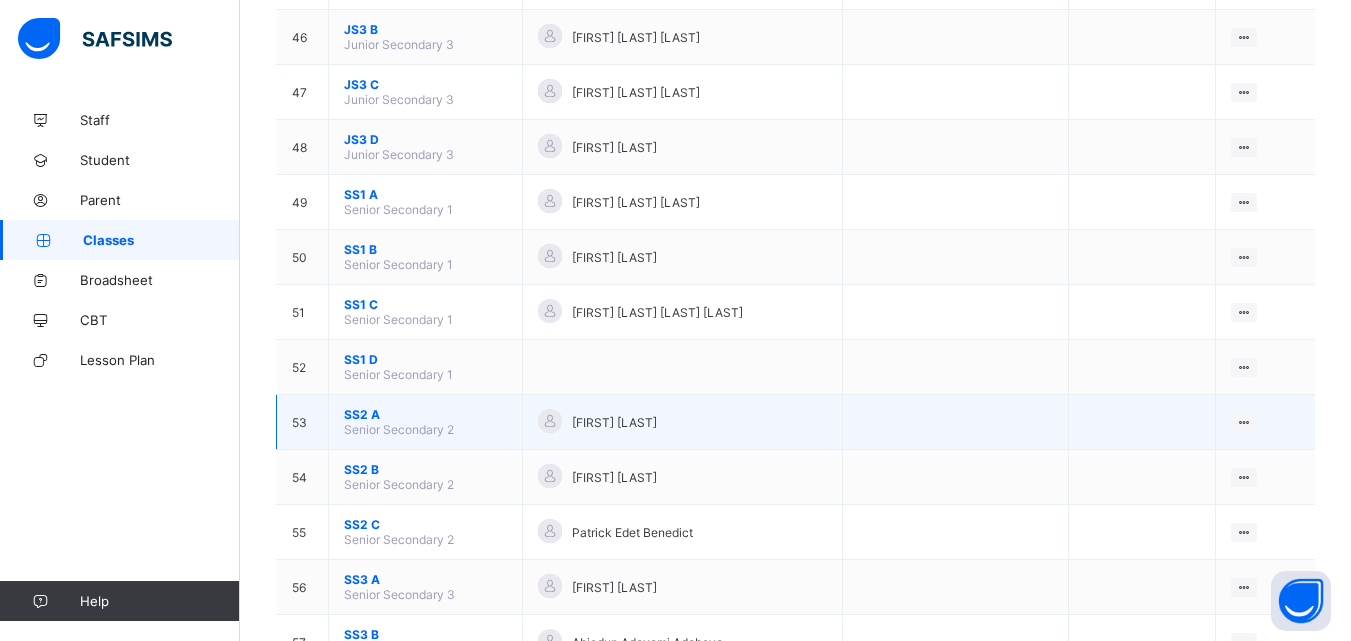click on "SS2   A" at bounding box center (425, 414) 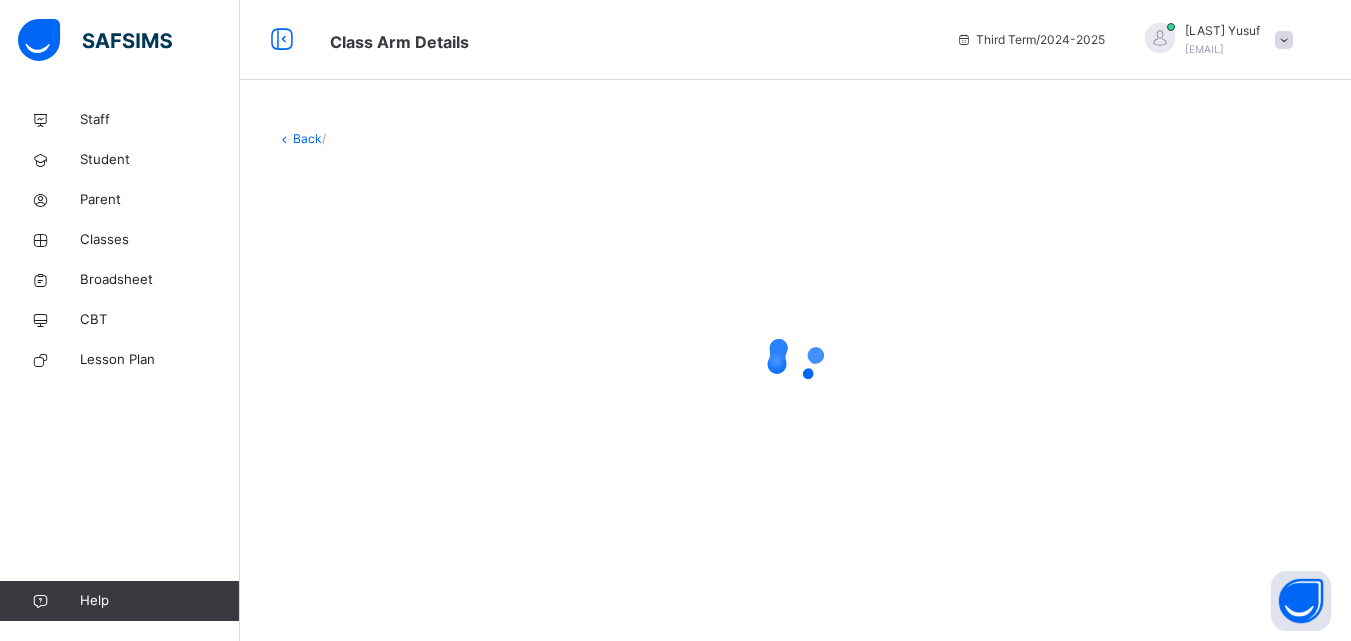 scroll, scrollTop: 0, scrollLeft: 0, axis: both 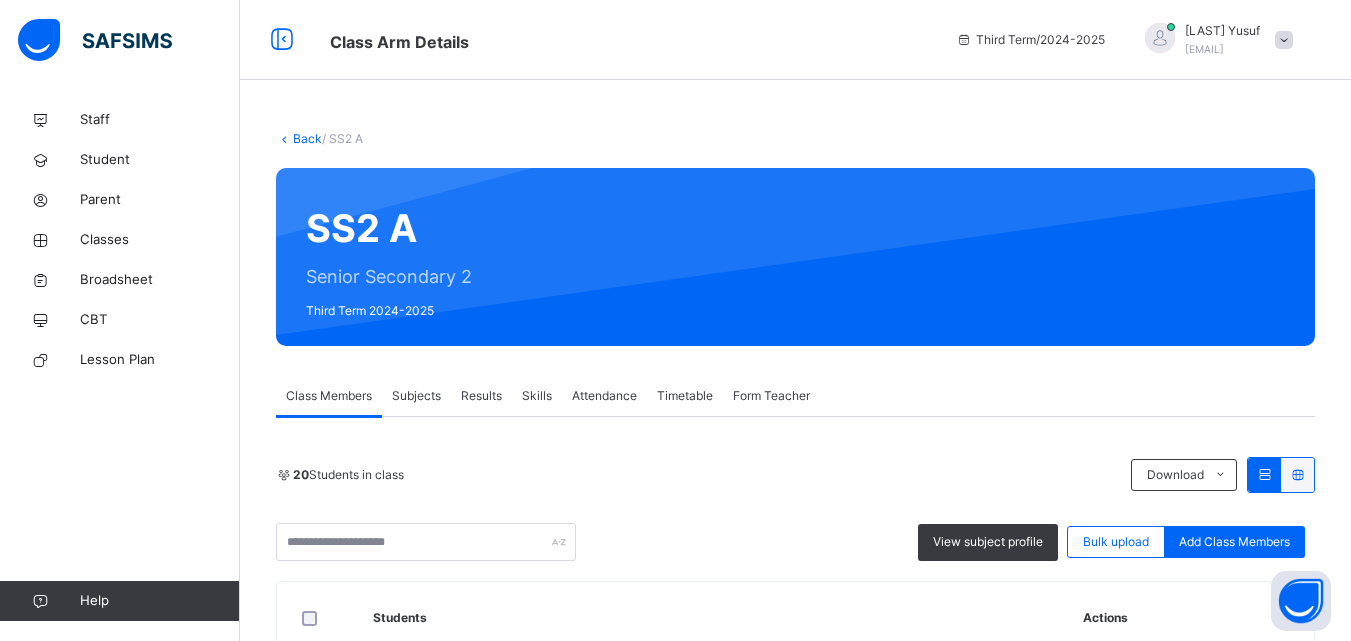 click on "Results" at bounding box center [481, 396] 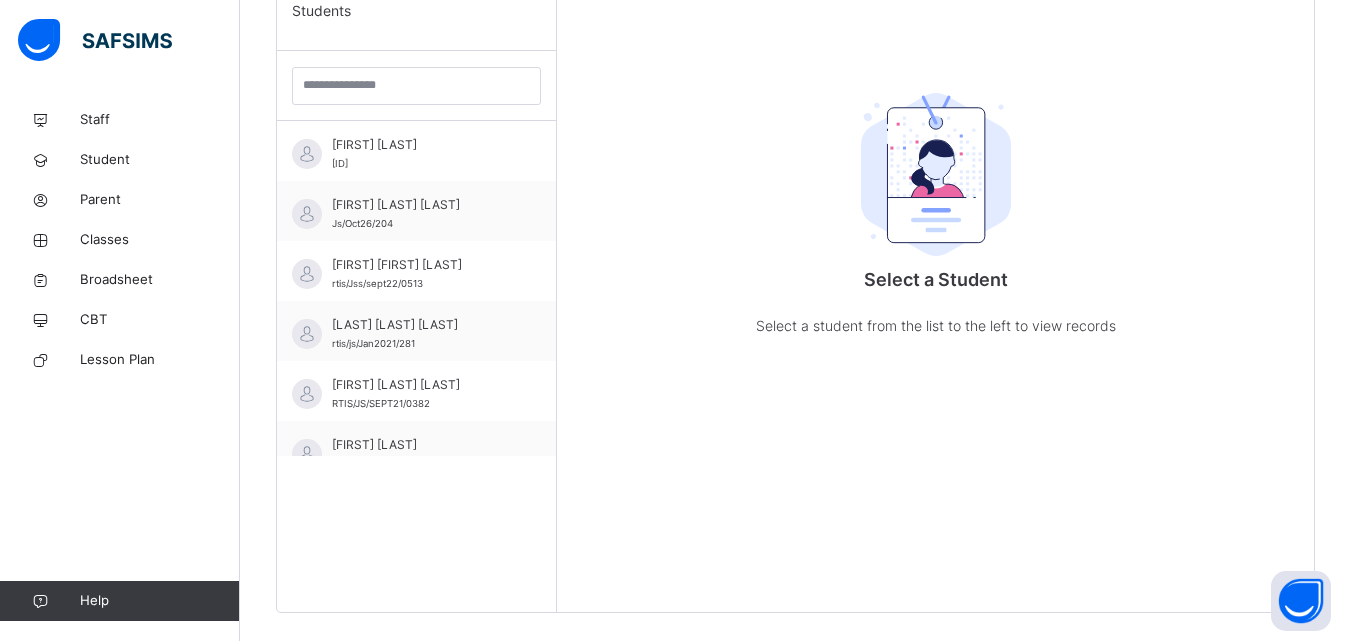 scroll, scrollTop: 581, scrollLeft: 0, axis: vertical 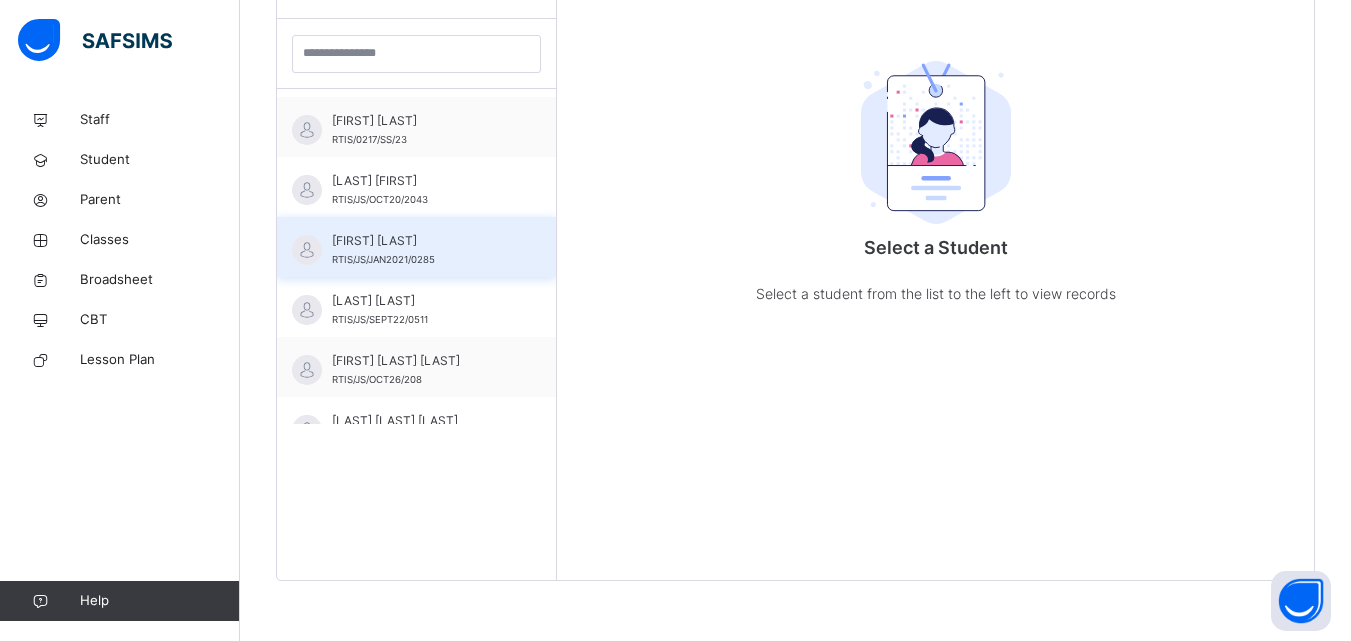 click on "[FIRST] [LAST]" at bounding box center [421, 241] 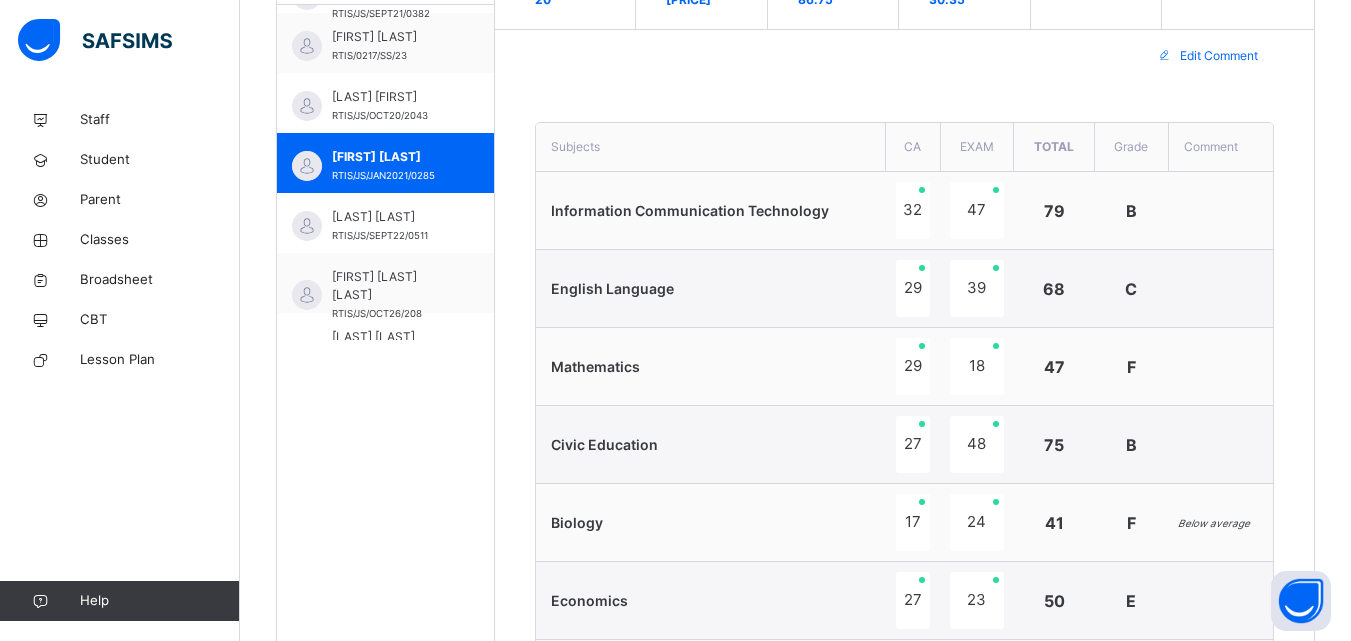 scroll, scrollTop: 655, scrollLeft: 0, axis: vertical 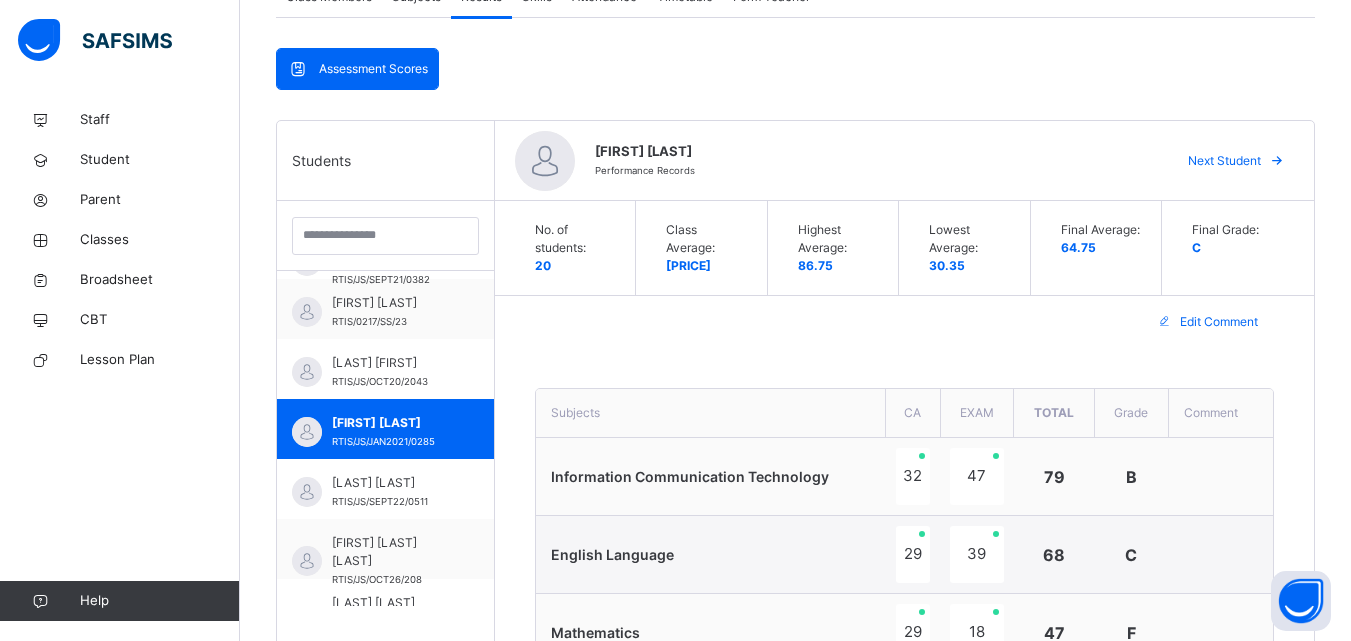 click on "Next Student" at bounding box center (1224, 161) 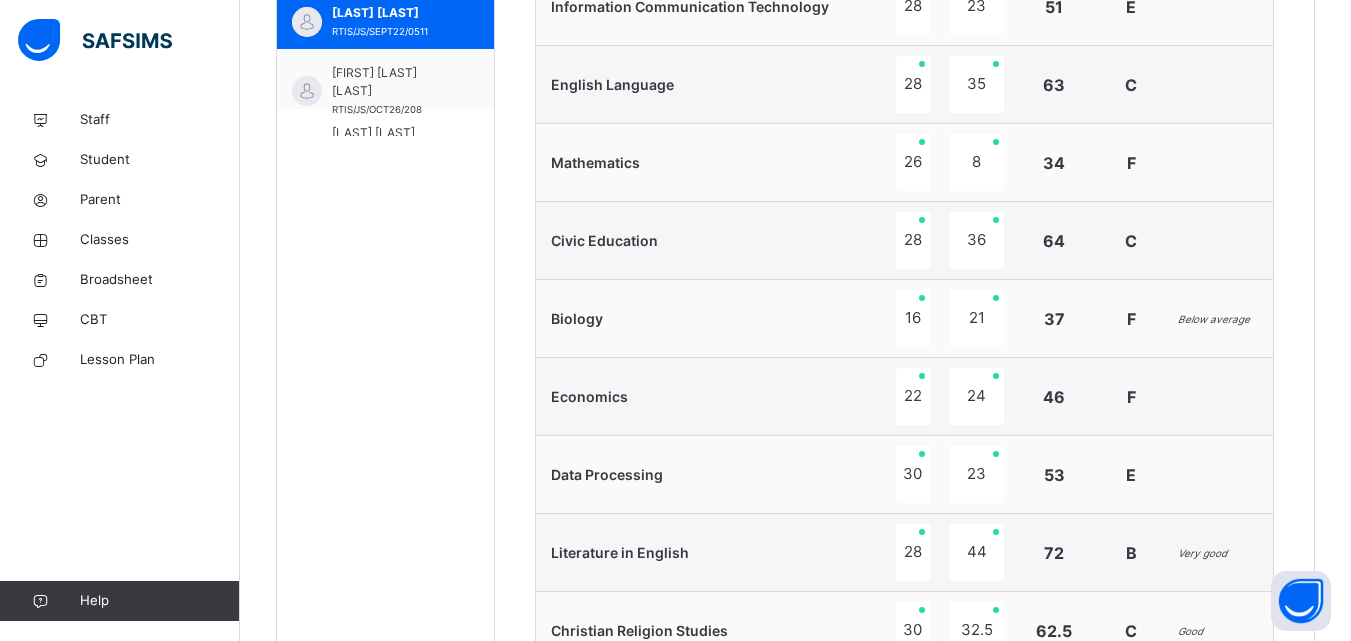 scroll, scrollTop: 855, scrollLeft: 0, axis: vertical 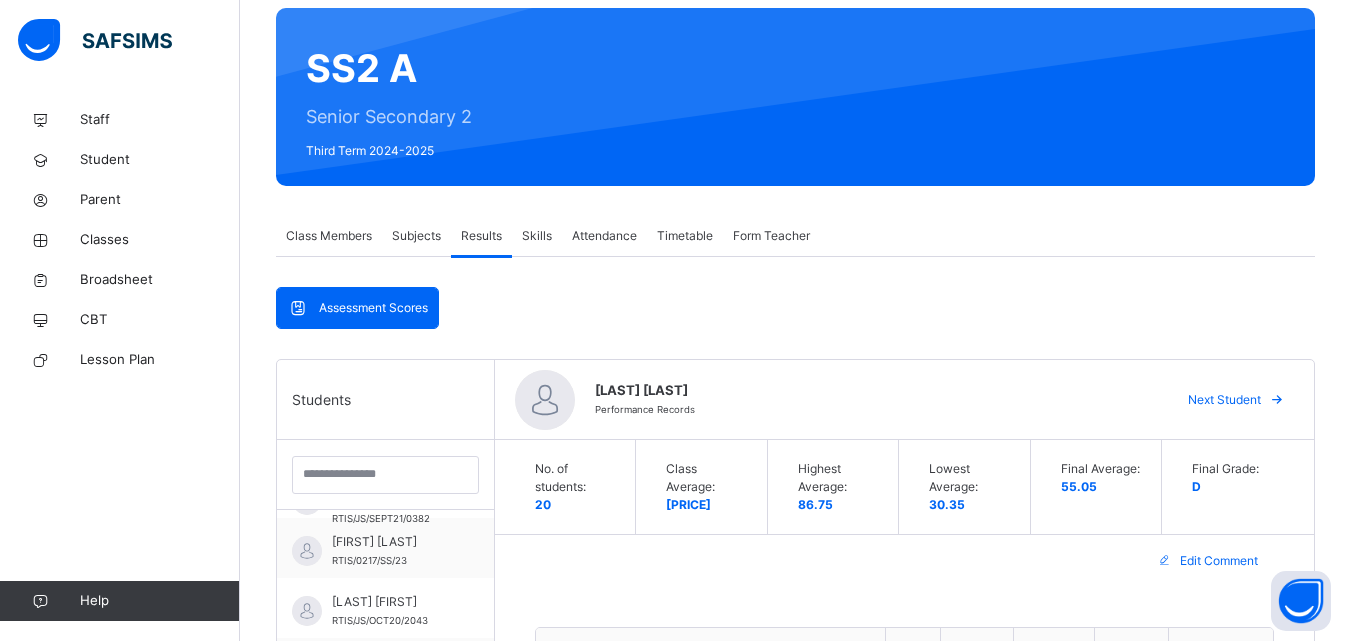 click on "Next Student" at bounding box center (1224, 400) 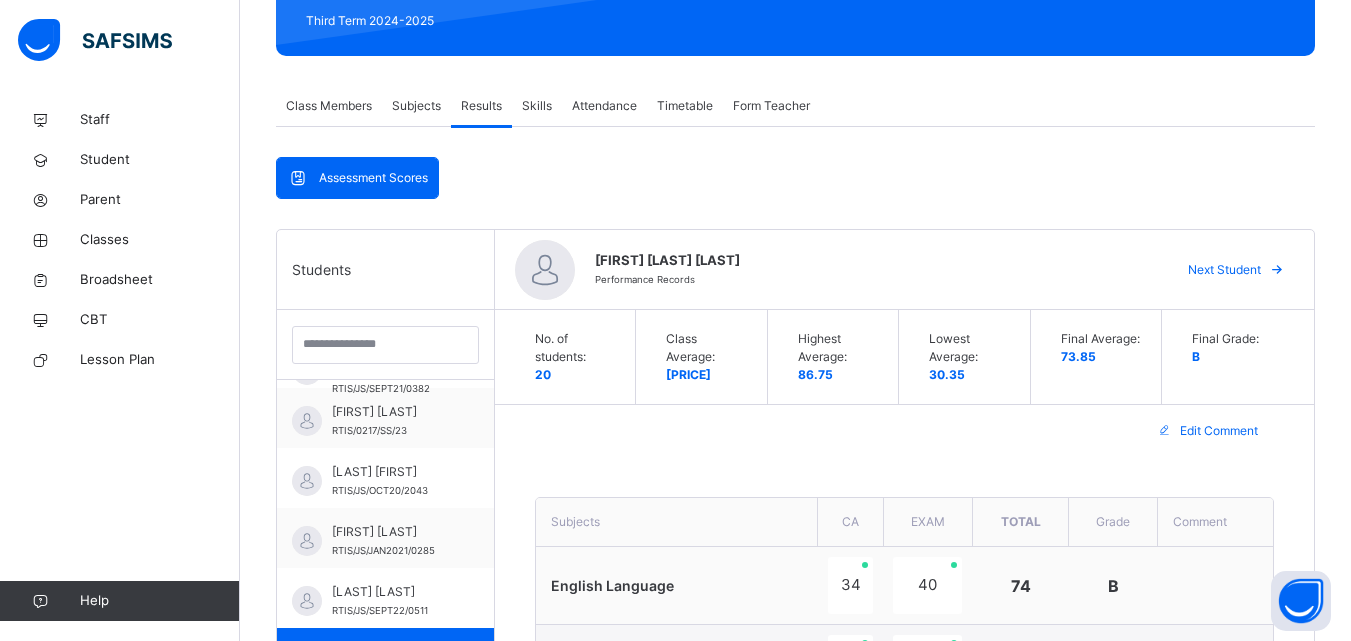 scroll, scrollTop: 321, scrollLeft: 0, axis: vertical 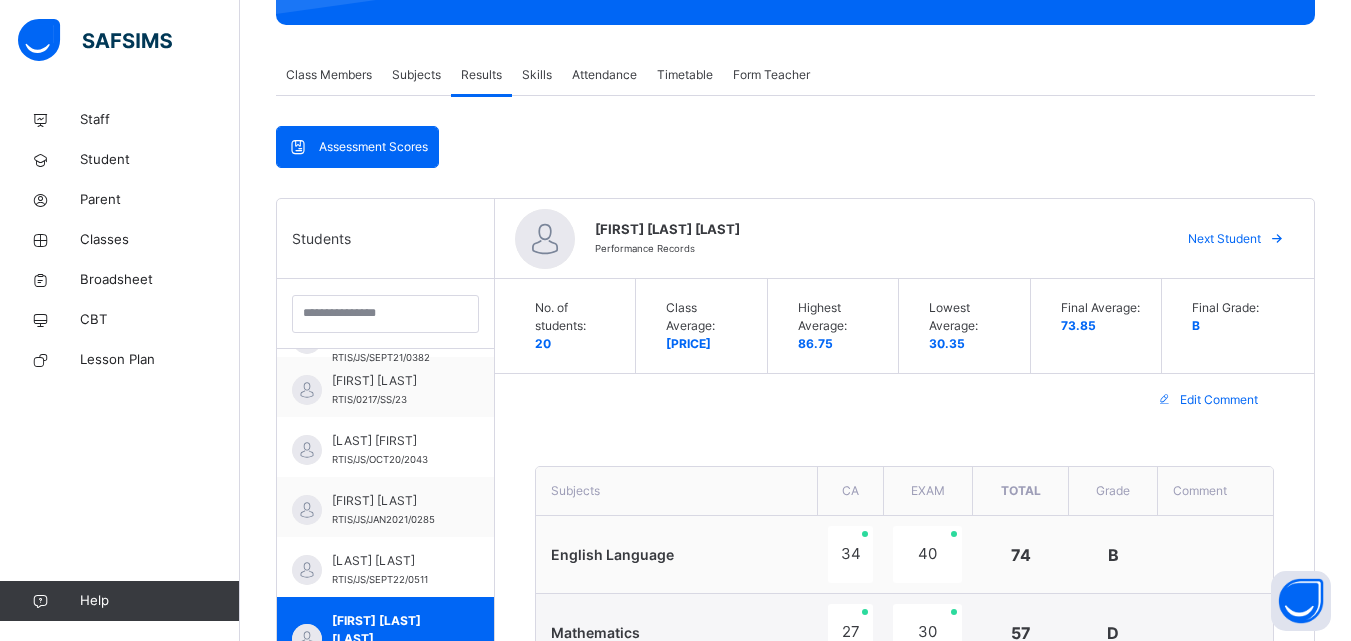 click on "Next Student" at bounding box center (1224, 239) 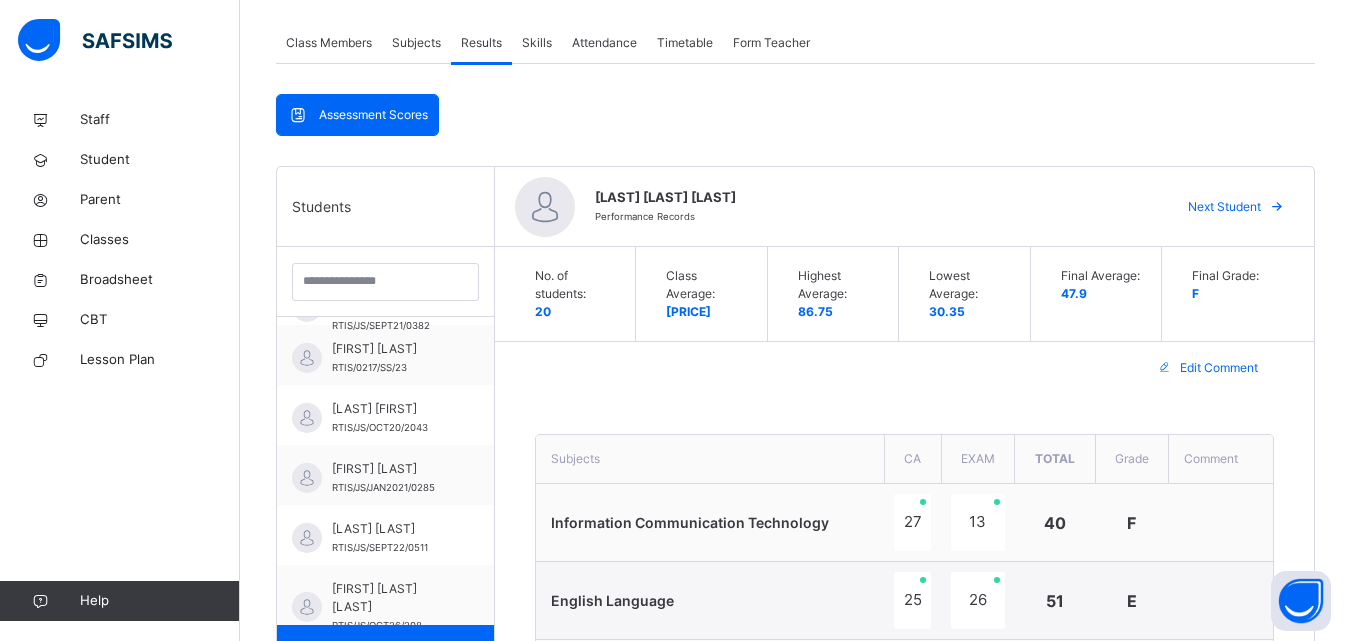 scroll, scrollTop: 370, scrollLeft: 0, axis: vertical 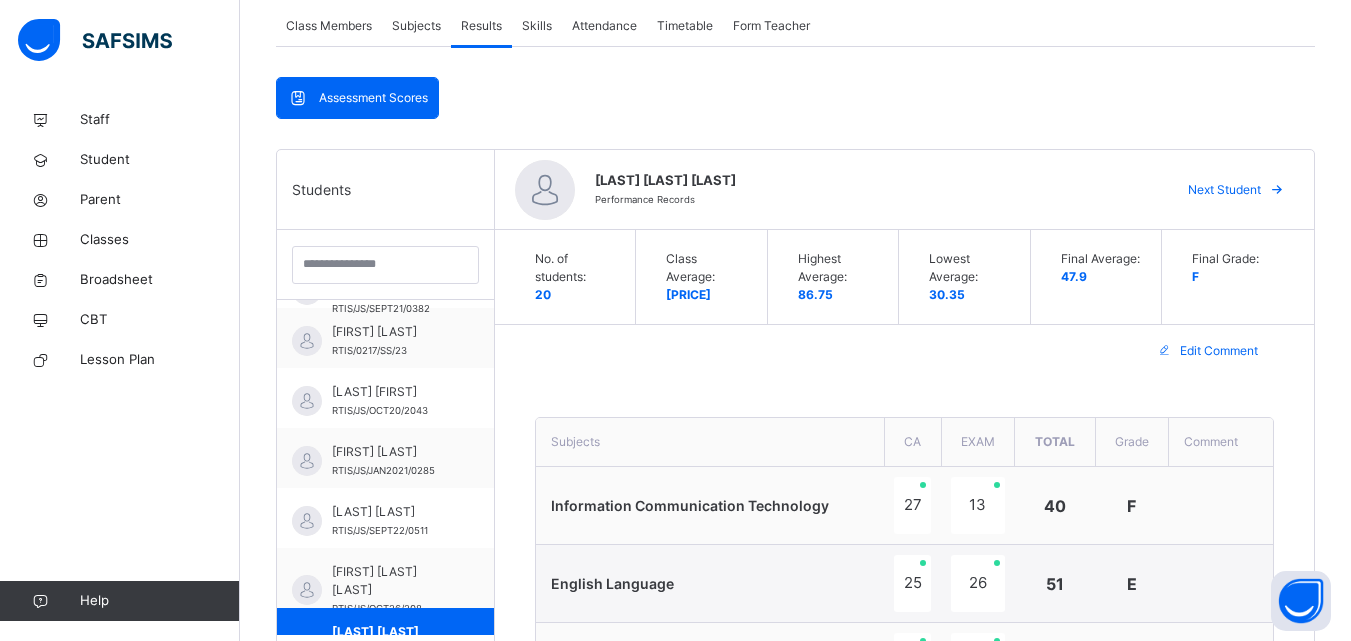 click on "Next Student" at bounding box center [1224, 190] 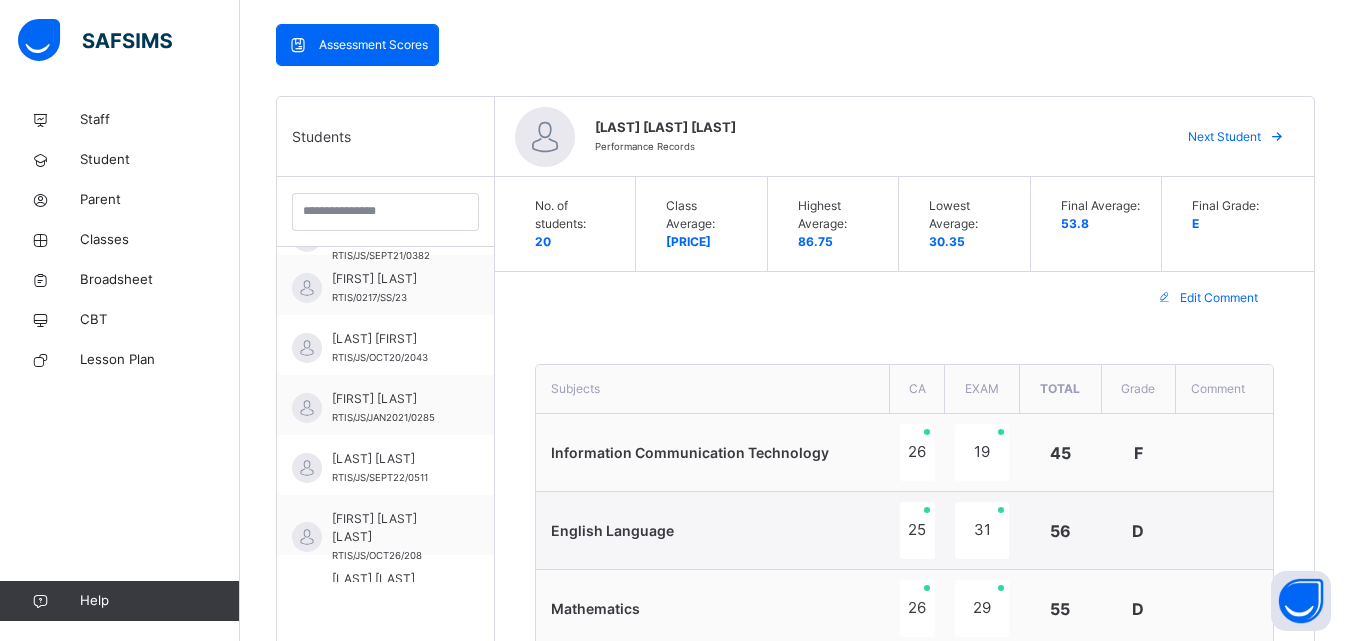 scroll, scrollTop: 420, scrollLeft: 0, axis: vertical 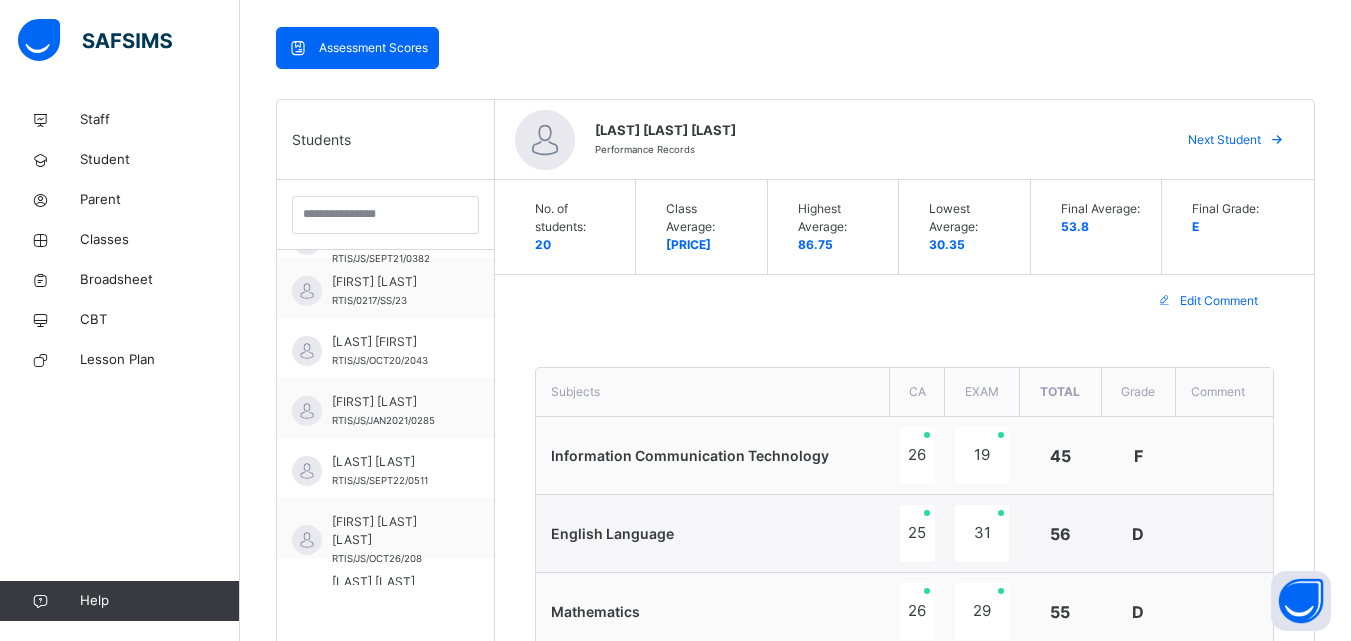 click on "Next Student" at bounding box center [1224, 140] 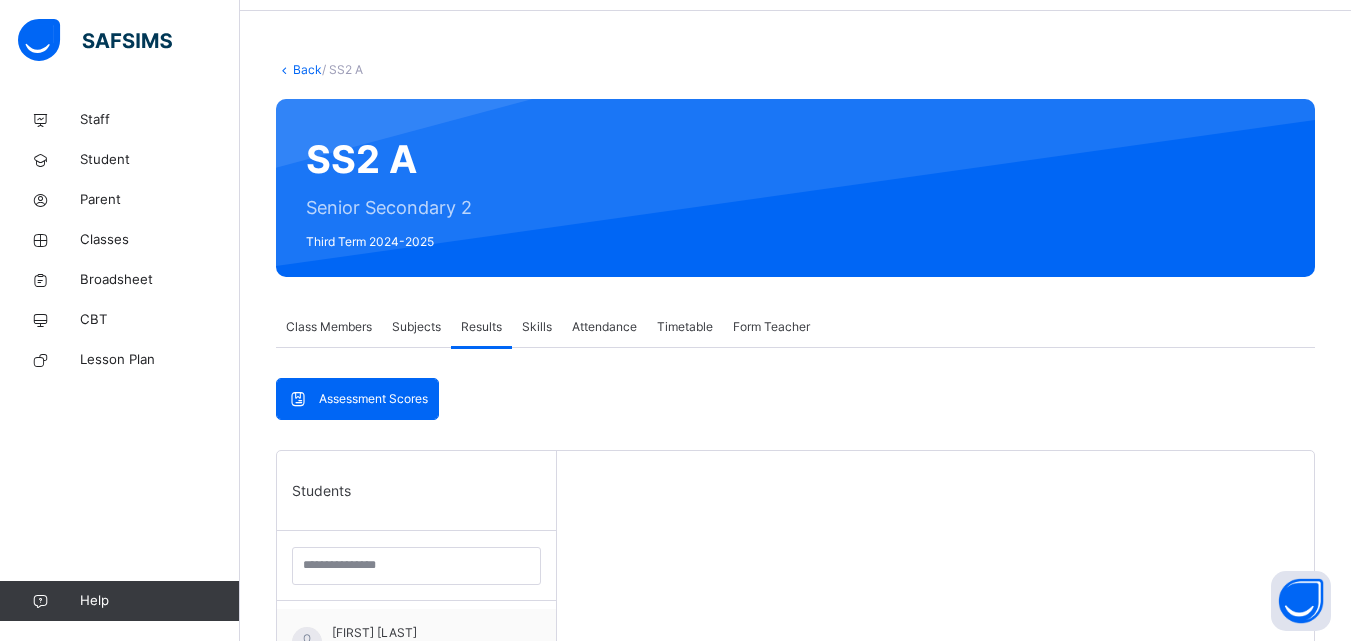 scroll, scrollTop: 0, scrollLeft: 0, axis: both 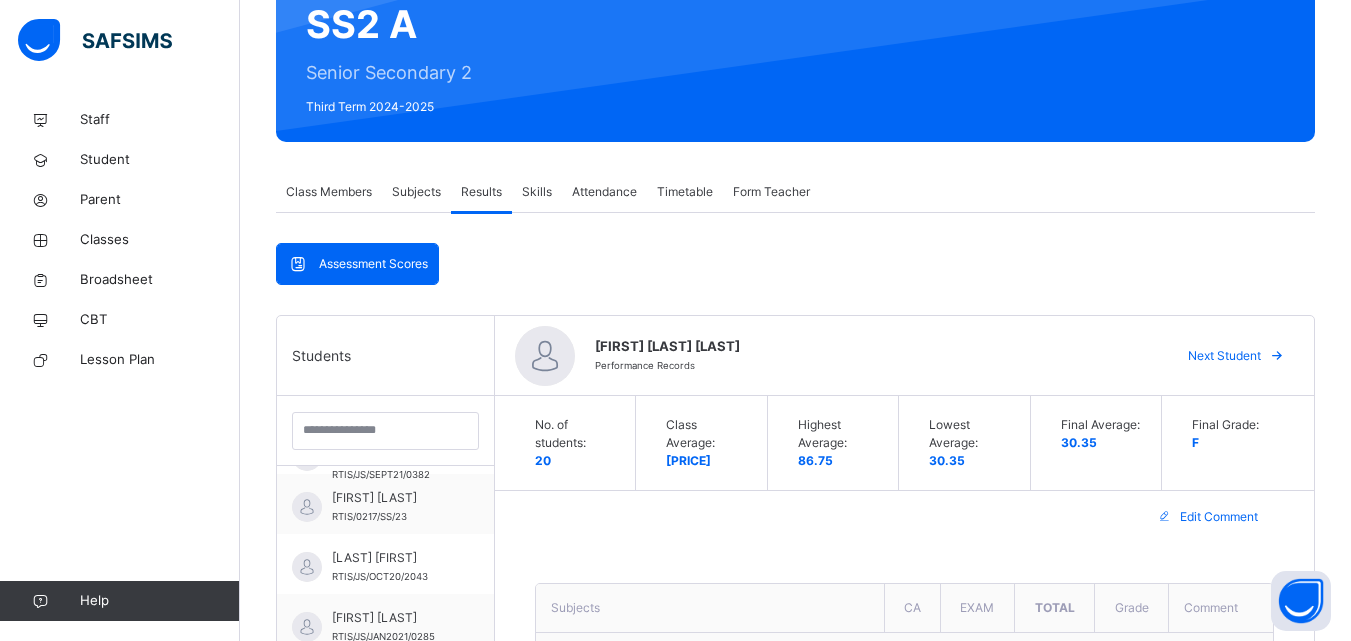 click on "Next Student" at bounding box center (1224, 356) 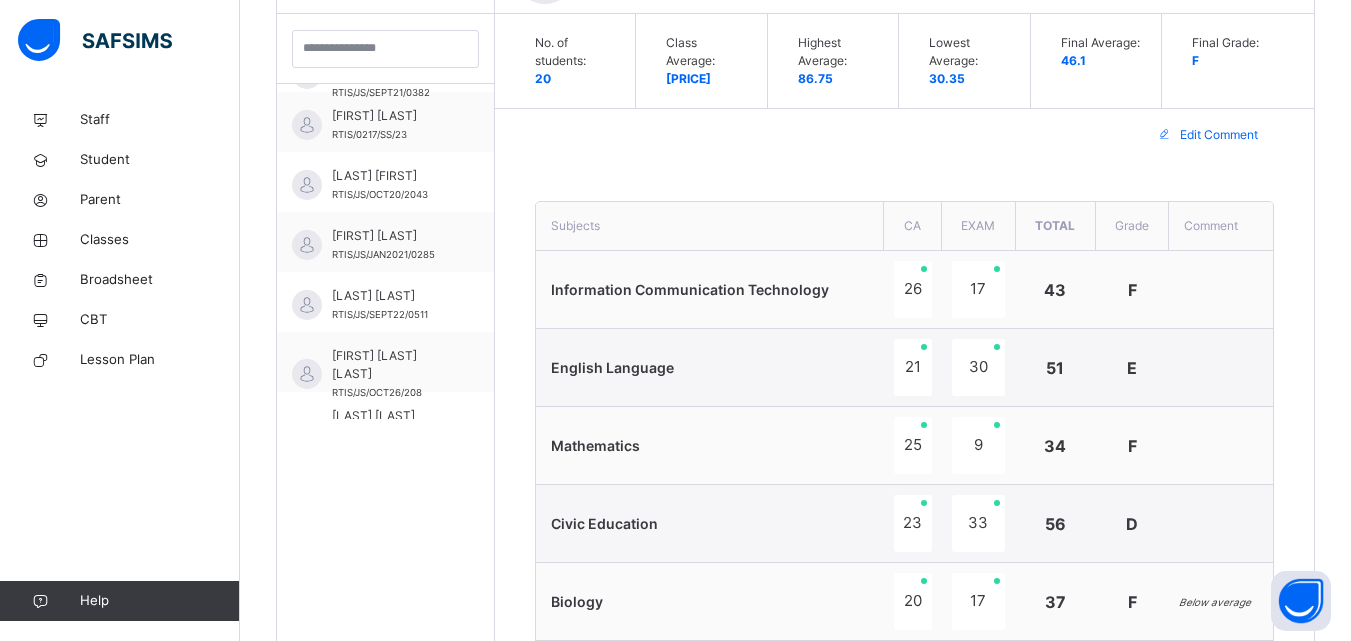 scroll, scrollTop: 428, scrollLeft: 0, axis: vertical 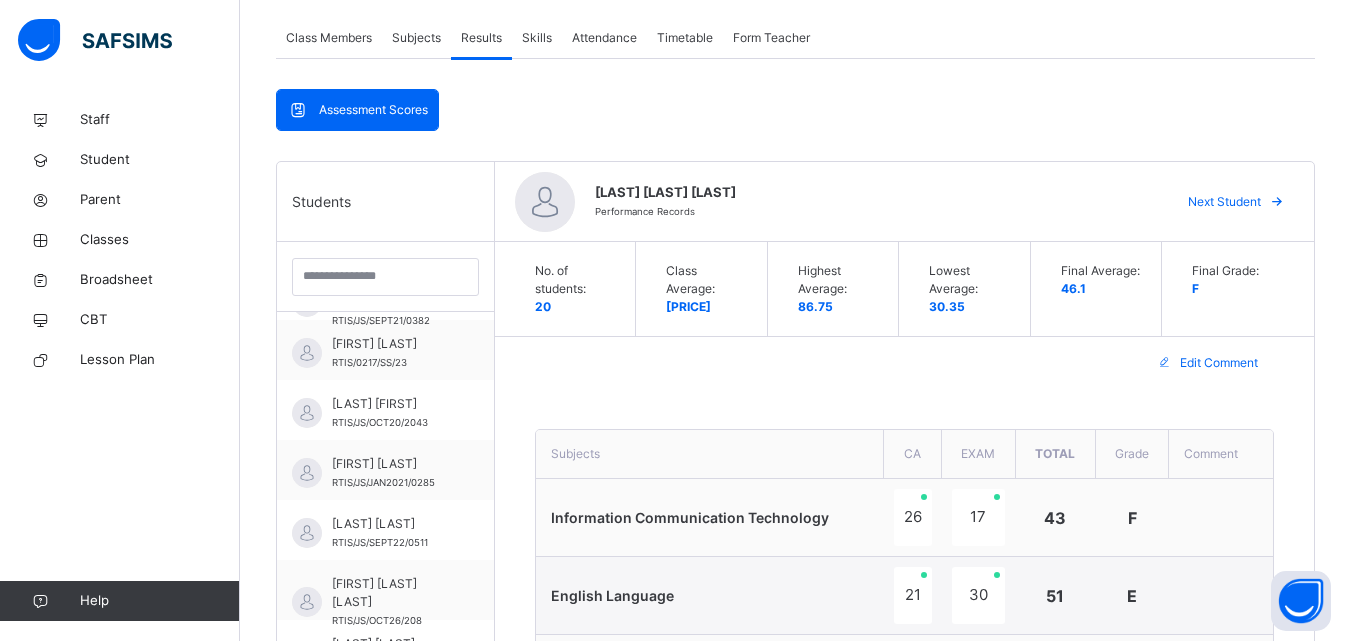 click on "Next Student" at bounding box center [1224, 202] 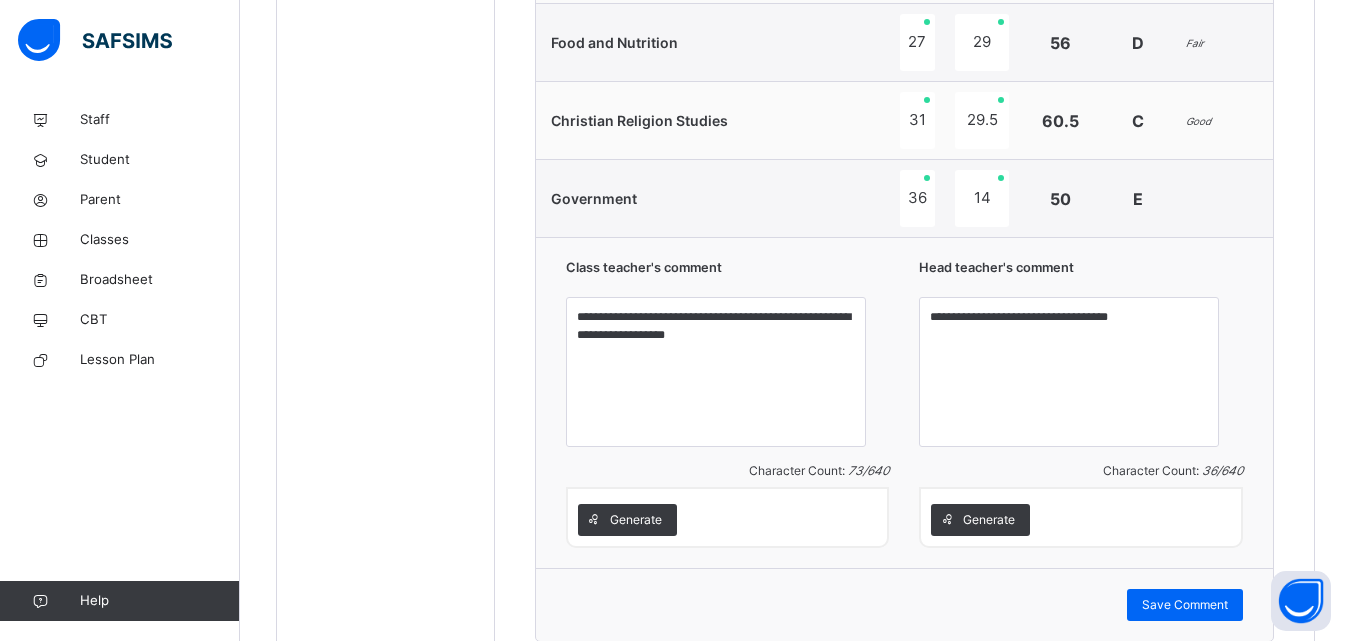 scroll, scrollTop: 1376, scrollLeft: 0, axis: vertical 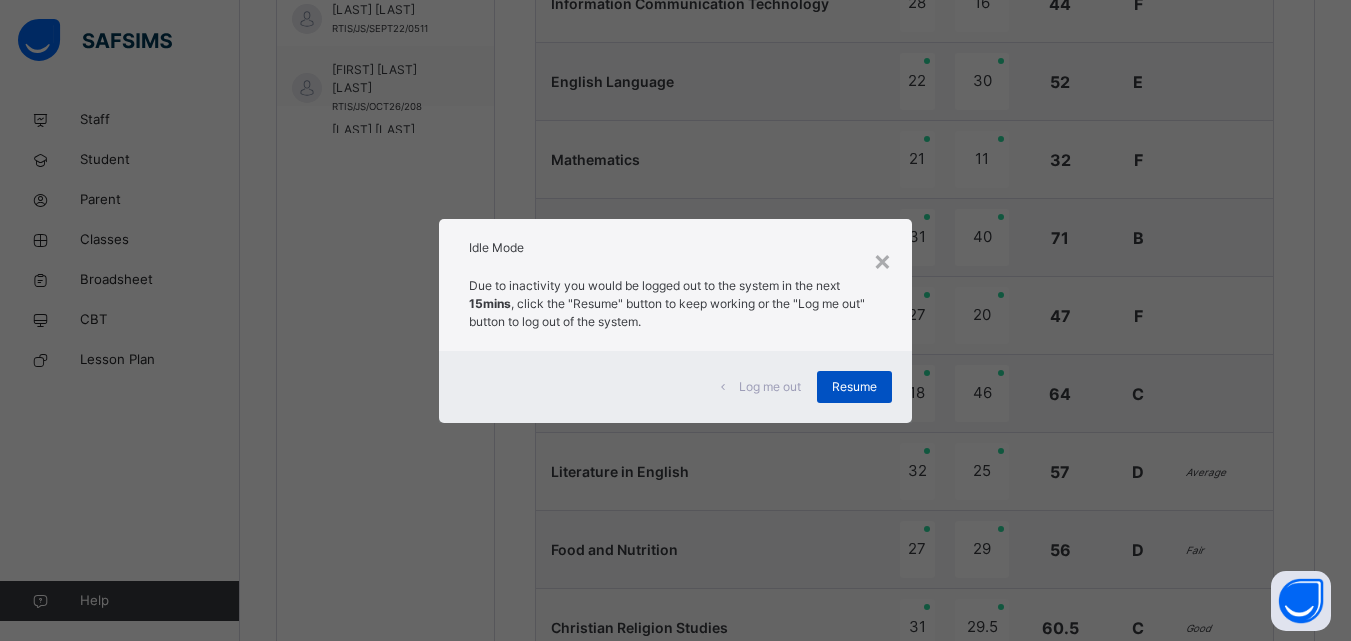click on "Resume" at bounding box center [854, 387] 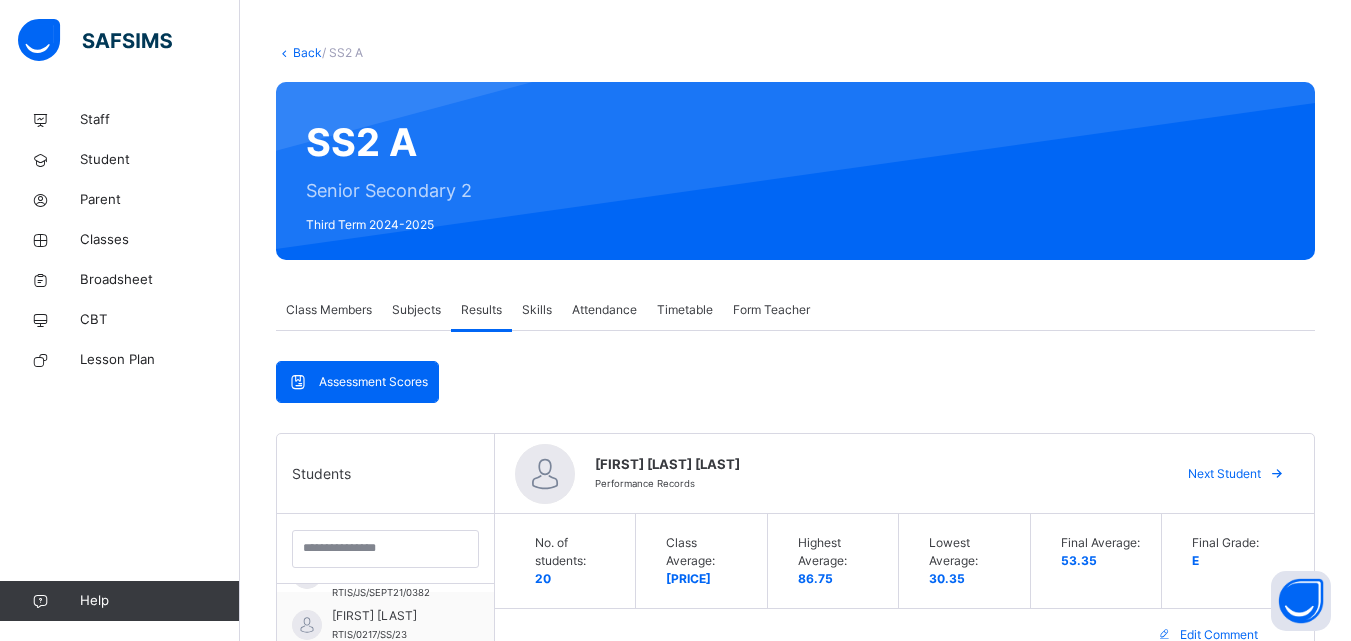 scroll, scrollTop: 44, scrollLeft: 0, axis: vertical 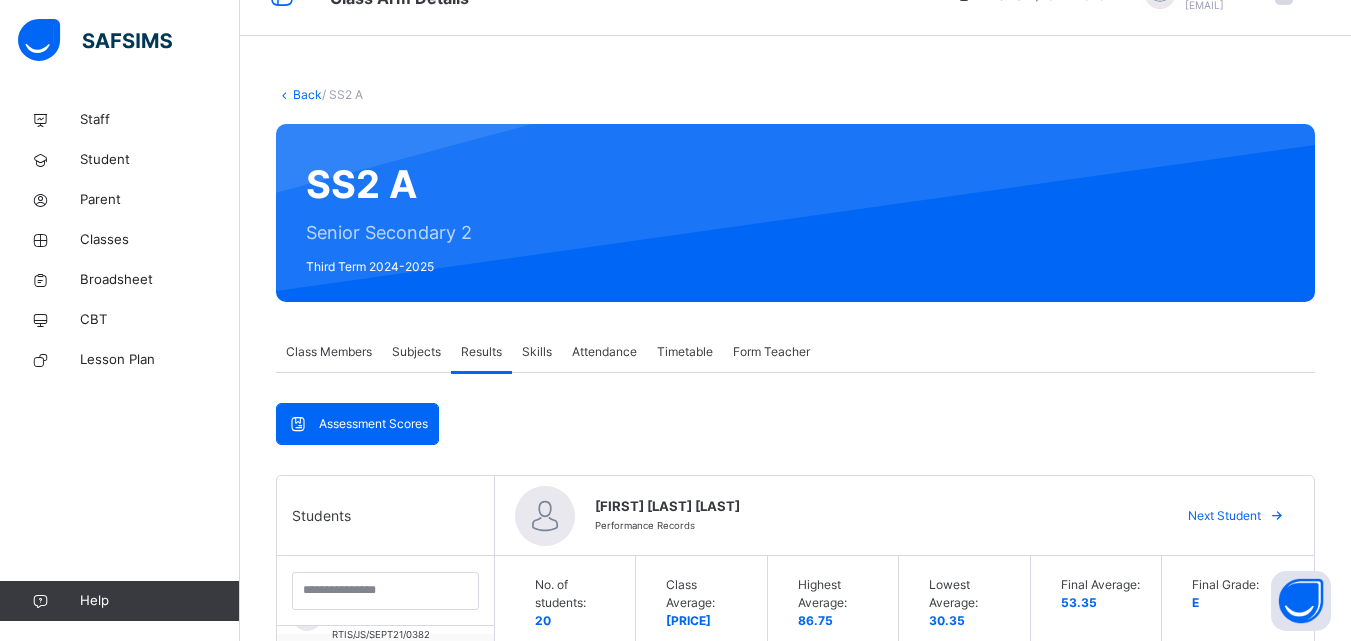 click on "Back" at bounding box center [307, 94] 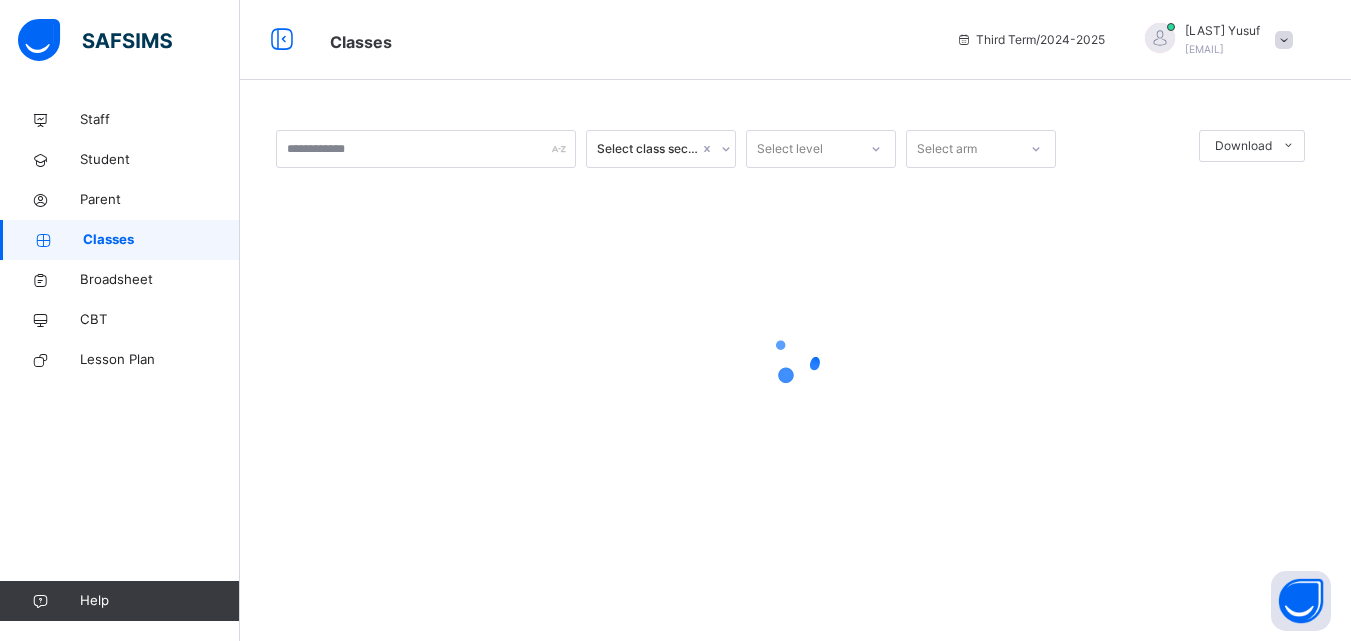 scroll, scrollTop: 0, scrollLeft: 0, axis: both 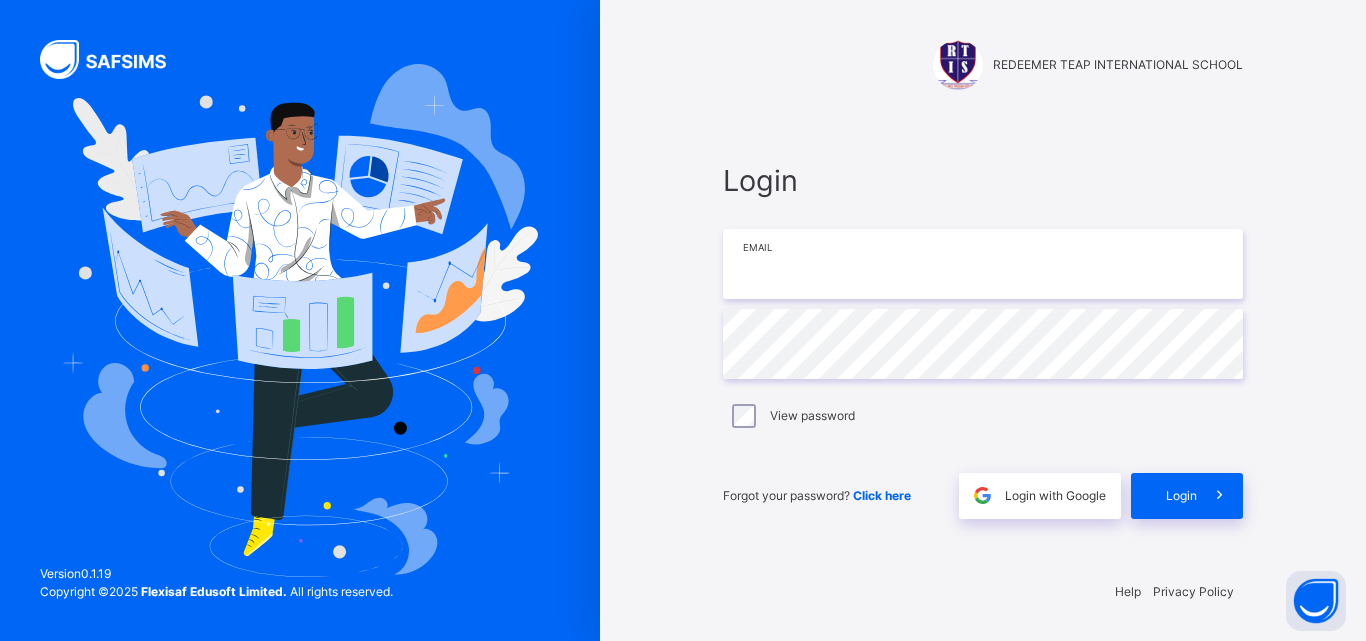 type on "**********" 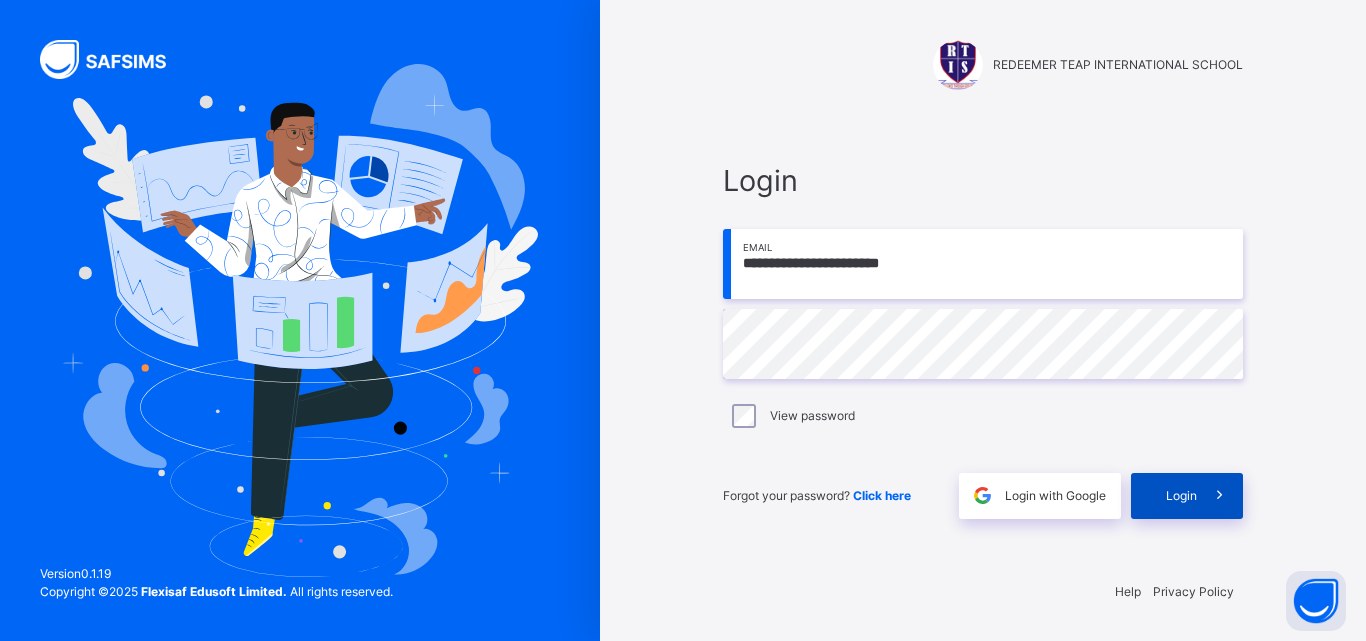 click on "Login" at bounding box center (1181, 496) 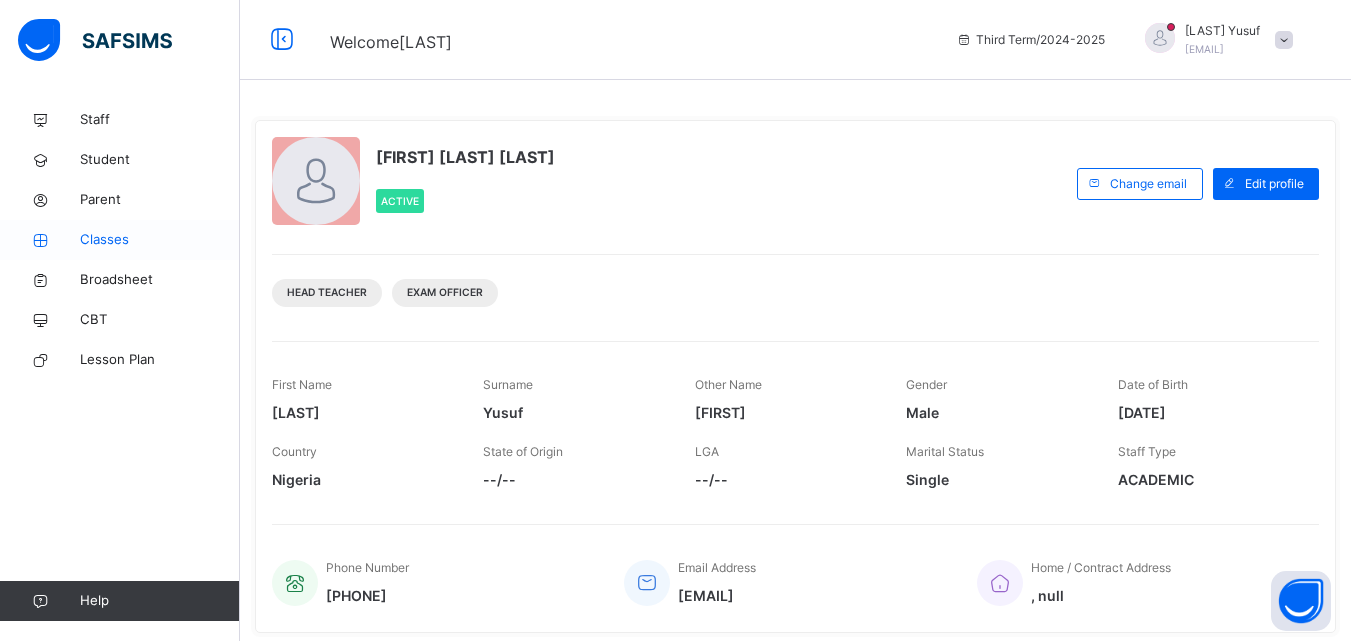 click on "Classes" at bounding box center [160, 240] 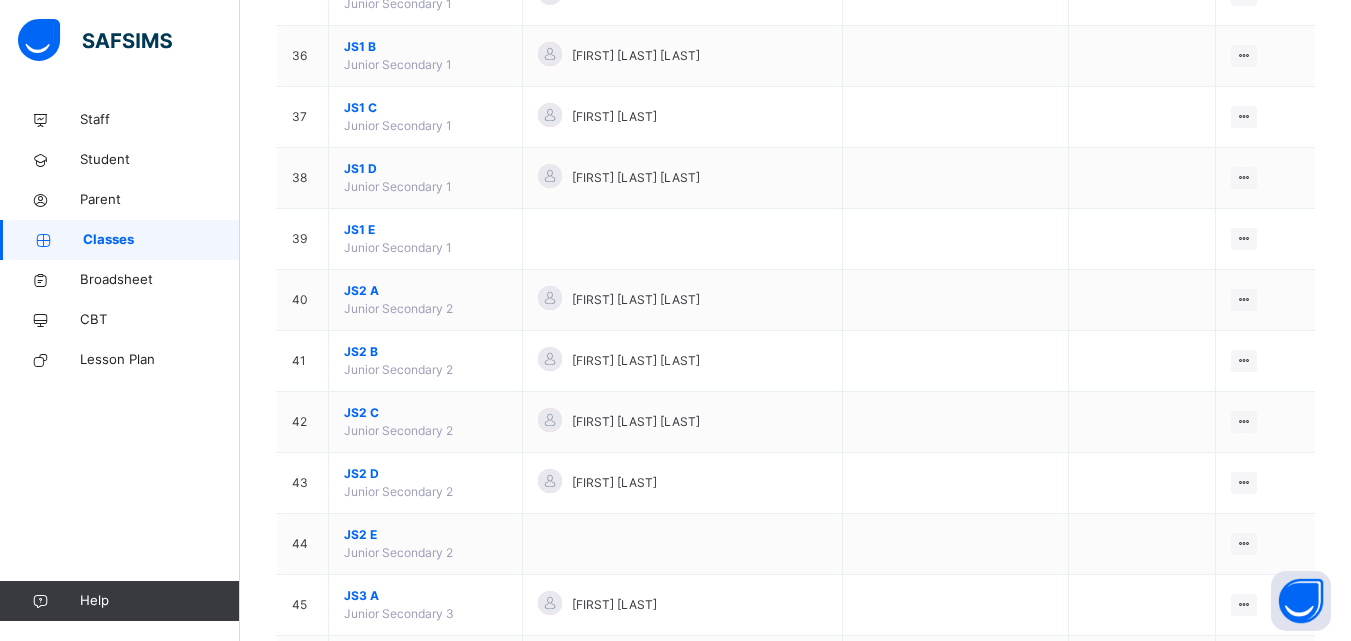 scroll, scrollTop: 2293, scrollLeft: 0, axis: vertical 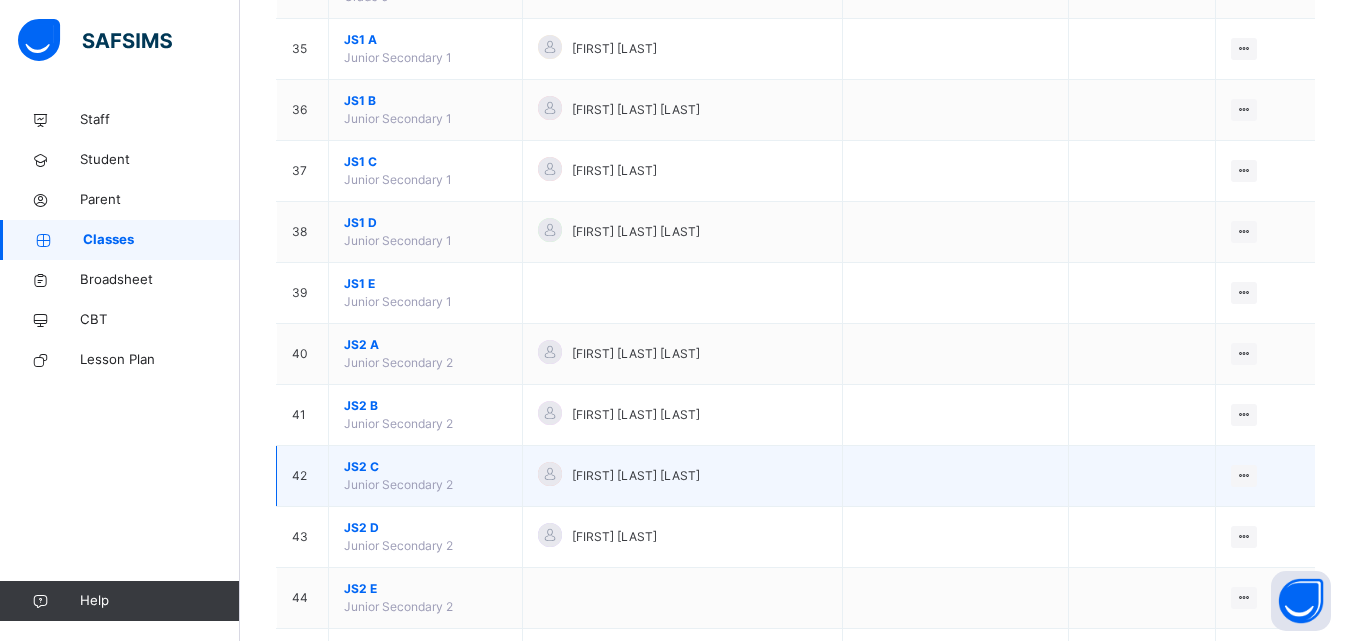 click on "JS2   C" at bounding box center (425, 467) 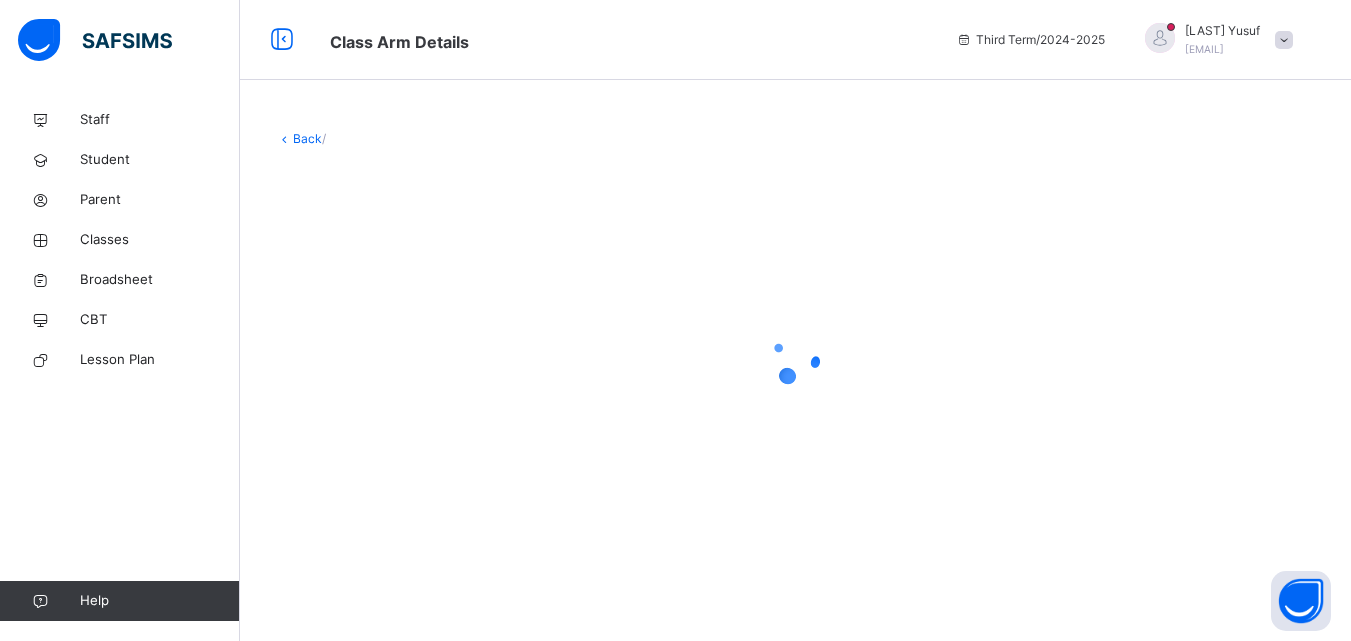 scroll, scrollTop: 0, scrollLeft: 0, axis: both 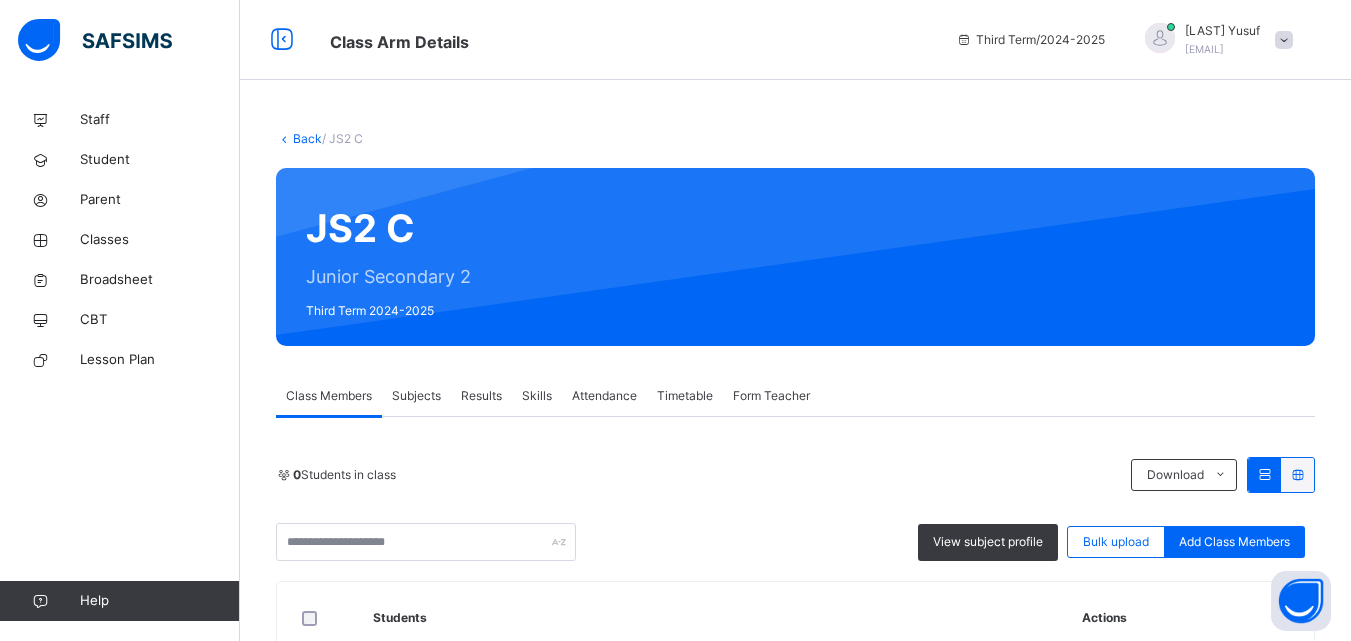 click on "Results" at bounding box center [481, 396] 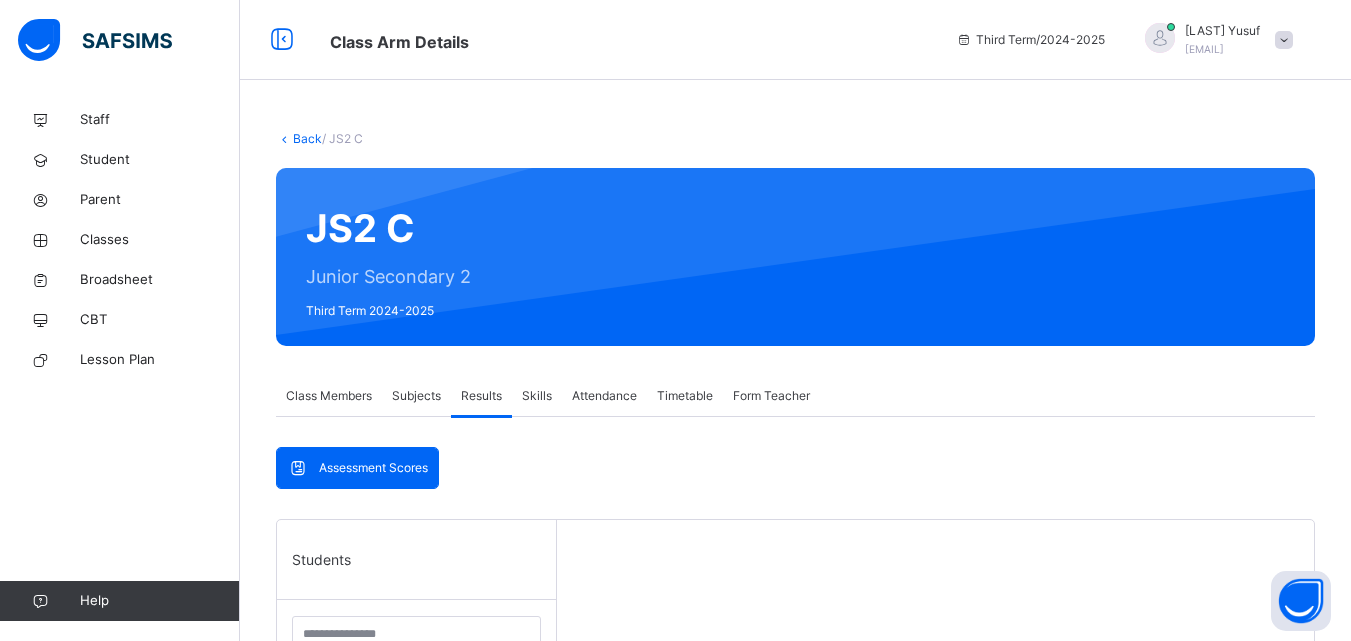 scroll, scrollTop: 581, scrollLeft: 0, axis: vertical 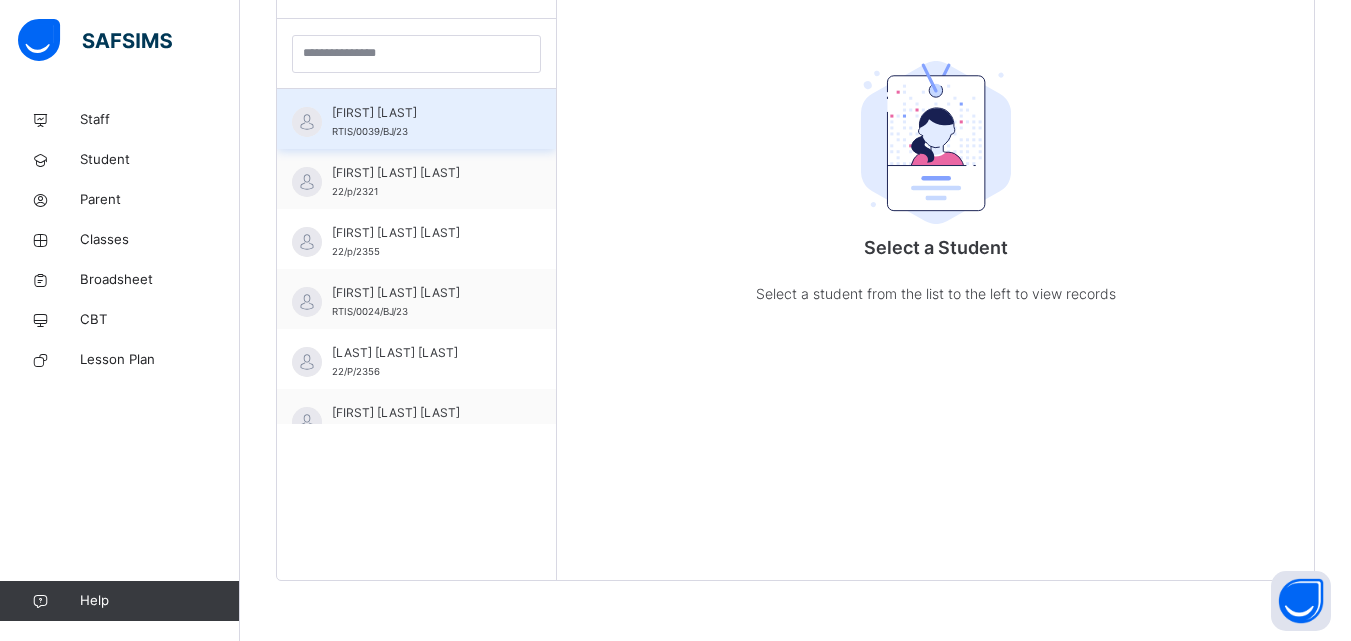 click on "RTIS/0039/BJ/23" at bounding box center (370, 131) 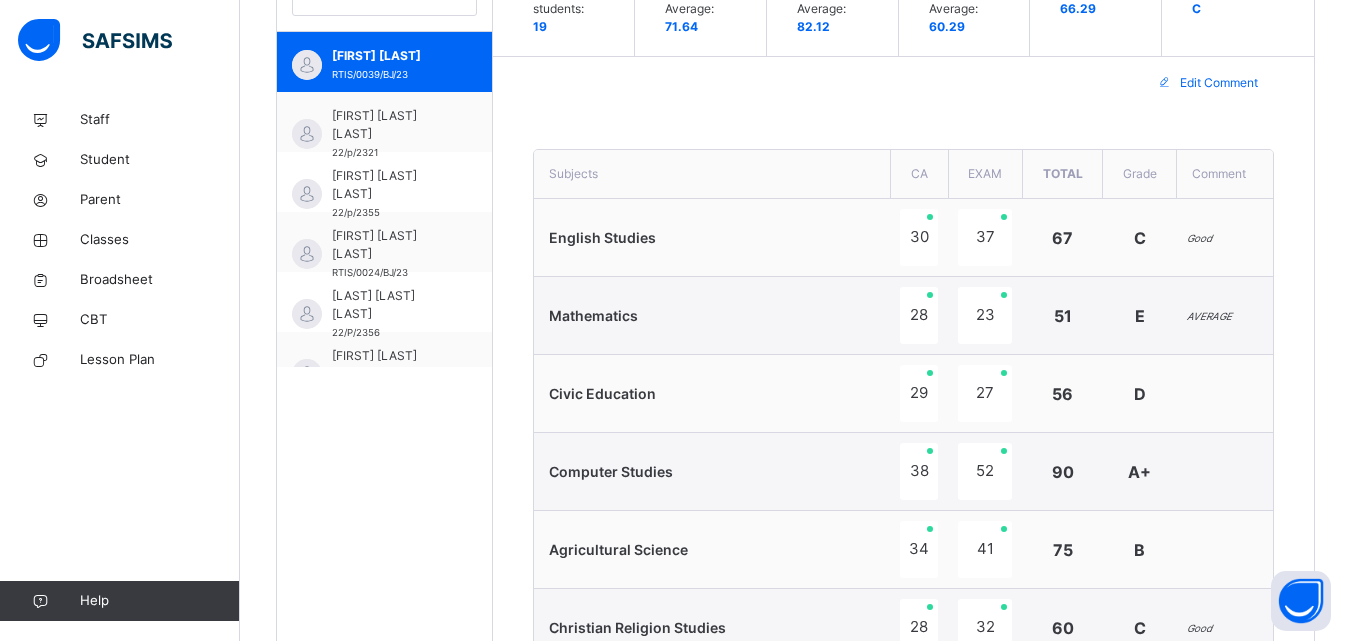 scroll, scrollTop: 665, scrollLeft: 0, axis: vertical 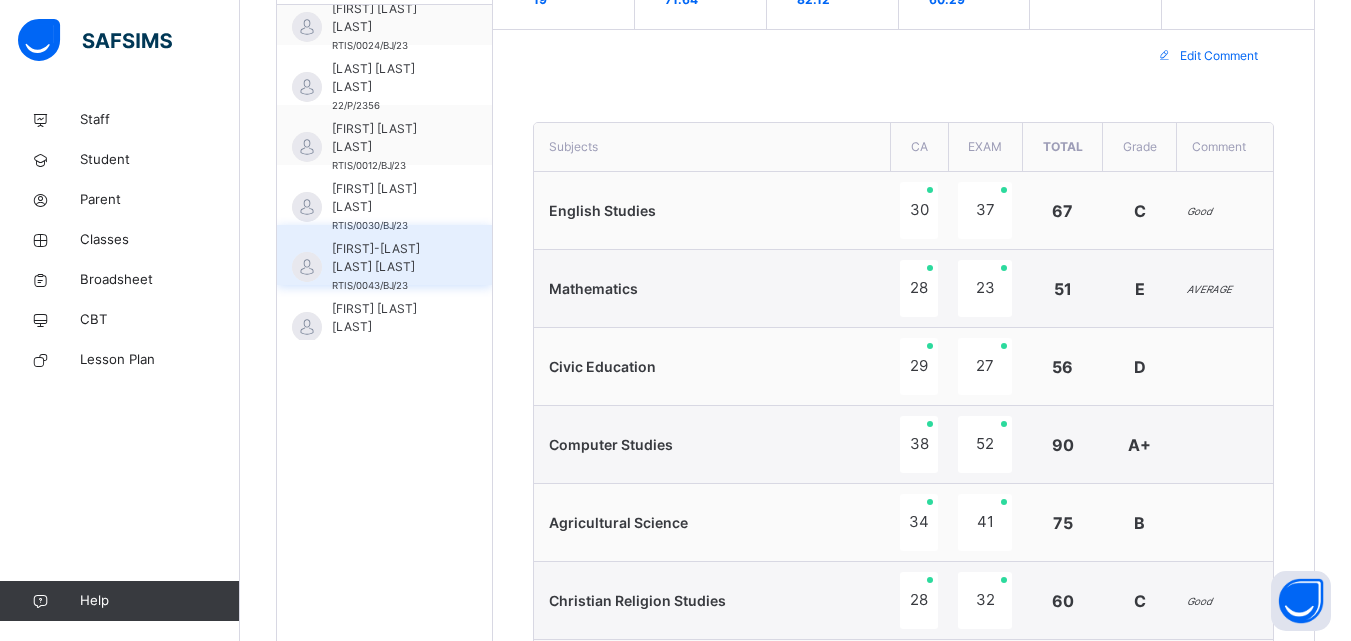 click on "[FIRST]-[LAST] [LAST] [LAST]" at bounding box center (389, 258) 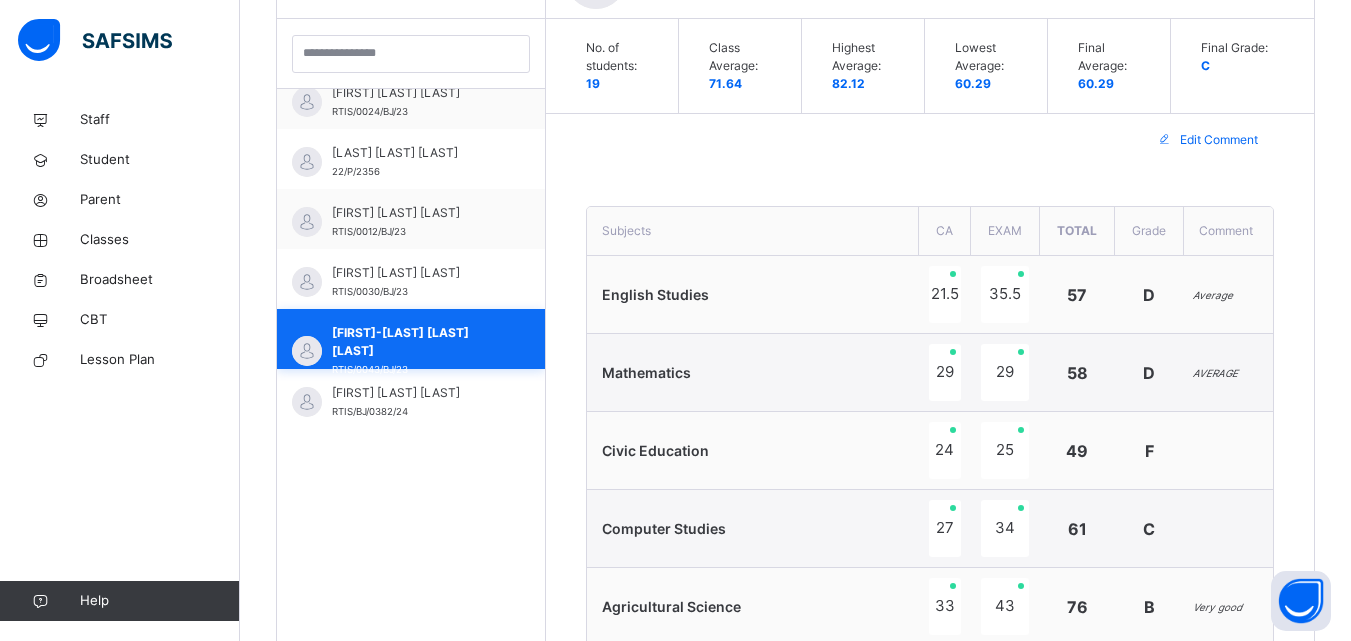 scroll, scrollTop: 665, scrollLeft: 0, axis: vertical 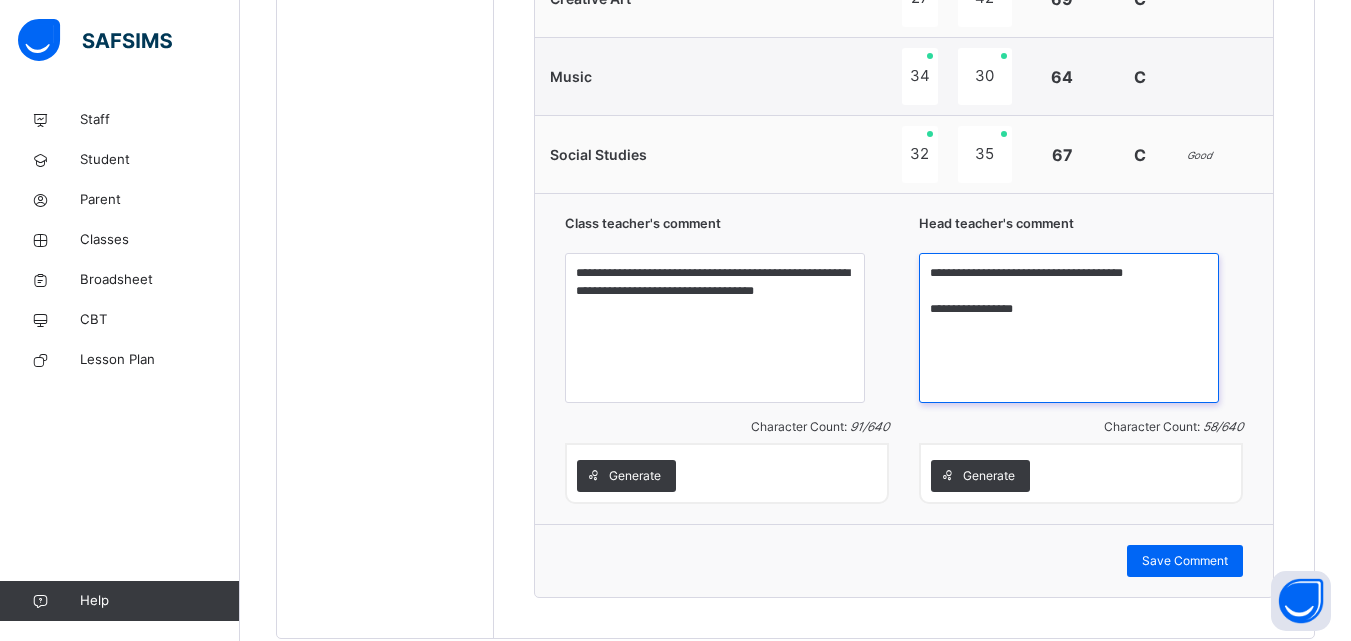 click on "**********" at bounding box center (1069, 328) 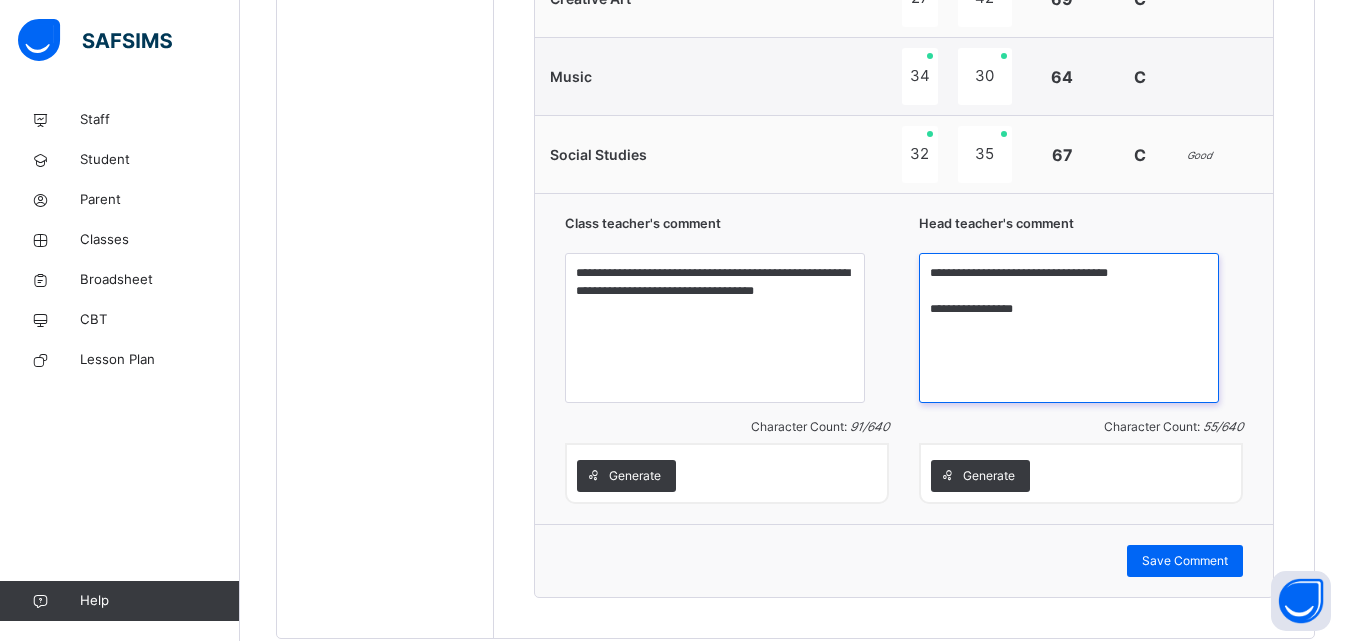 click on "**********" at bounding box center (1069, 328) 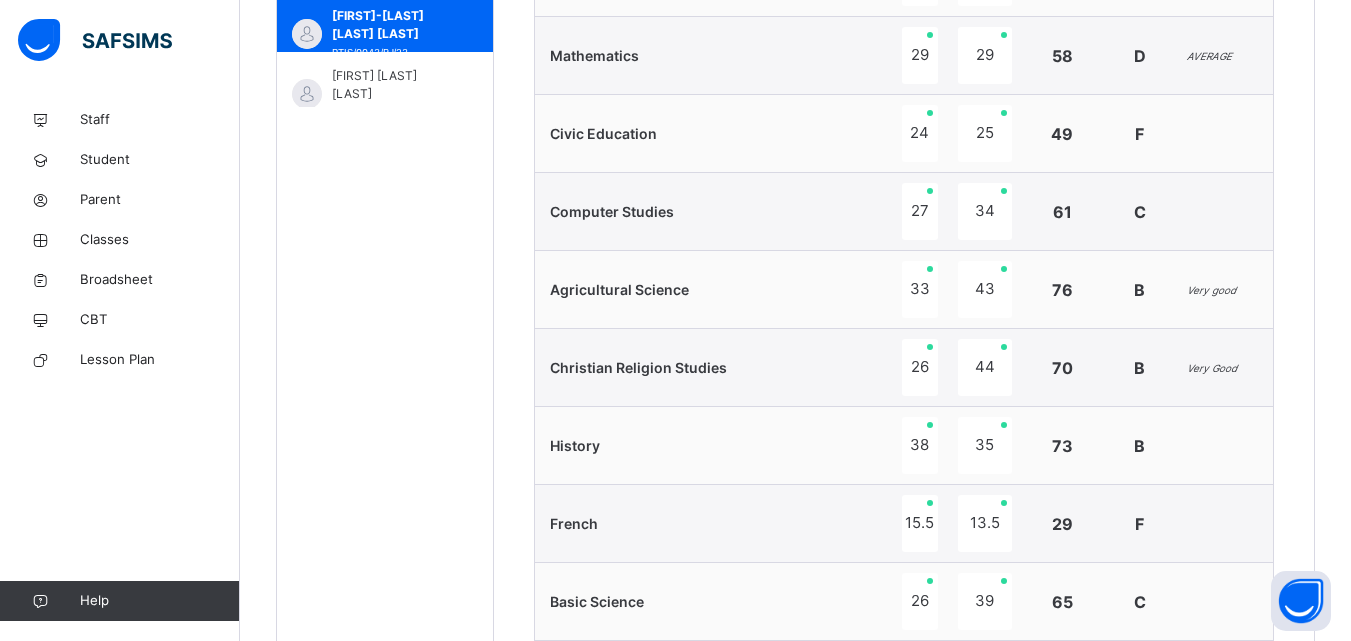 scroll, scrollTop: 881, scrollLeft: 0, axis: vertical 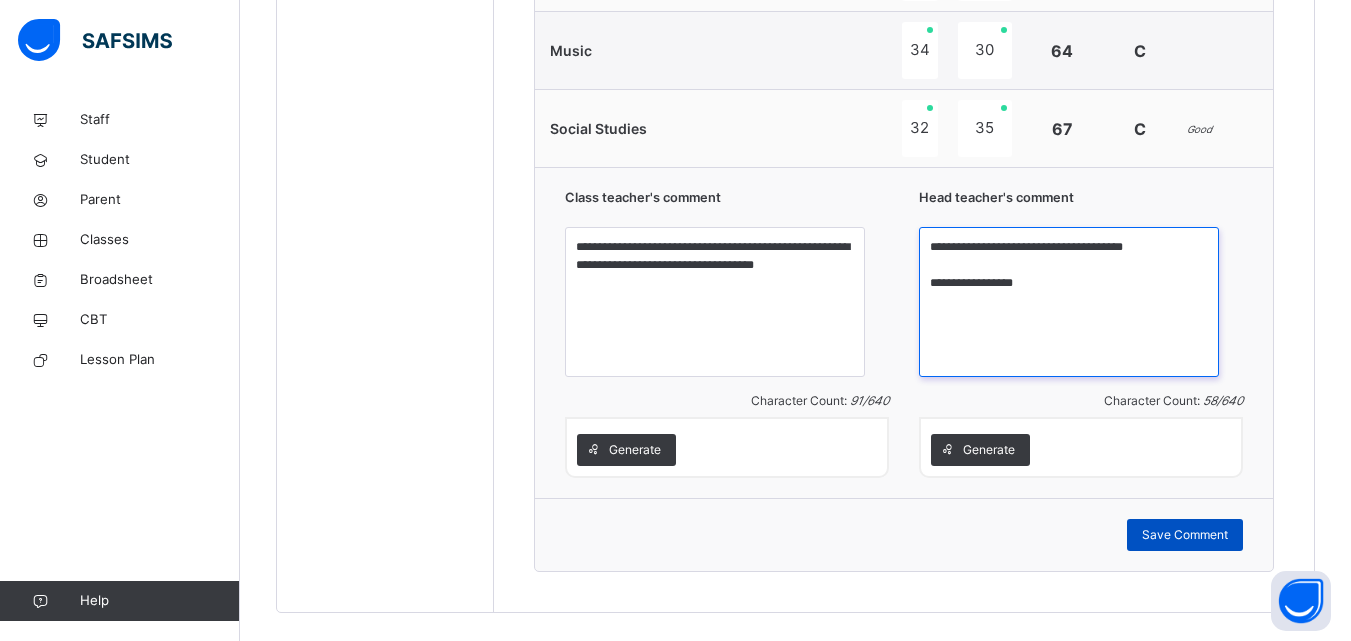 type on "**********" 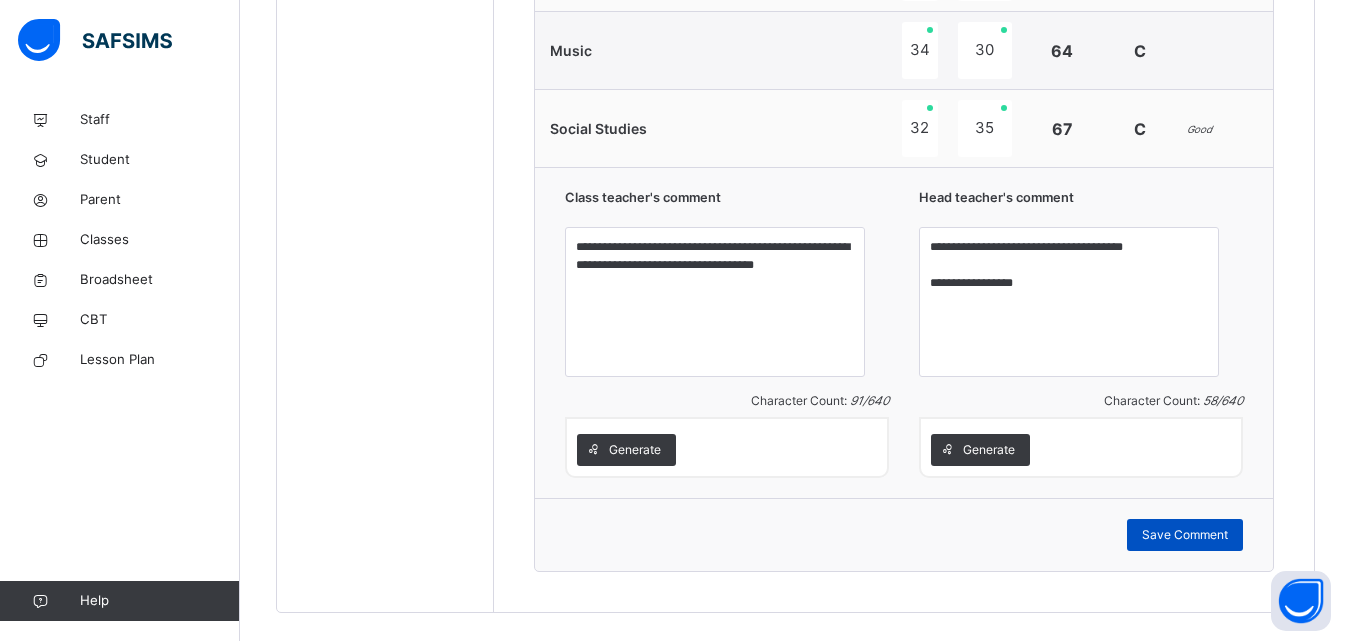 click on "Save Comment" at bounding box center [1185, 535] 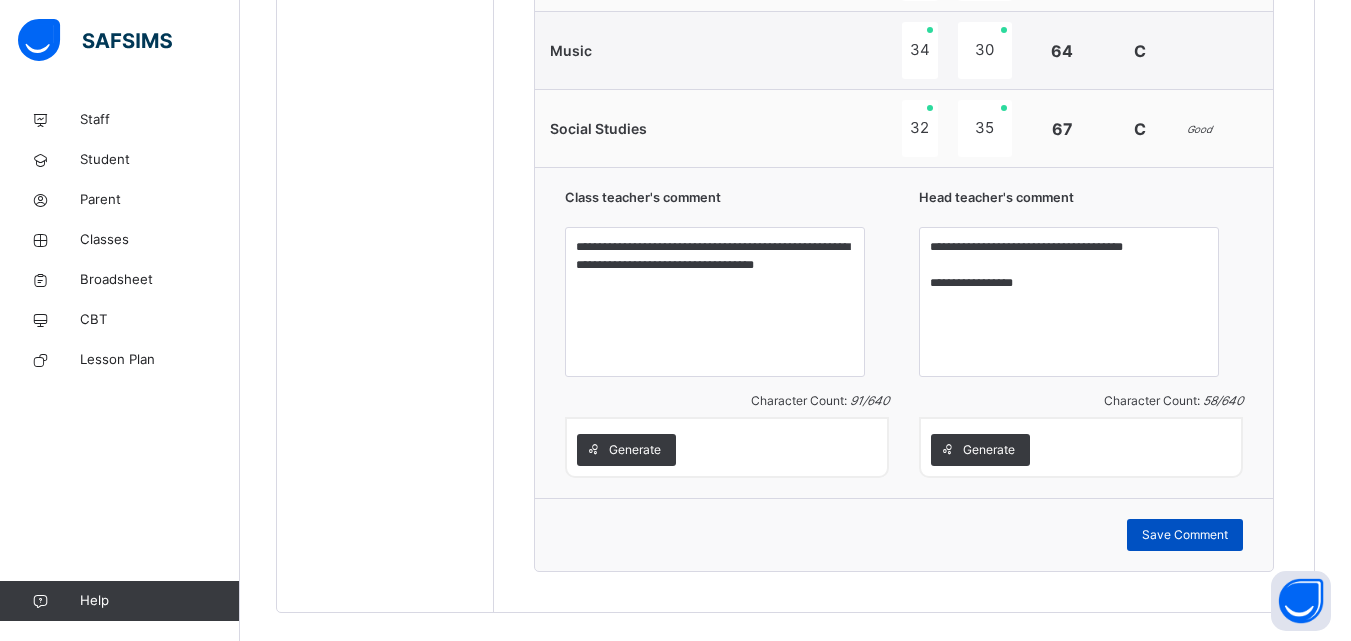 click on "Save Comment" at bounding box center [1185, 535] 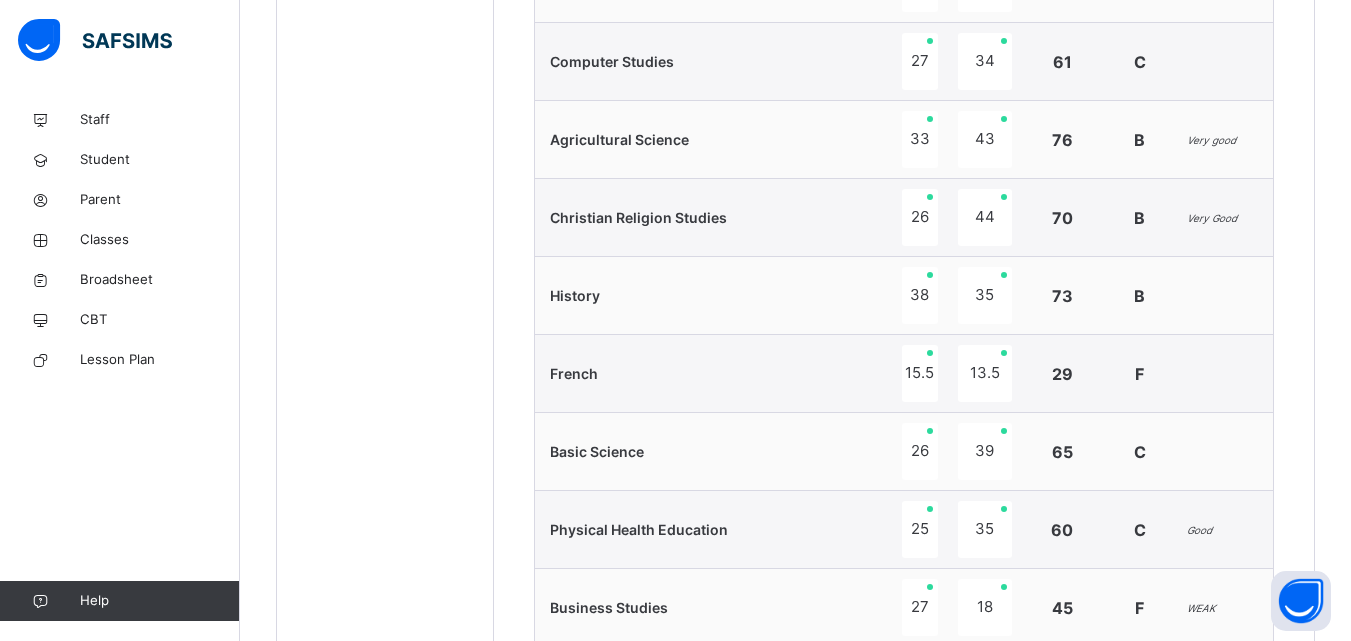 scroll, scrollTop: 1039, scrollLeft: 0, axis: vertical 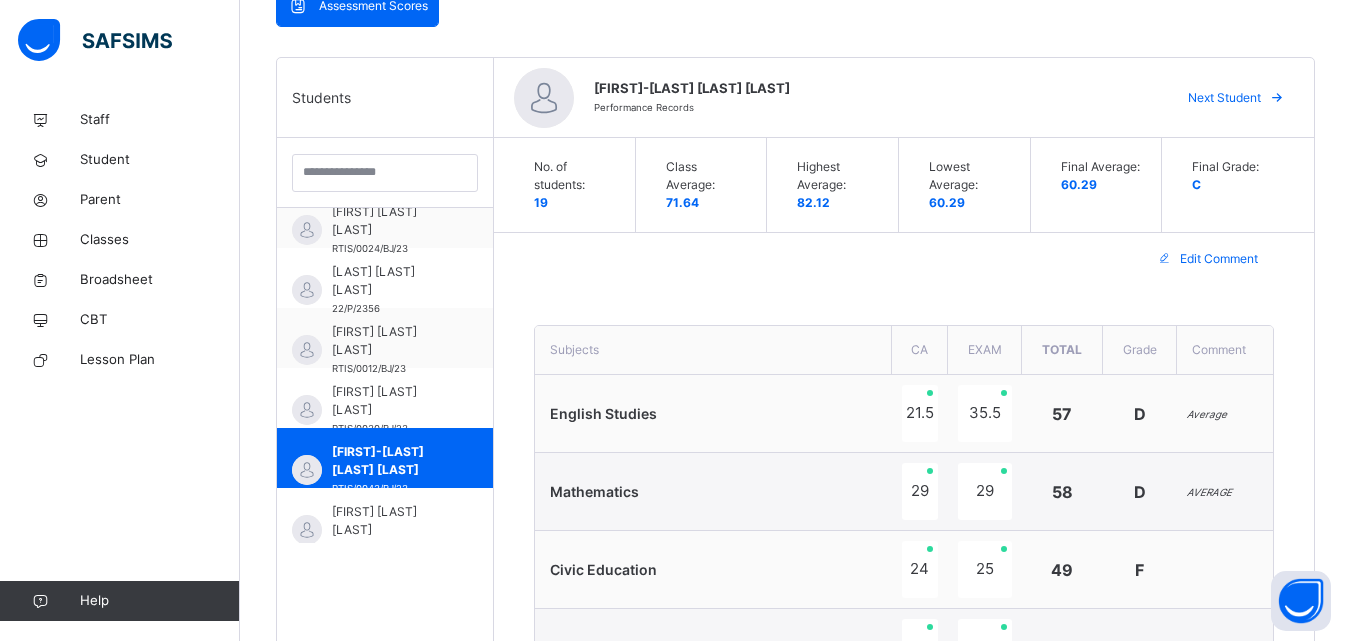 click on "Next Student" at bounding box center (1224, 98) 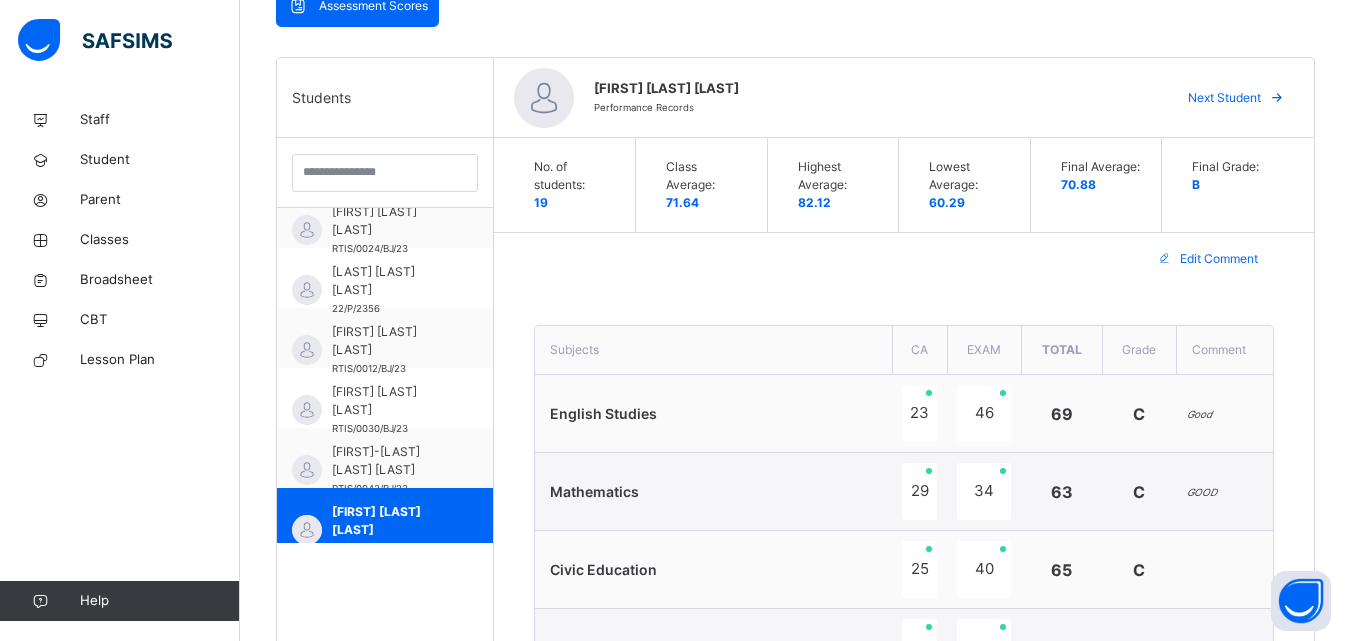 click on "Next Student" at bounding box center [1224, 98] 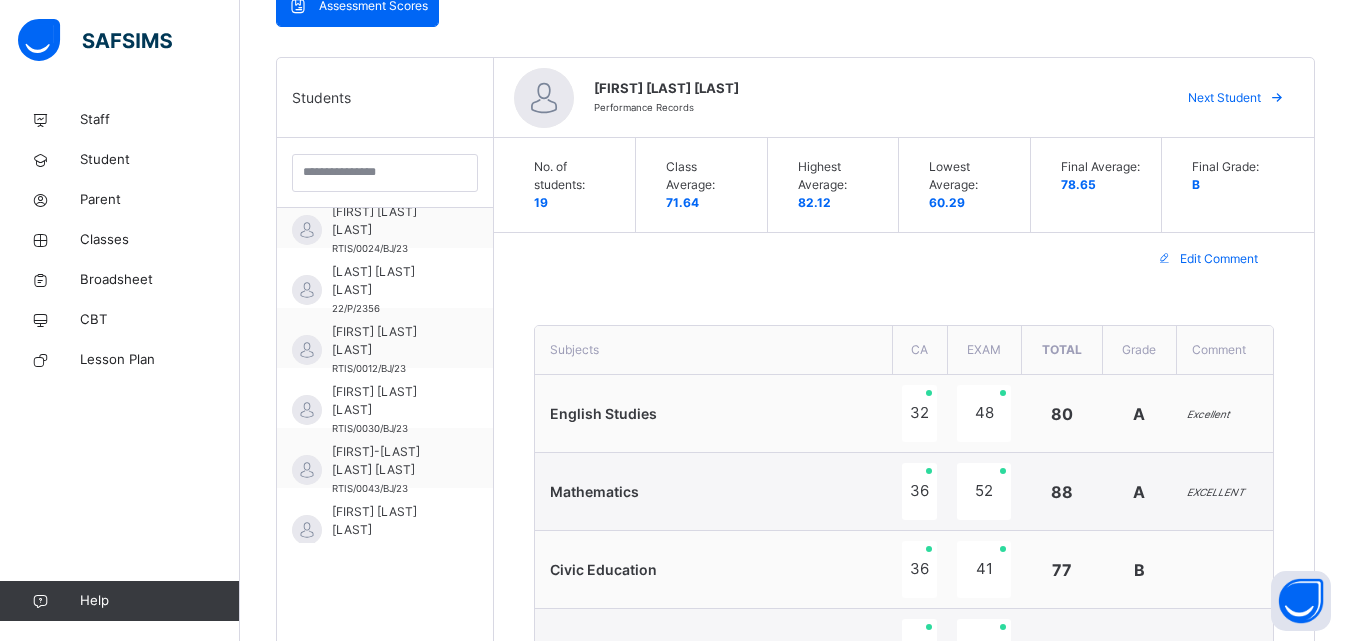 click on "Next Student" at bounding box center [1224, 98] 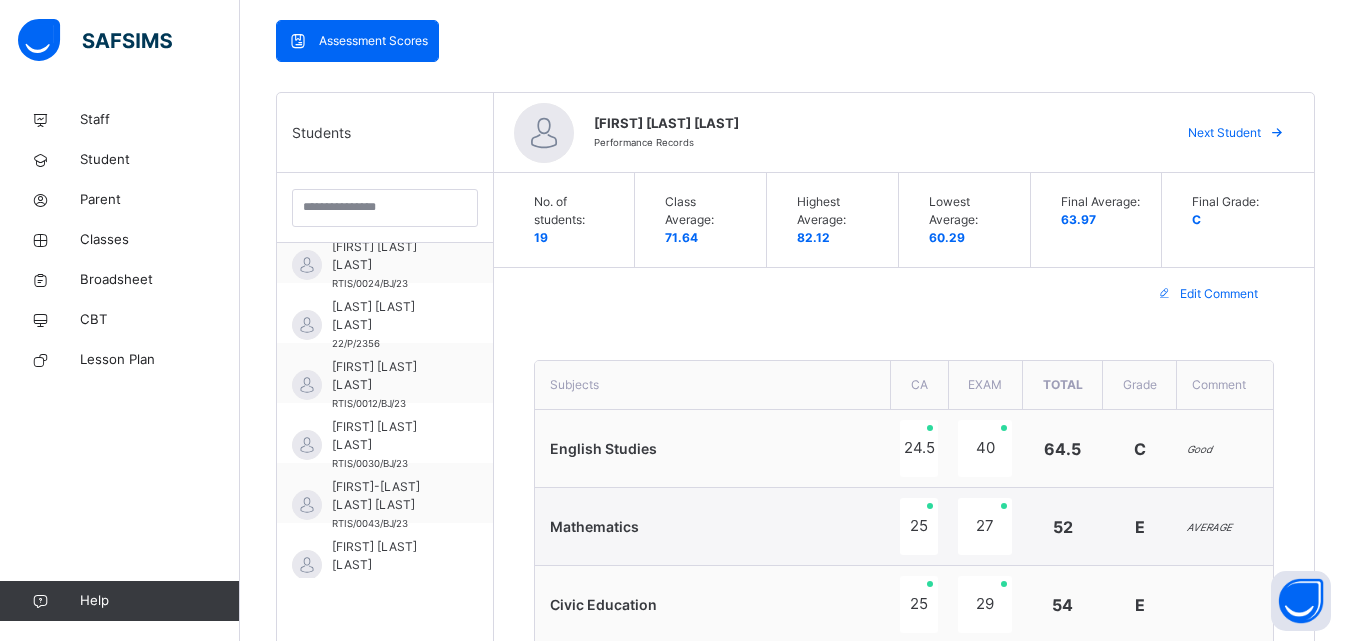 scroll, scrollTop: 365, scrollLeft: 0, axis: vertical 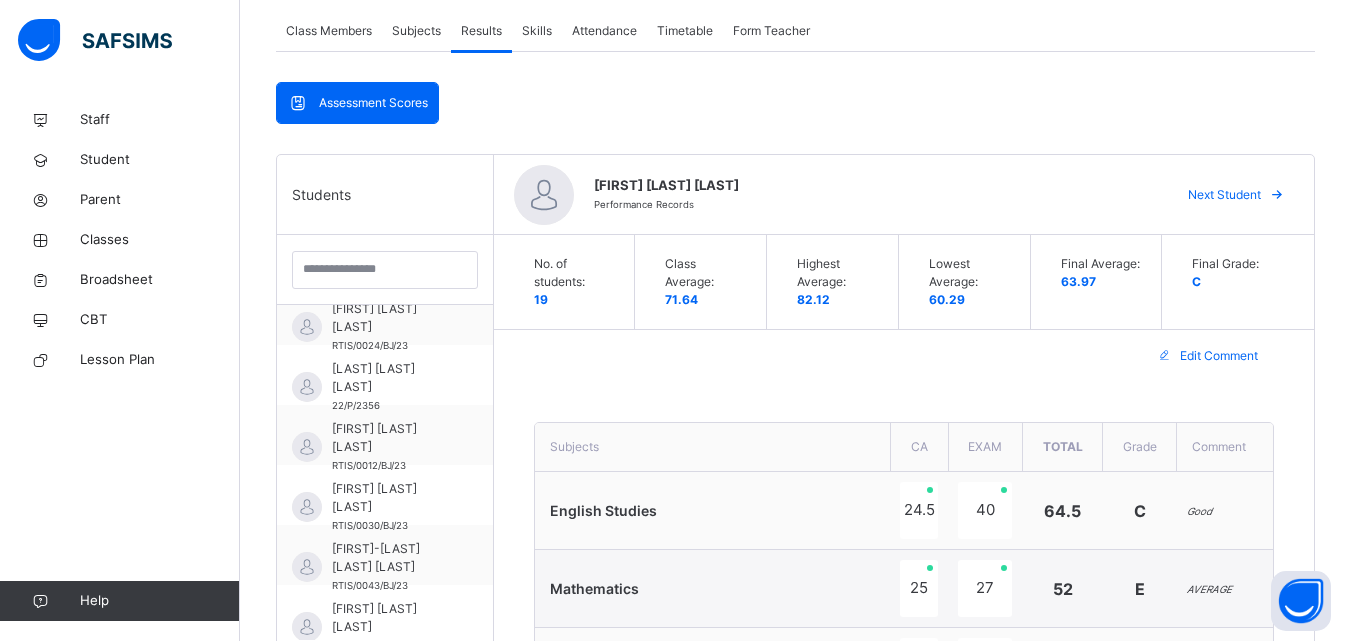 click on "Next Student" at bounding box center (1224, 195) 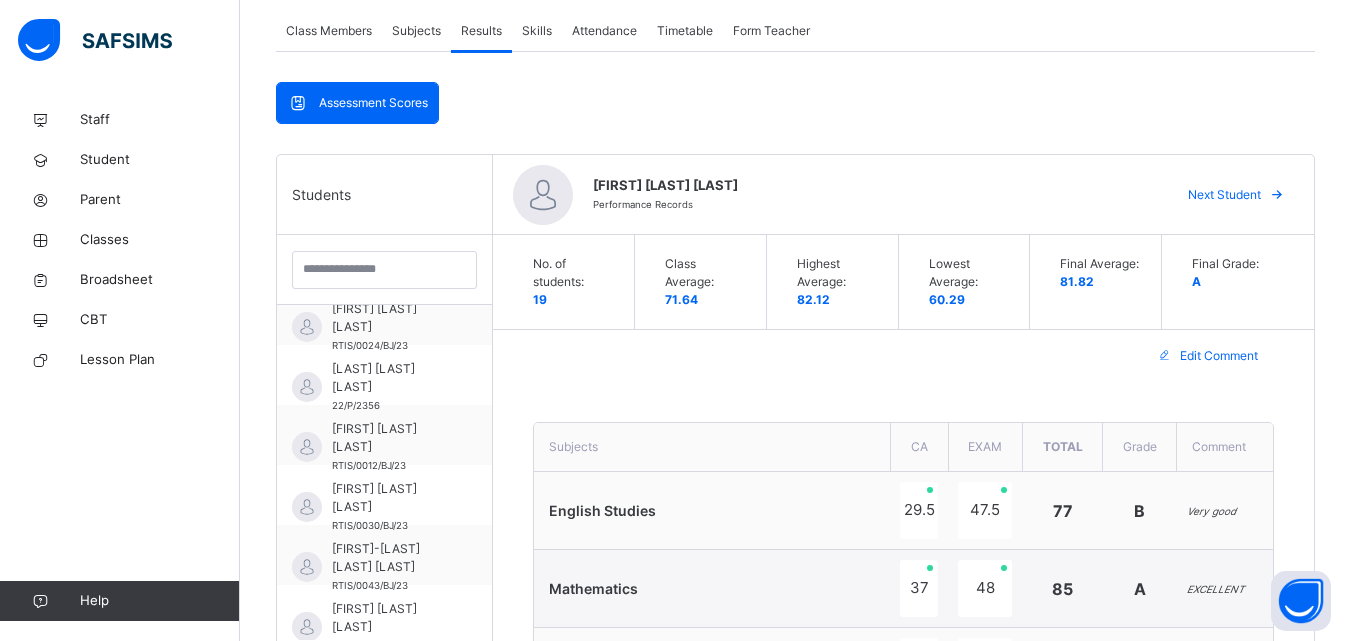 click on "Next Student" at bounding box center [1224, 195] 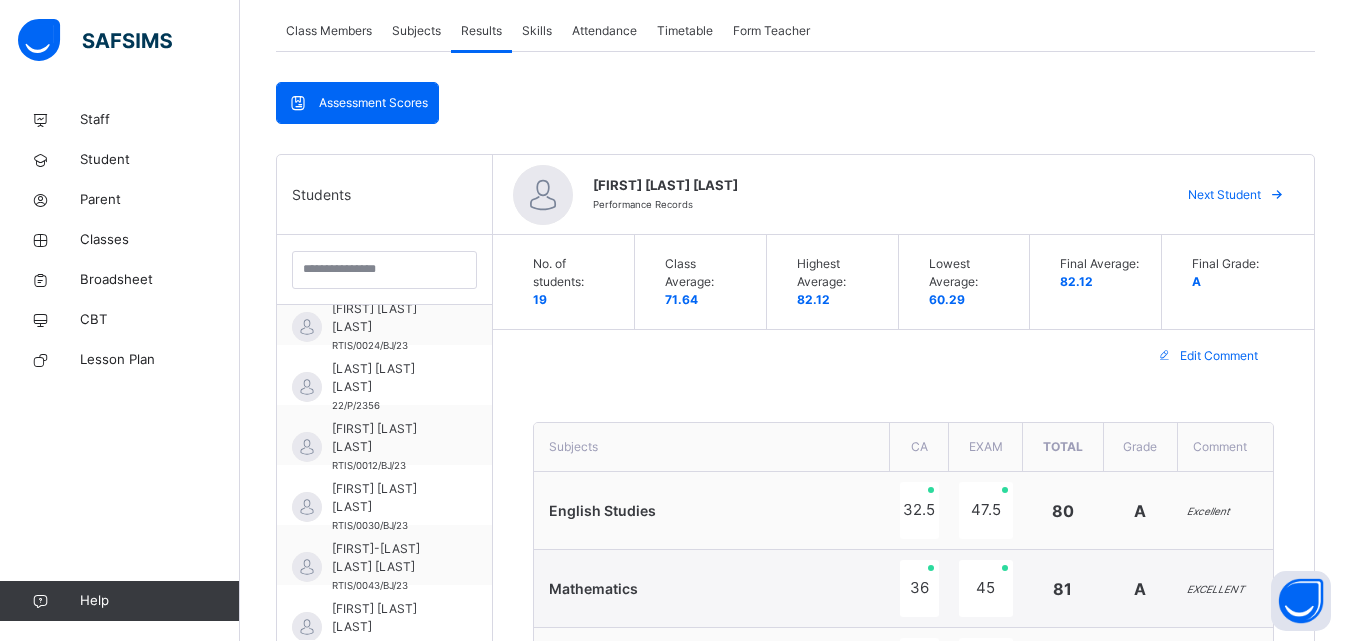 click on "Next Student" at bounding box center (1224, 195) 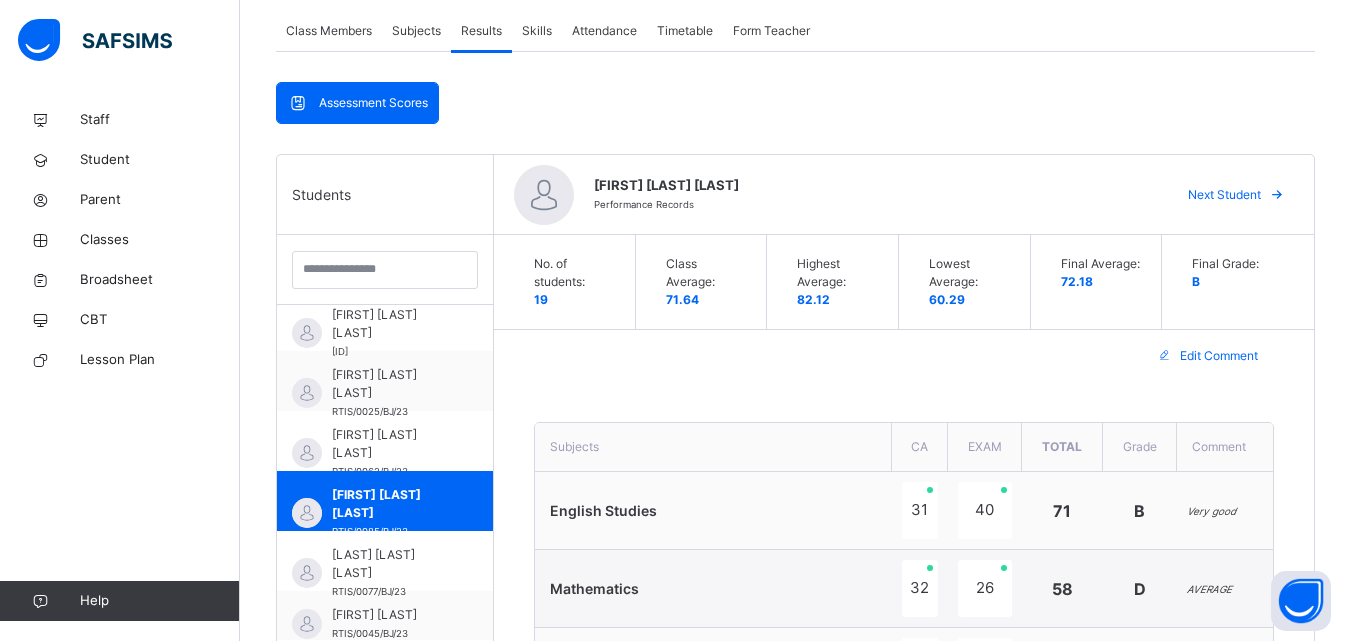 scroll, scrollTop: 618, scrollLeft: 0, axis: vertical 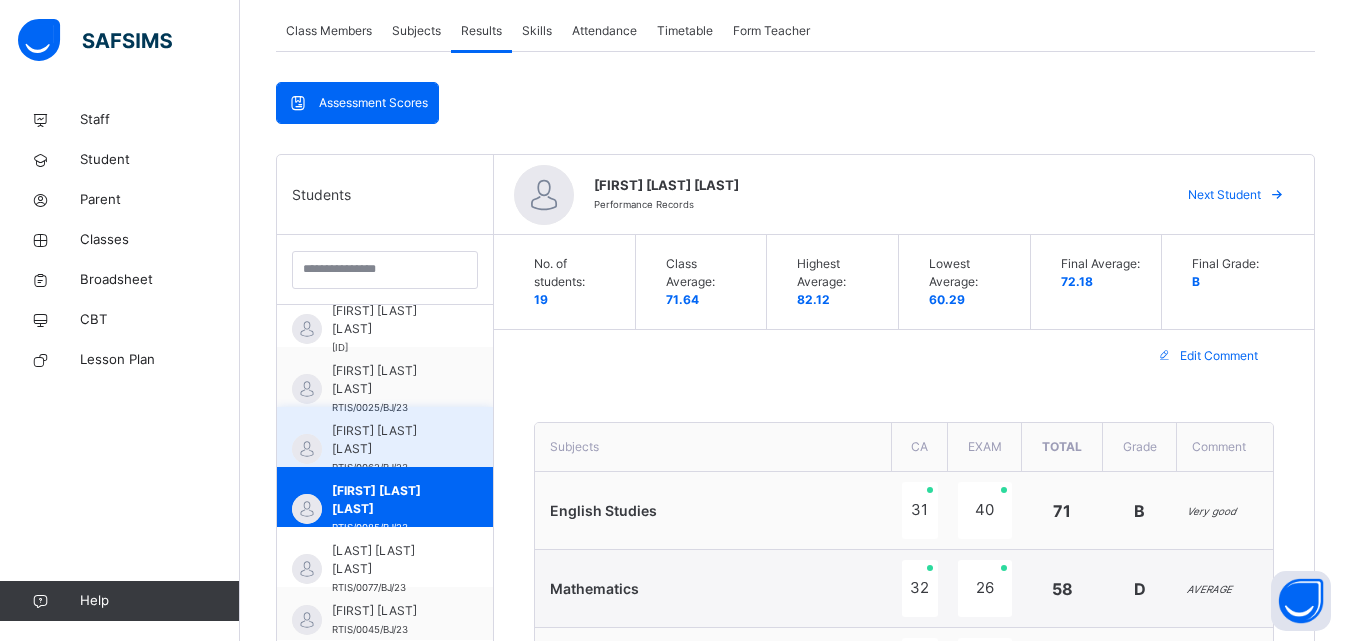 click on "[FIRST] [LAST] [LAST]" at bounding box center (390, 440) 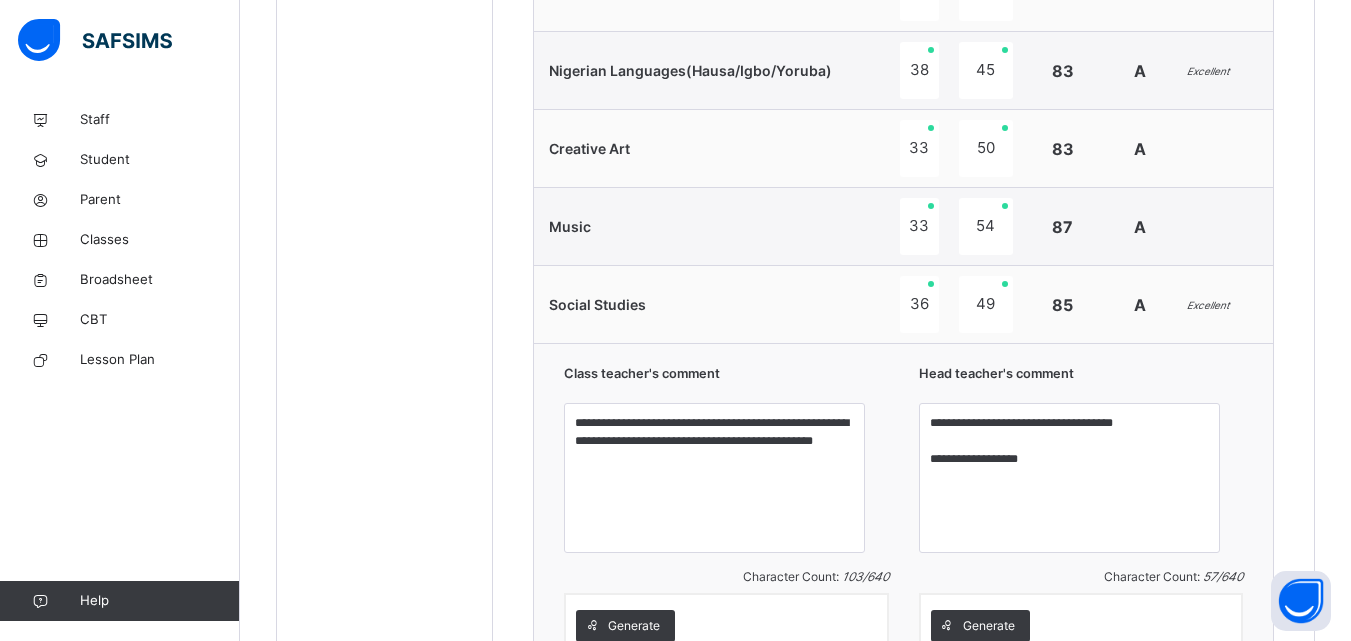 scroll, scrollTop: 1815, scrollLeft: 0, axis: vertical 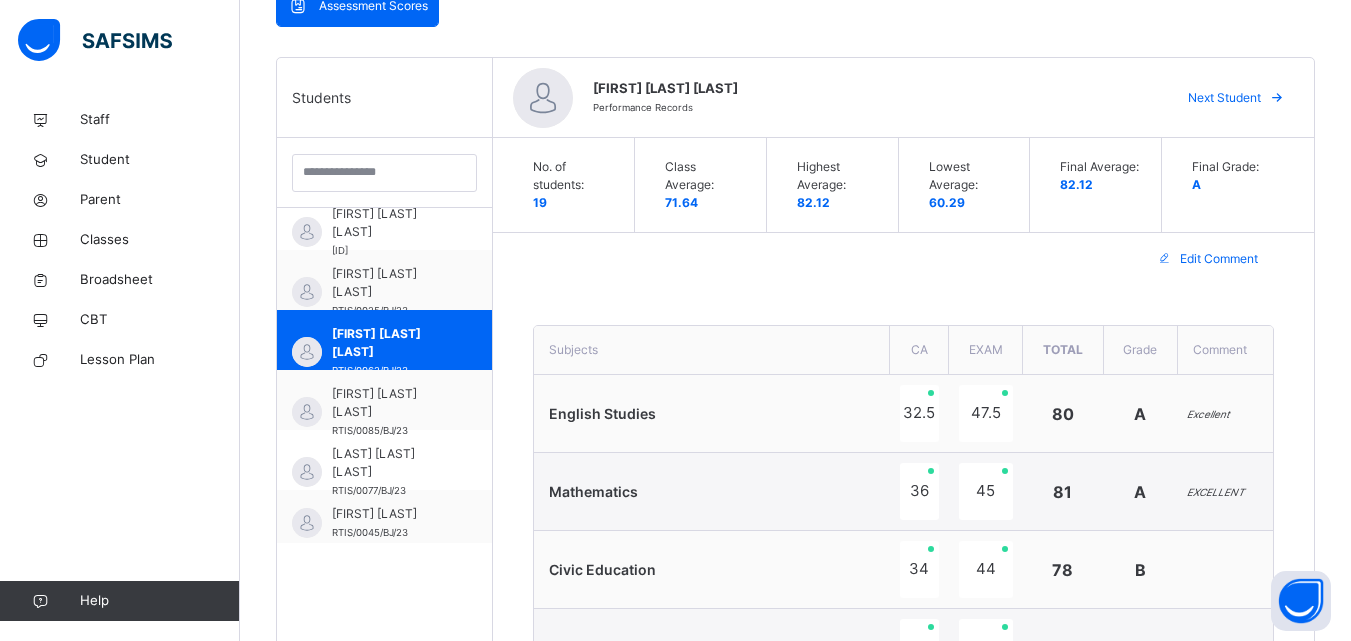 click on "Next Student" at bounding box center [1224, 98] 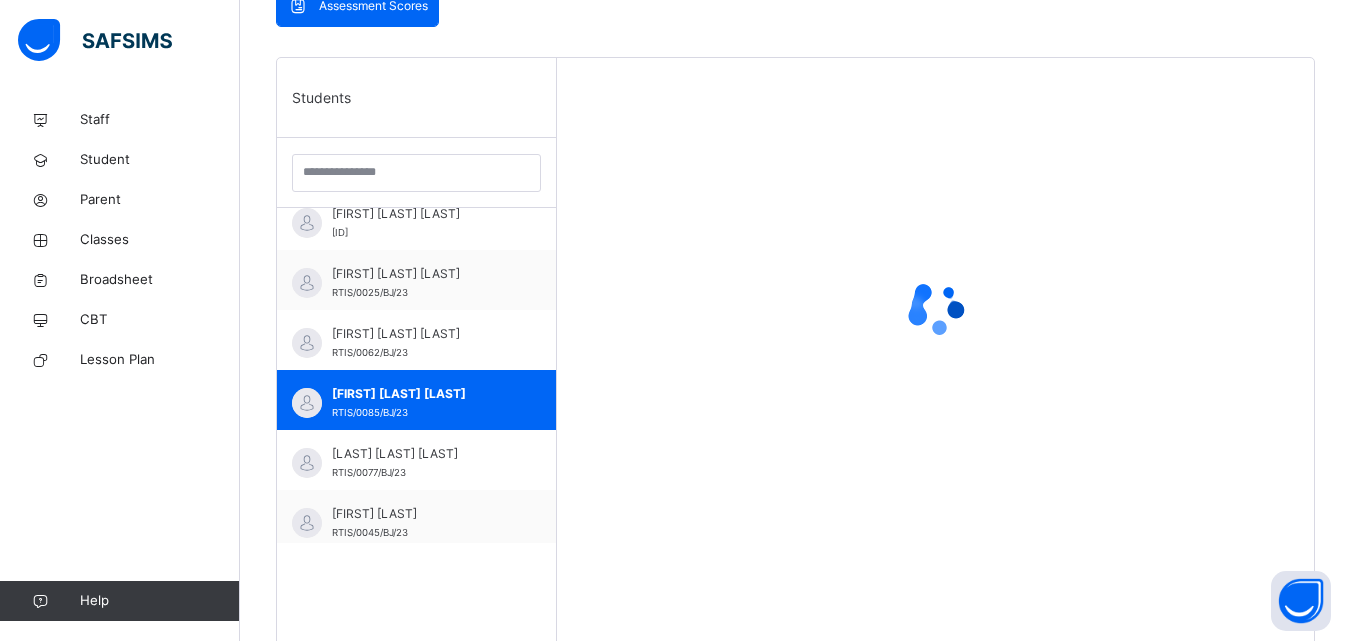 click at bounding box center [935, 308] 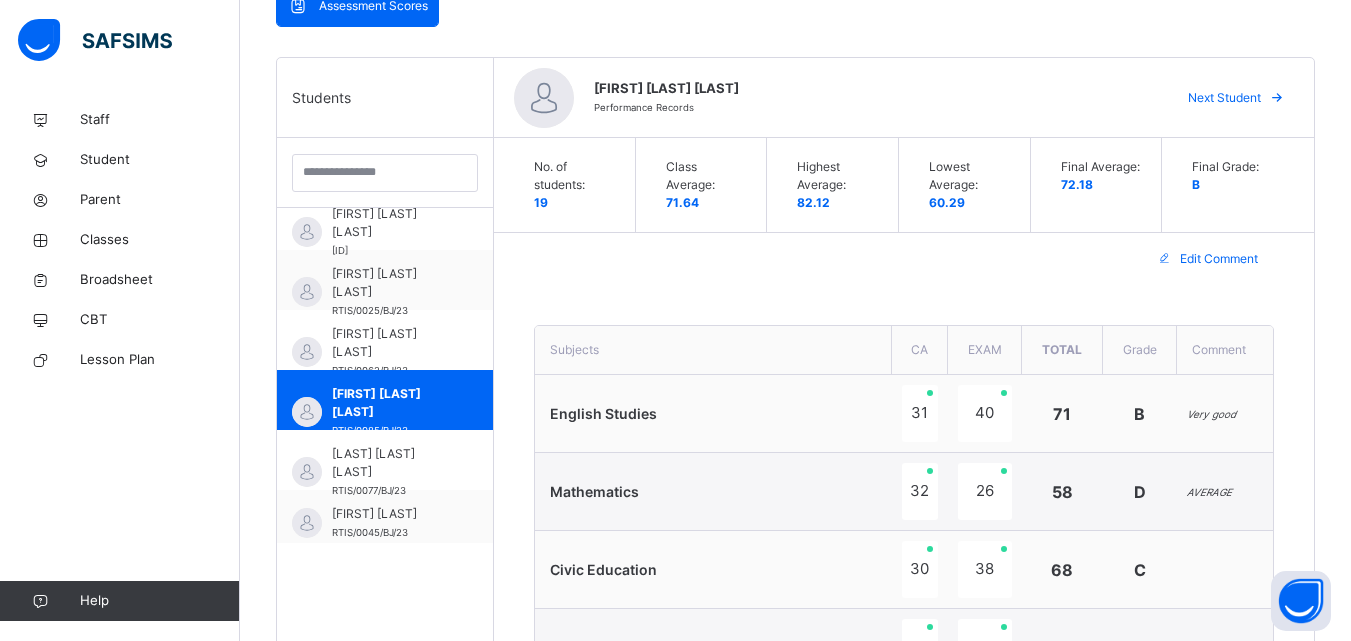 click on "Next Student" at bounding box center [1224, 98] 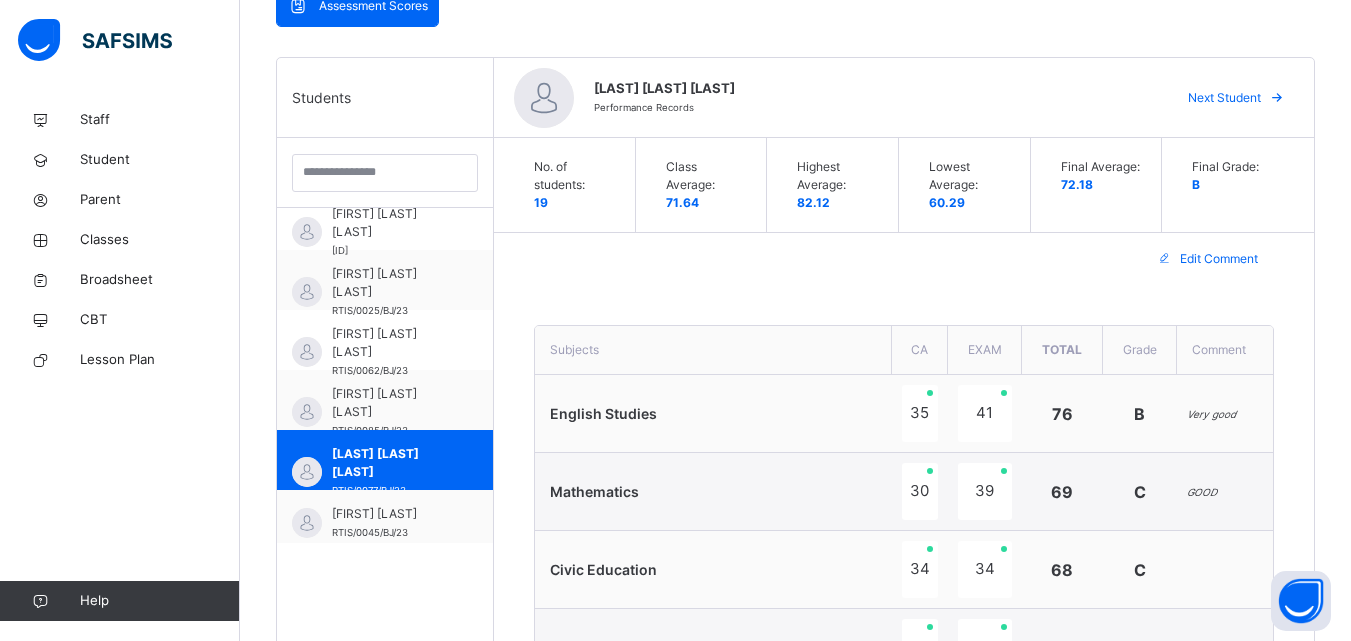 click on "Next Student" at bounding box center (1224, 98) 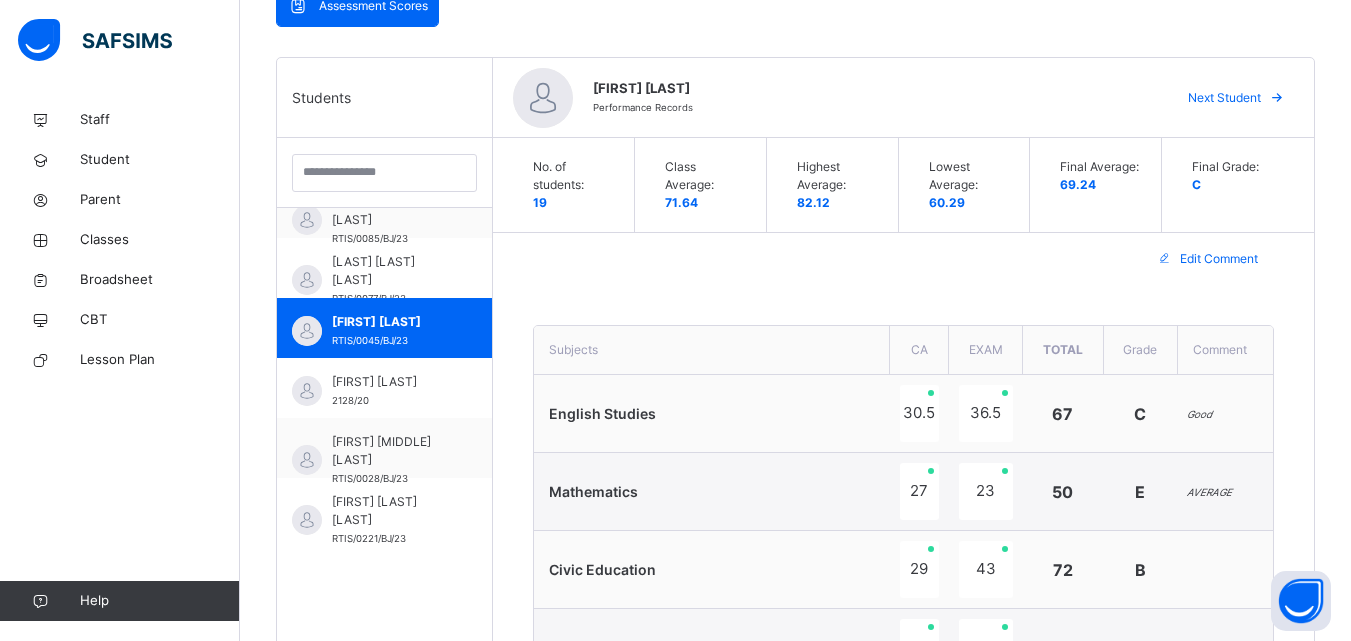 scroll, scrollTop: 814, scrollLeft: 0, axis: vertical 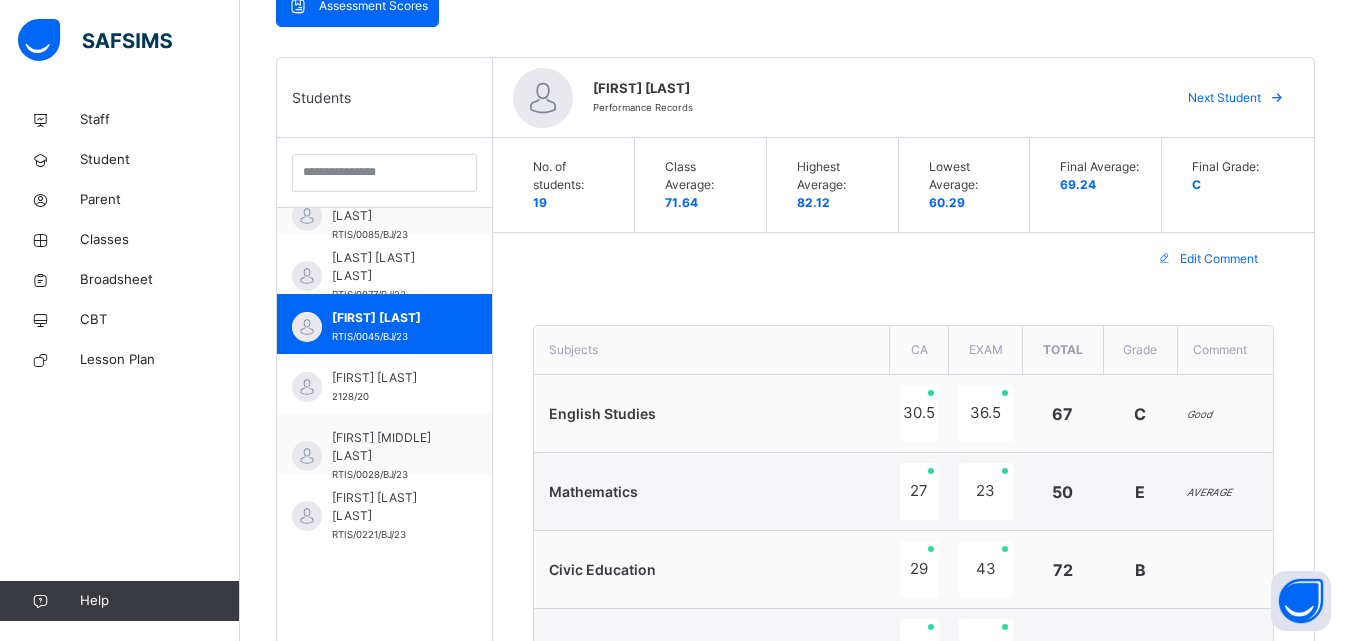 click on "Next Student" at bounding box center (1224, 98) 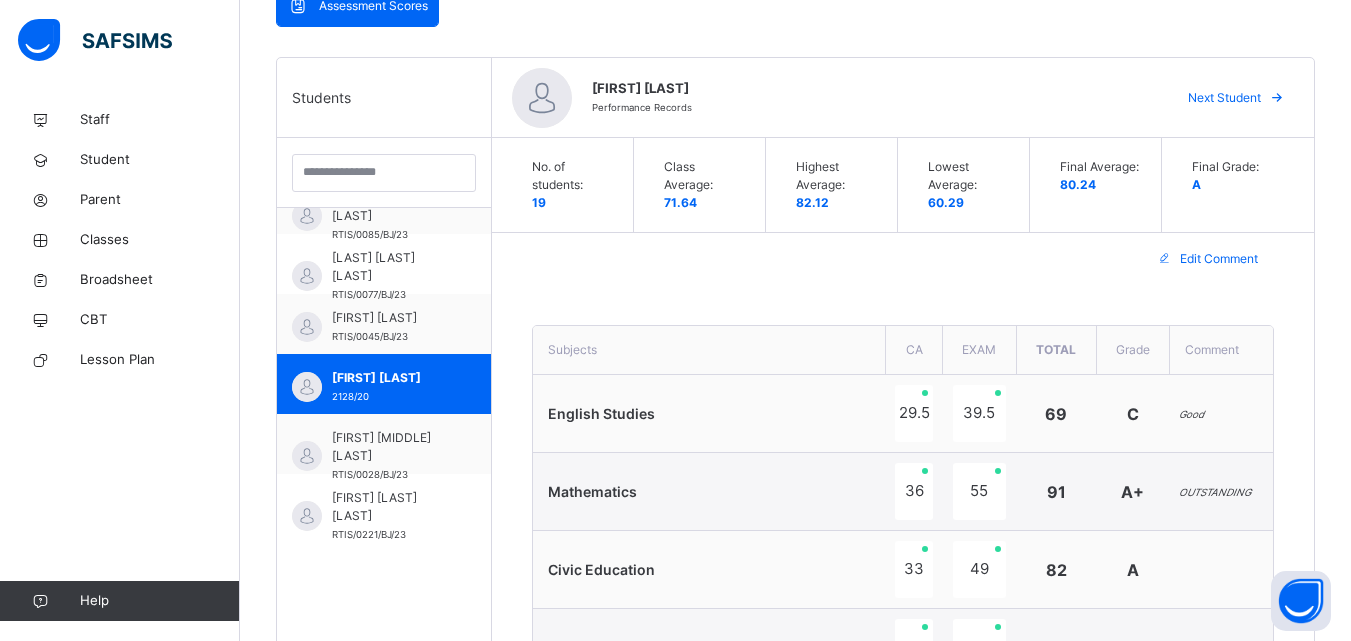 click on "Next Student" at bounding box center (1224, 98) 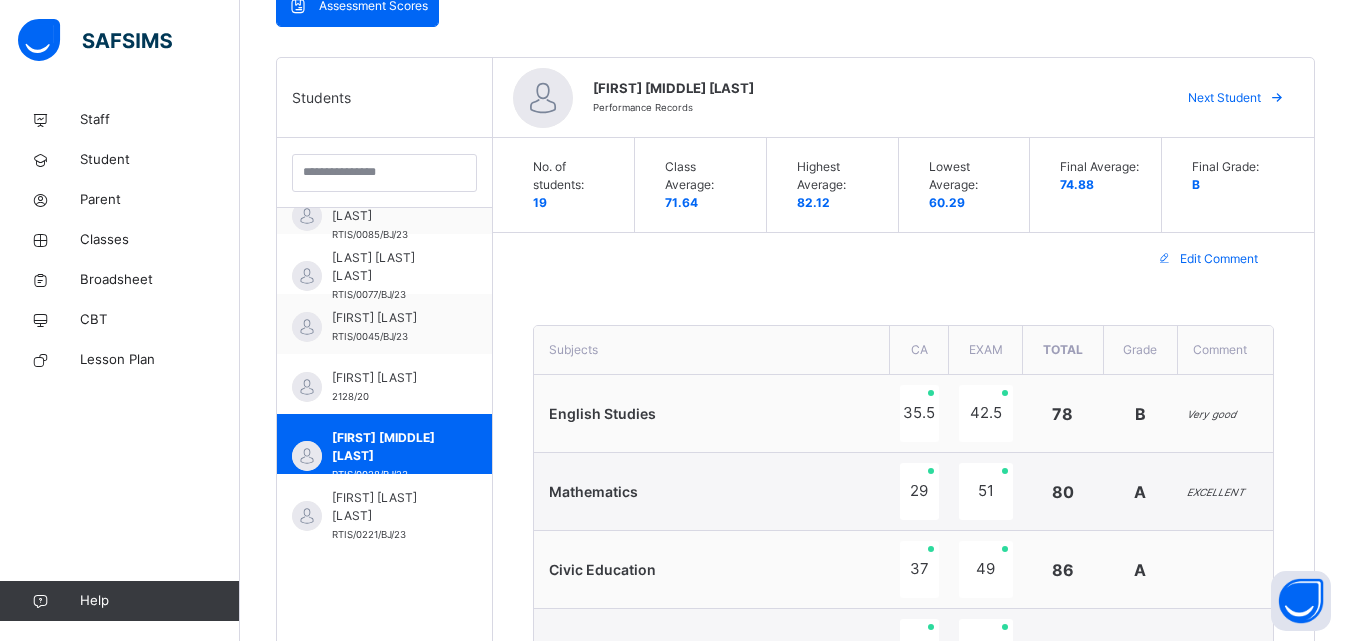 click on "Next Student" at bounding box center (1224, 98) 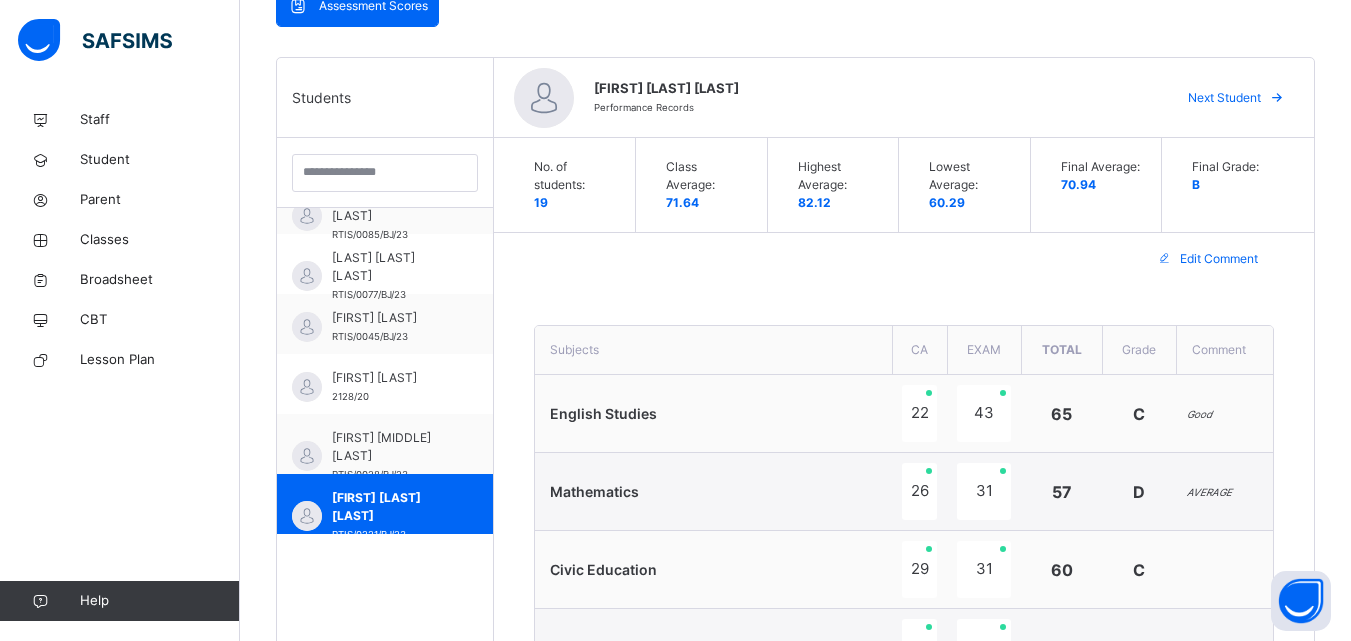 click on "Next Student" at bounding box center [1224, 98] 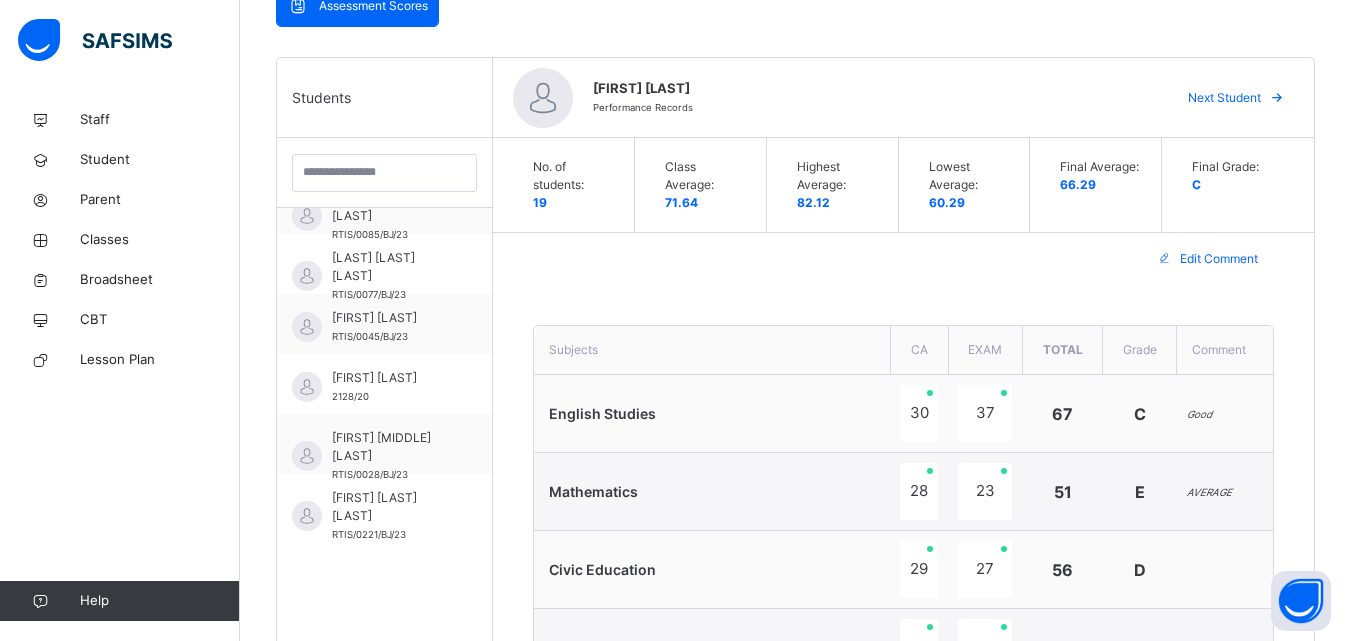 click on "Next Student" at bounding box center [1224, 98] 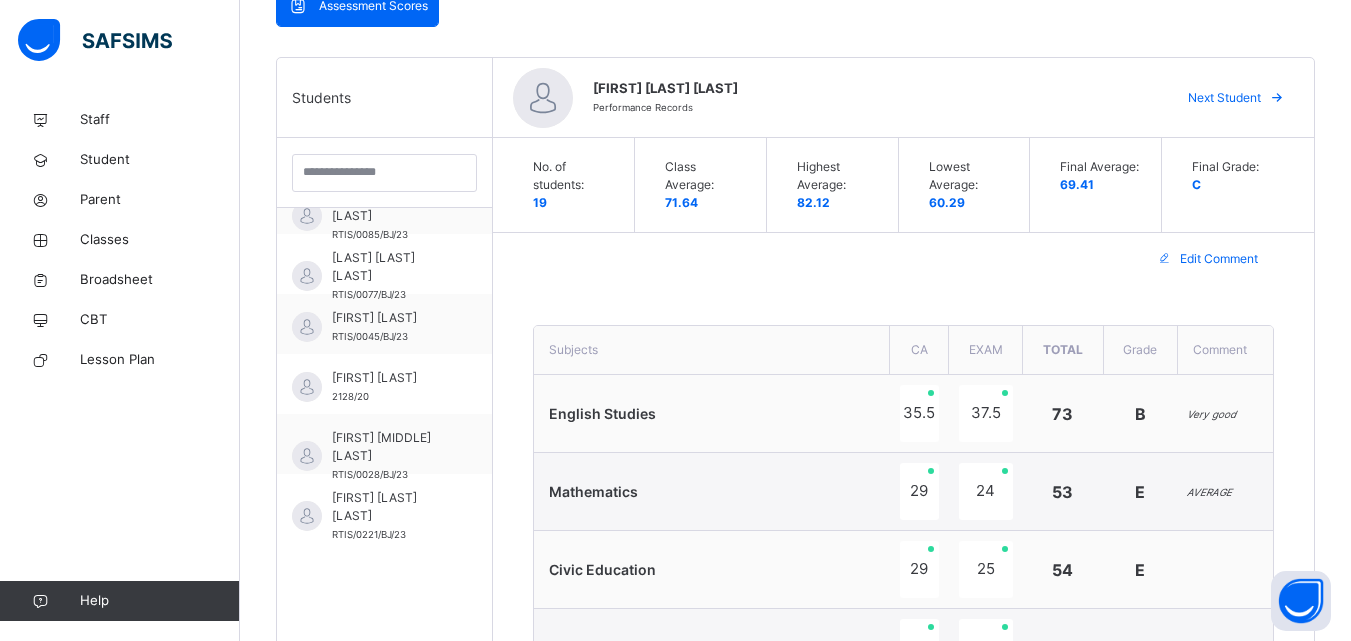 click on "Next Student" at bounding box center [1224, 98] 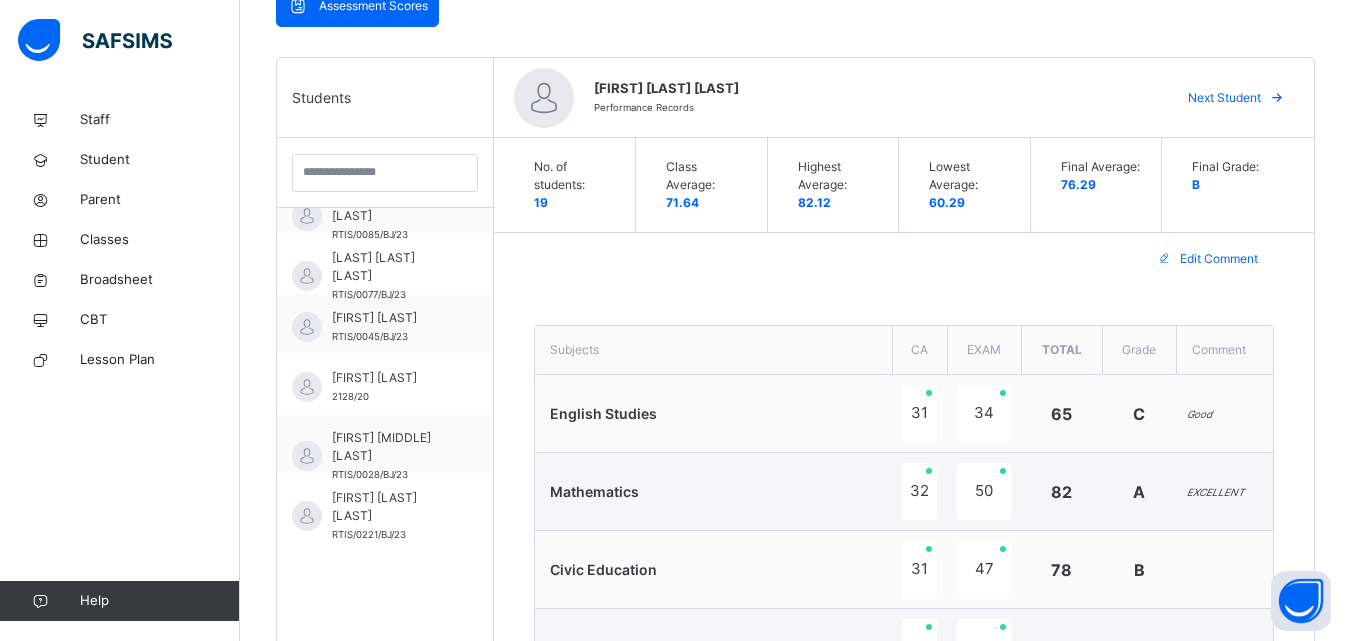 click on "Next Student" at bounding box center (1224, 98) 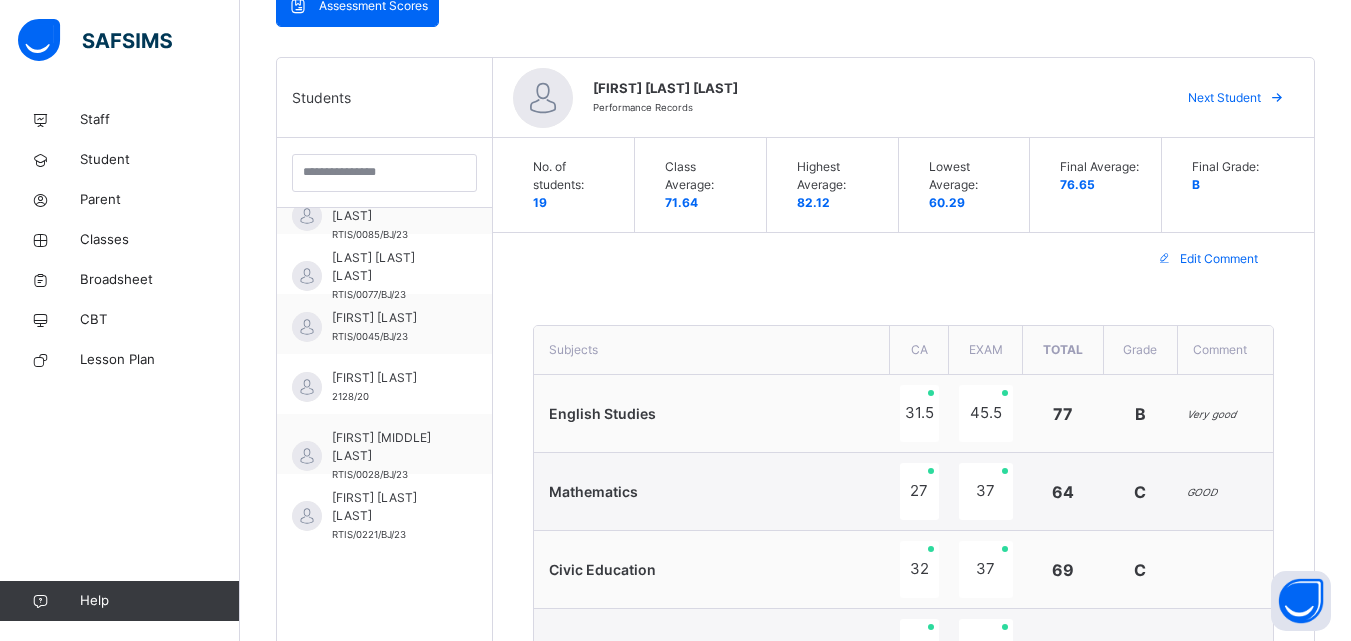 click on "Next Student" at bounding box center [1224, 98] 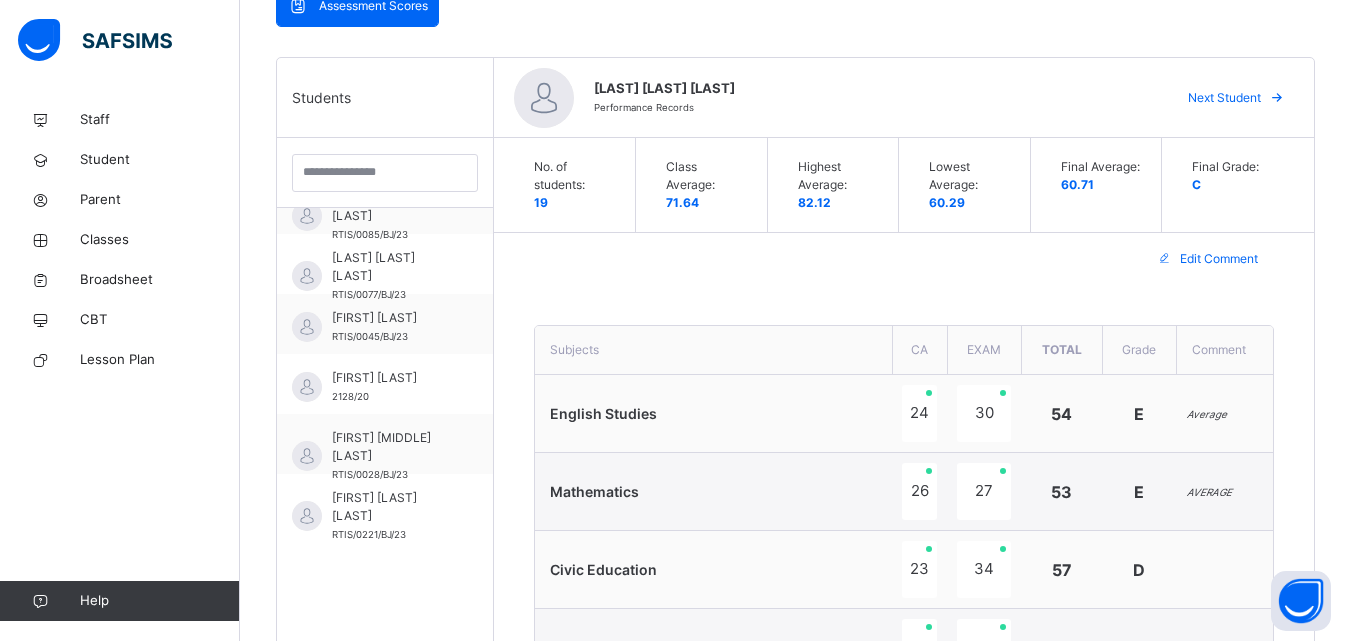 click on "Next Student" at bounding box center [1224, 98] 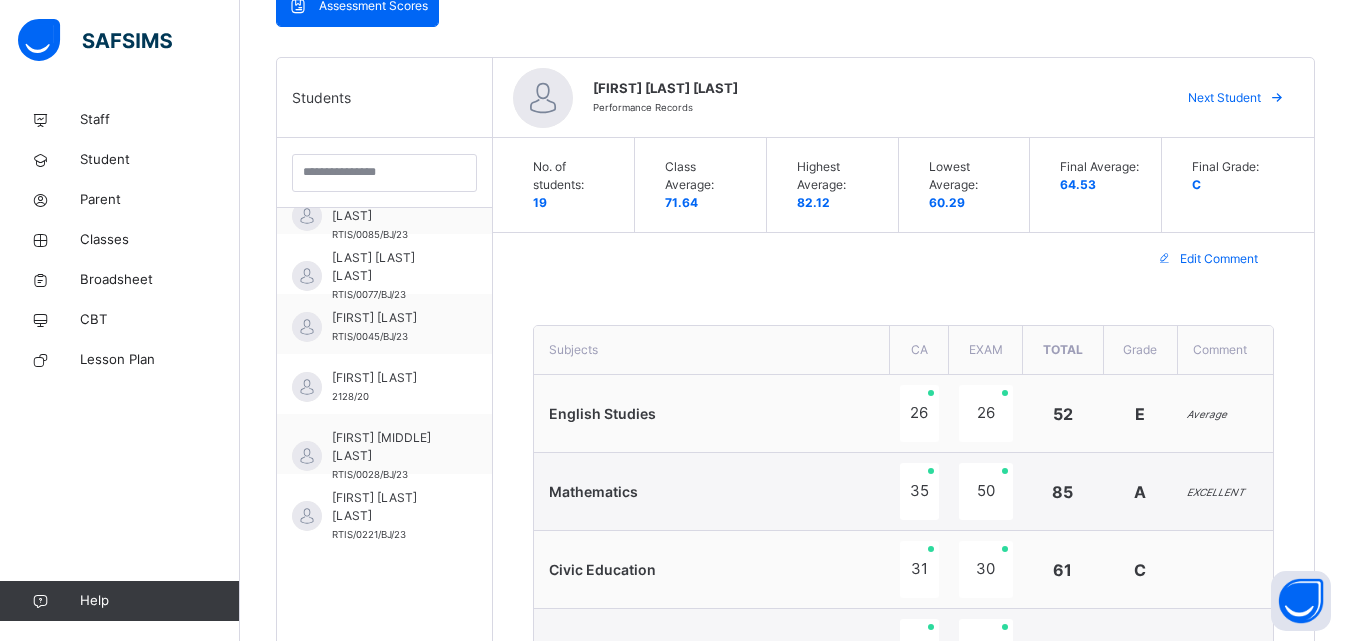 click on "Next Student" at bounding box center [1224, 98] 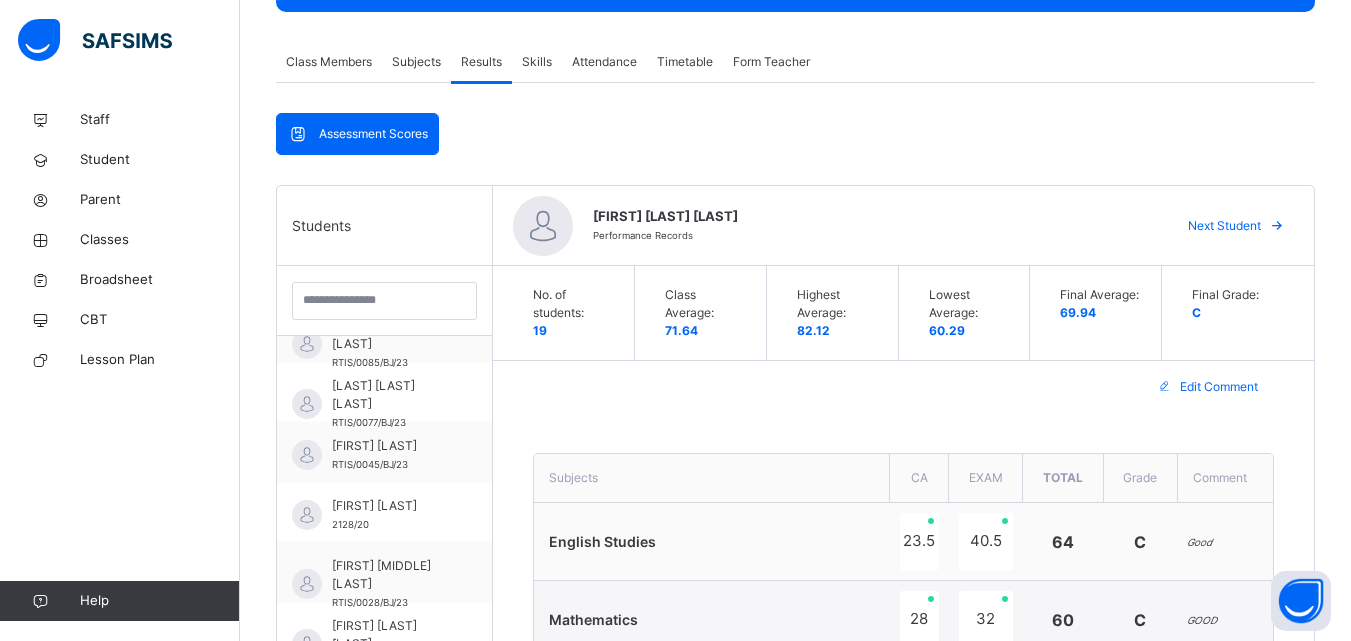 scroll, scrollTop: 259, scrollLeft: 0, axis: vertical 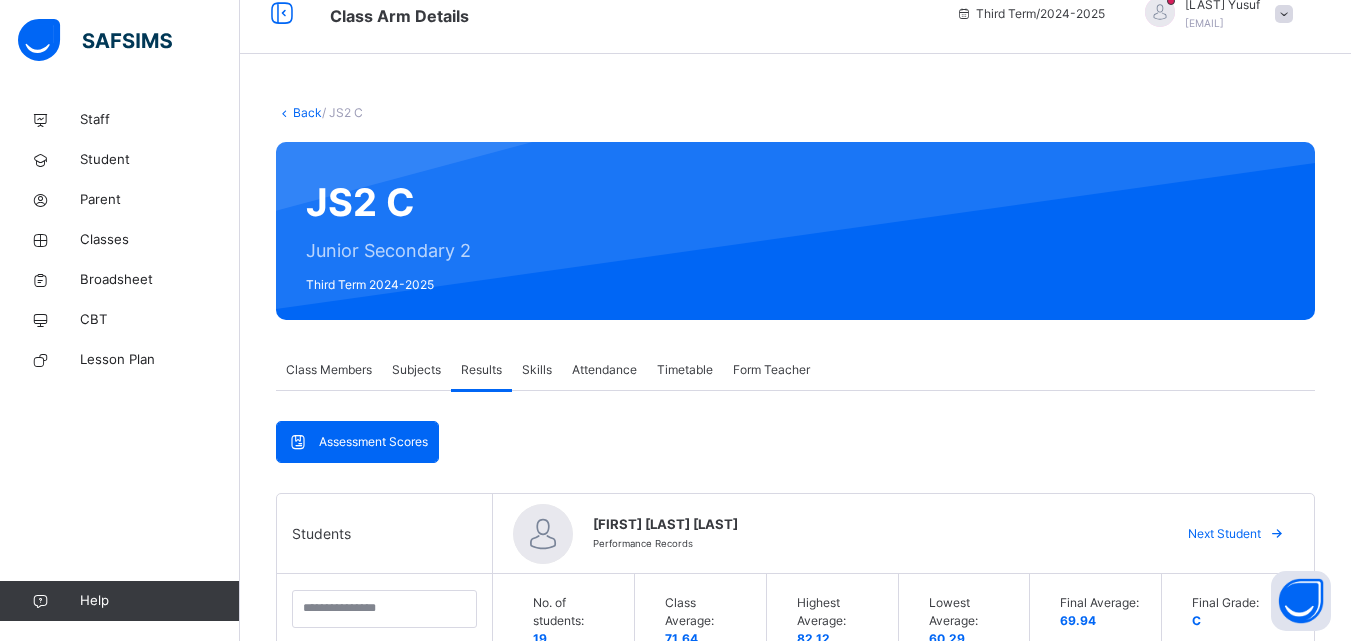 click on "Back" at bounding box center (307, 112) 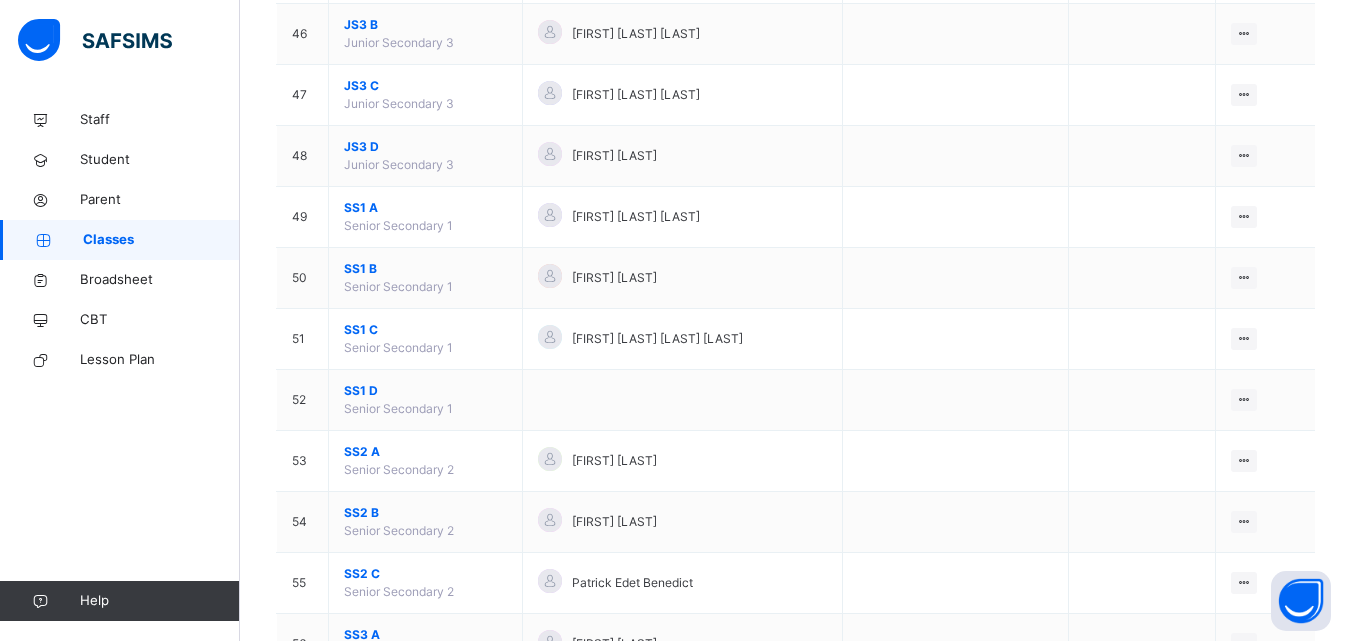 scroll, scrollTop: 2945, scrollLeft: 0, axis: vertical 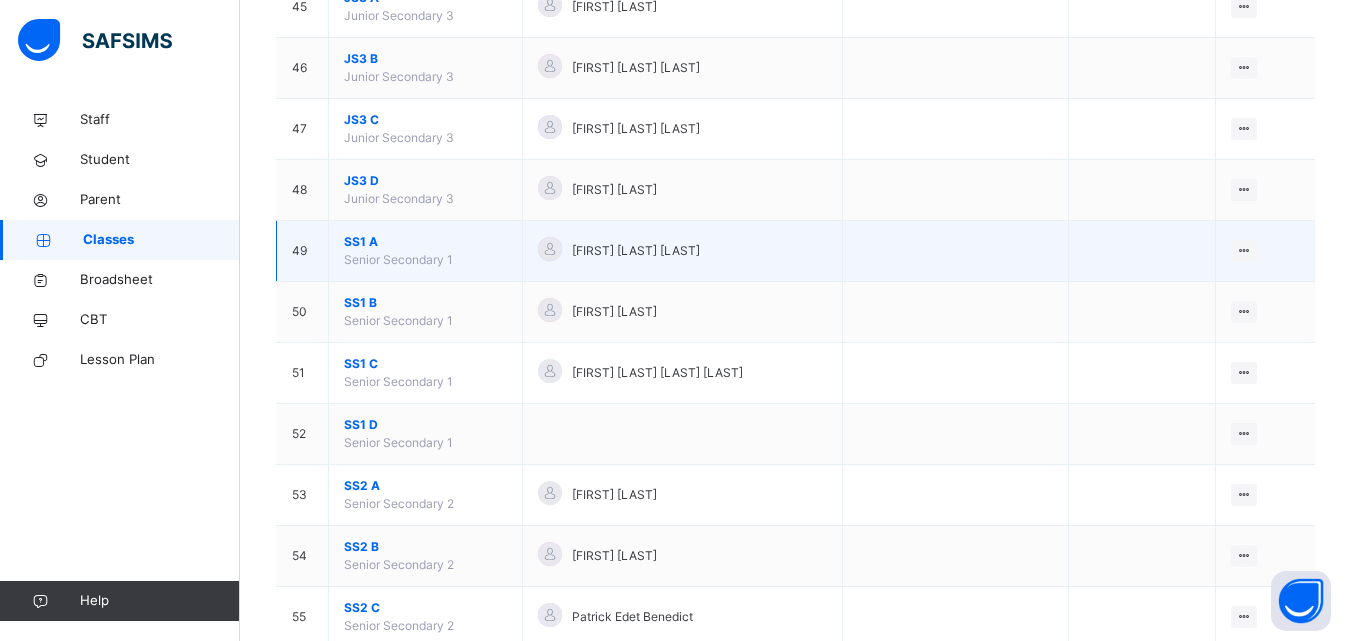 click on "SS1   A" at bounding box center (425, 242) 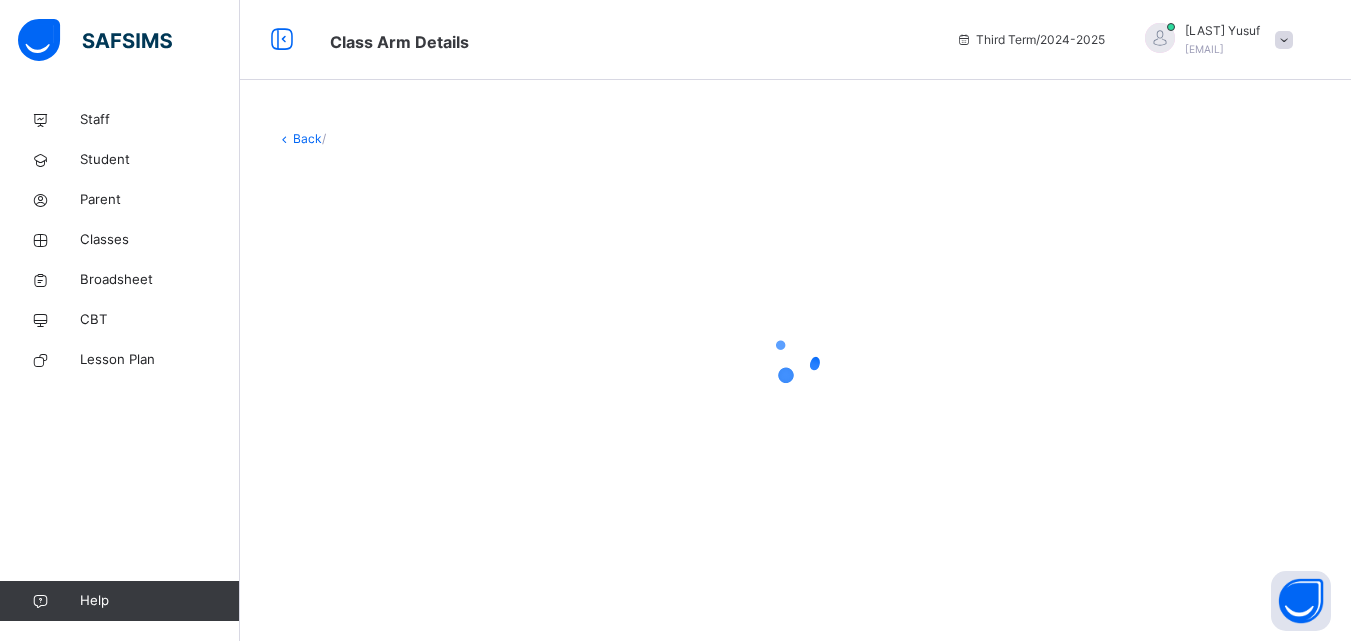 scroll, scrollTop: 0, scrollLeft: 0, axis: both 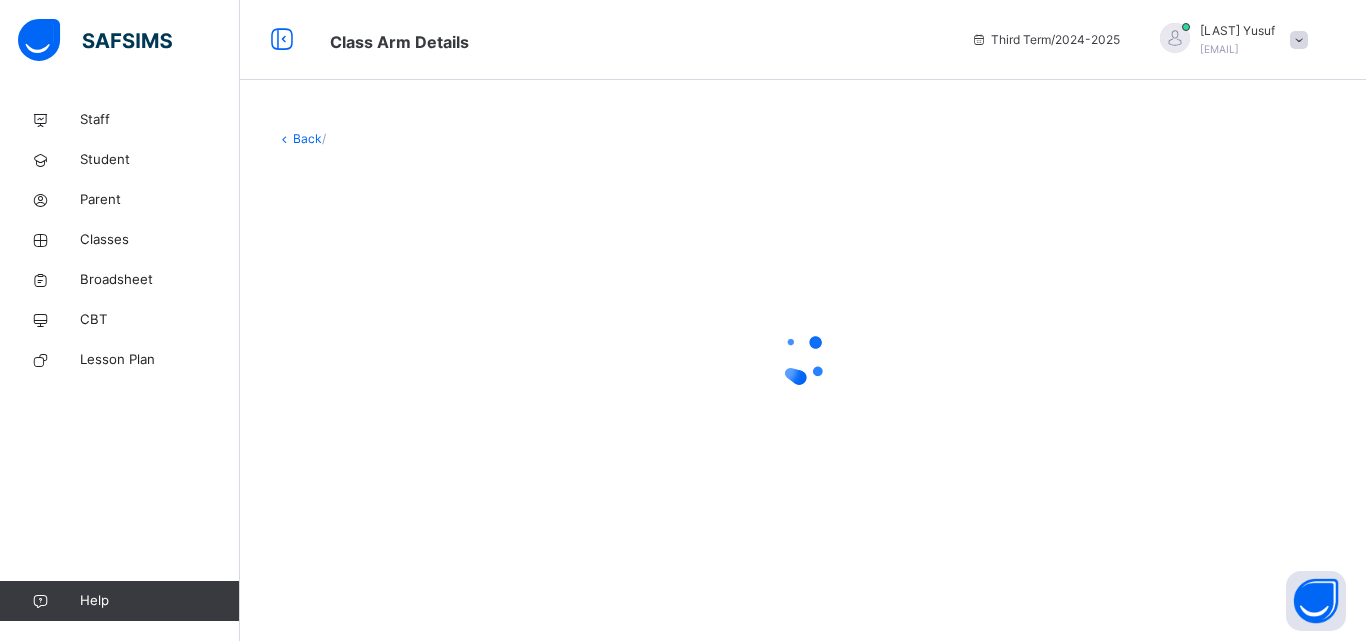 click at bounding box center (803, 358) 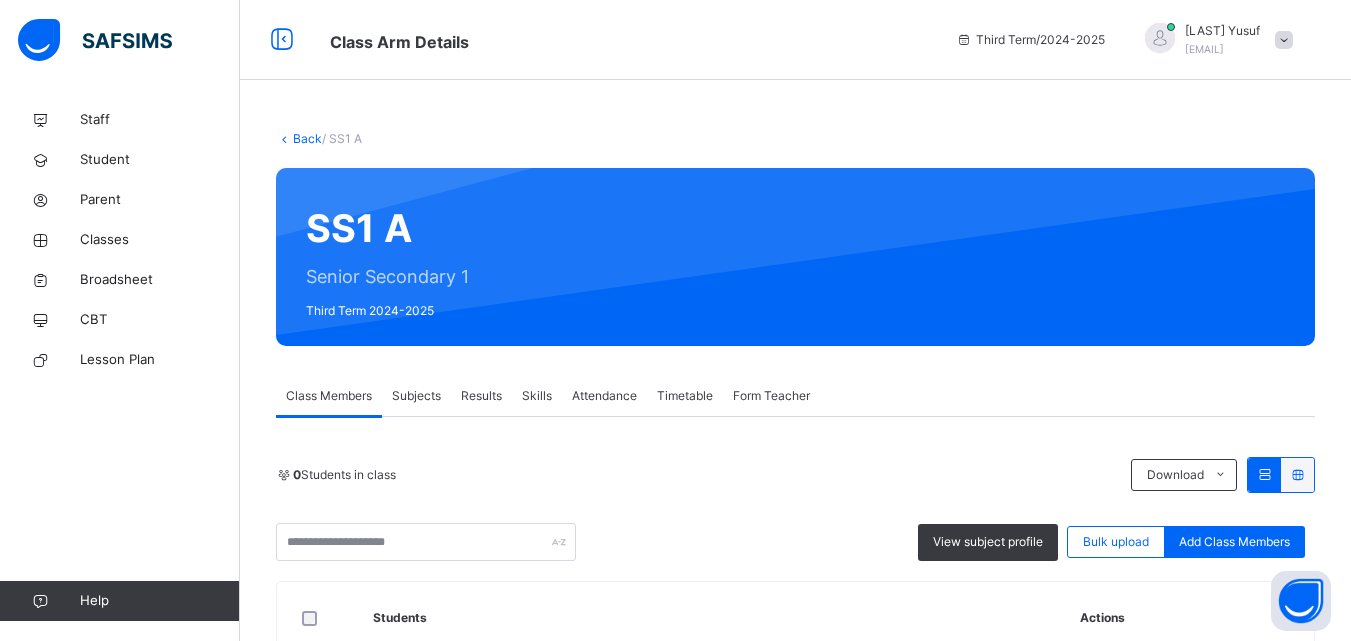 click on "Results" at bounding box center (481, 396) 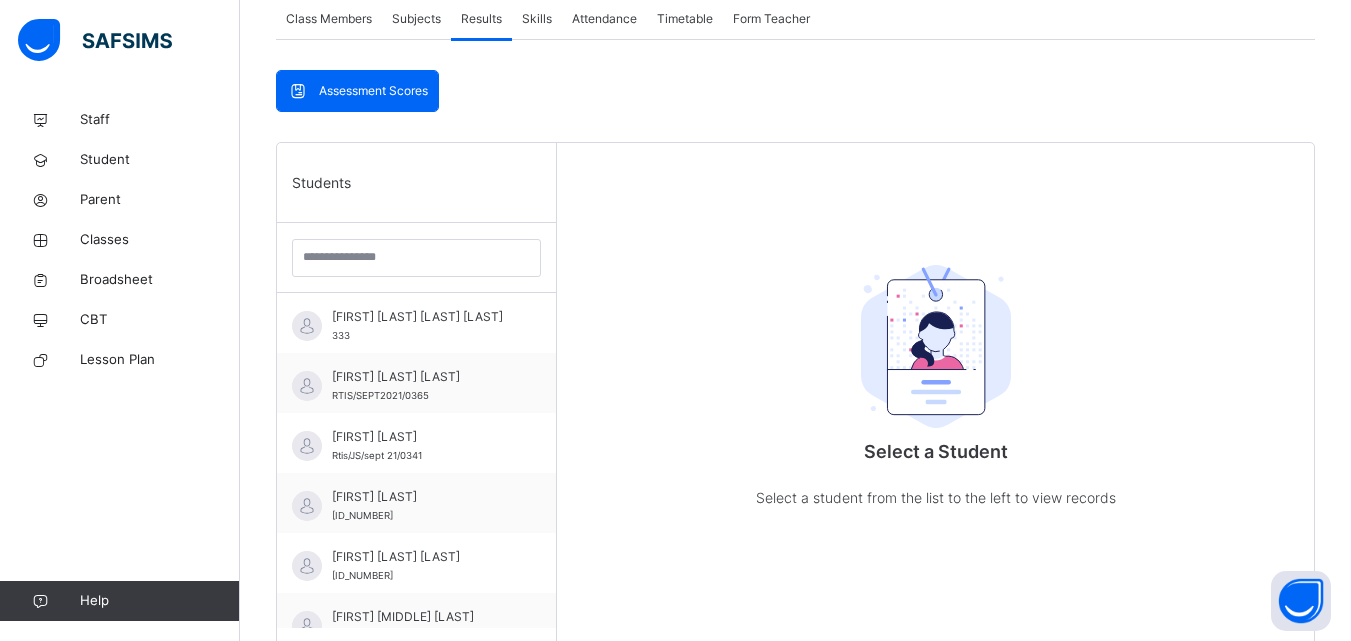 scroll, scrollTop: 549, scrollLeft: 0, axis: vertical 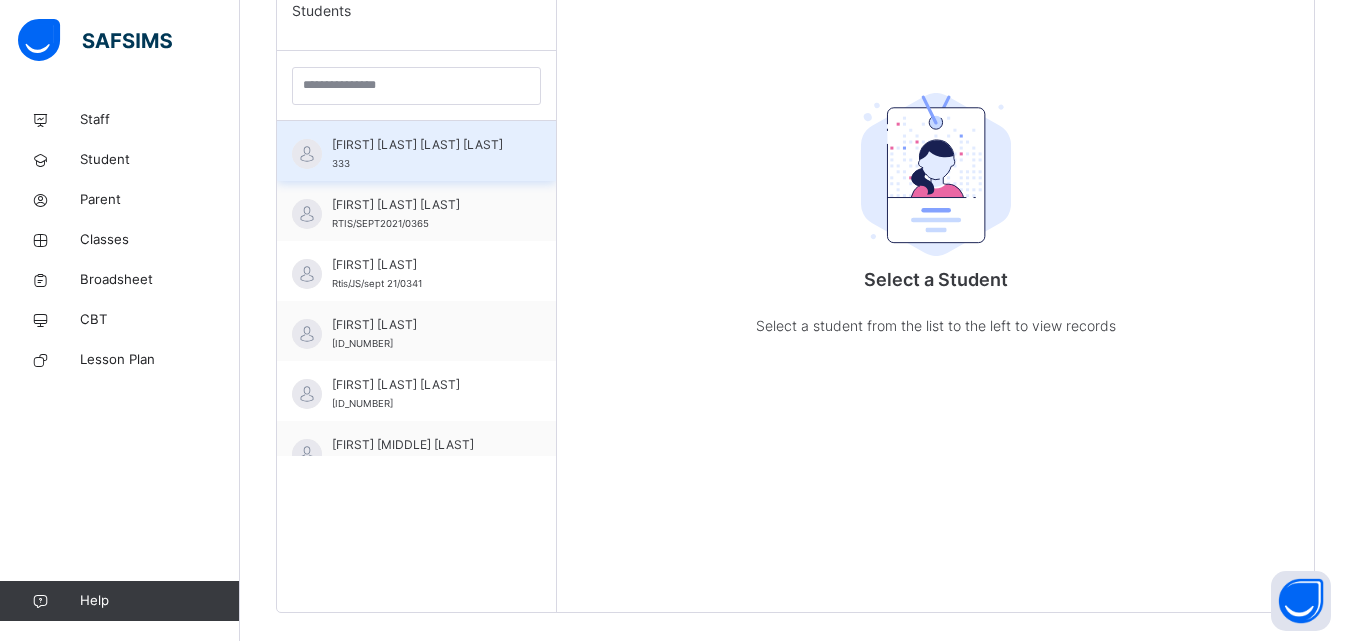click on "[FIRST] [LAST] [LAST] [LAST]" at bounding box center [421, 145] 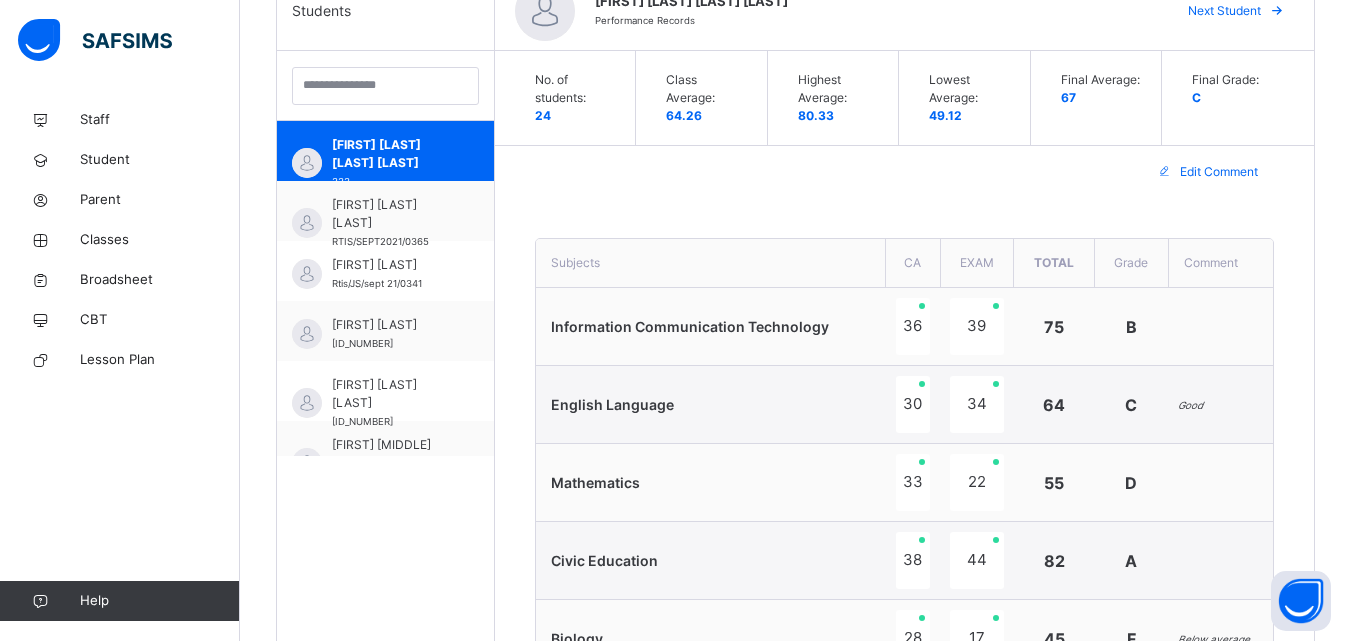 click on "Next Student" at bounding box center [1224, 11] 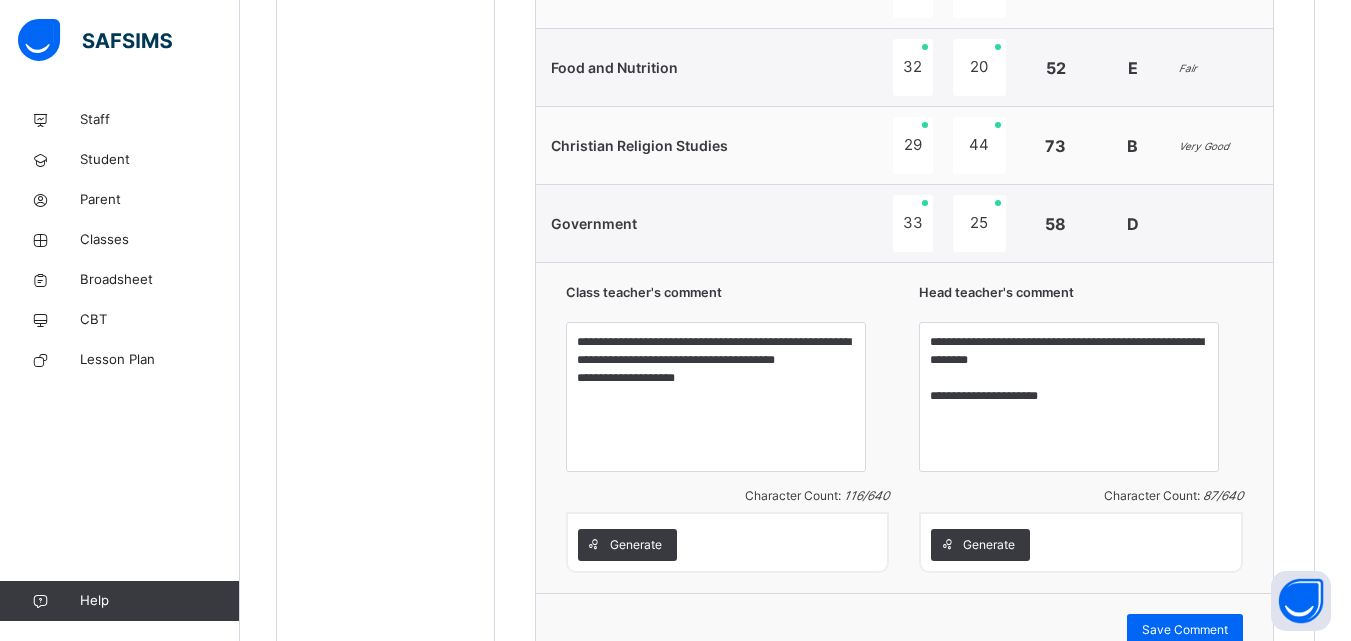 scroll, scrollTop: 1188, scrollLeft: 0, axis: vertical 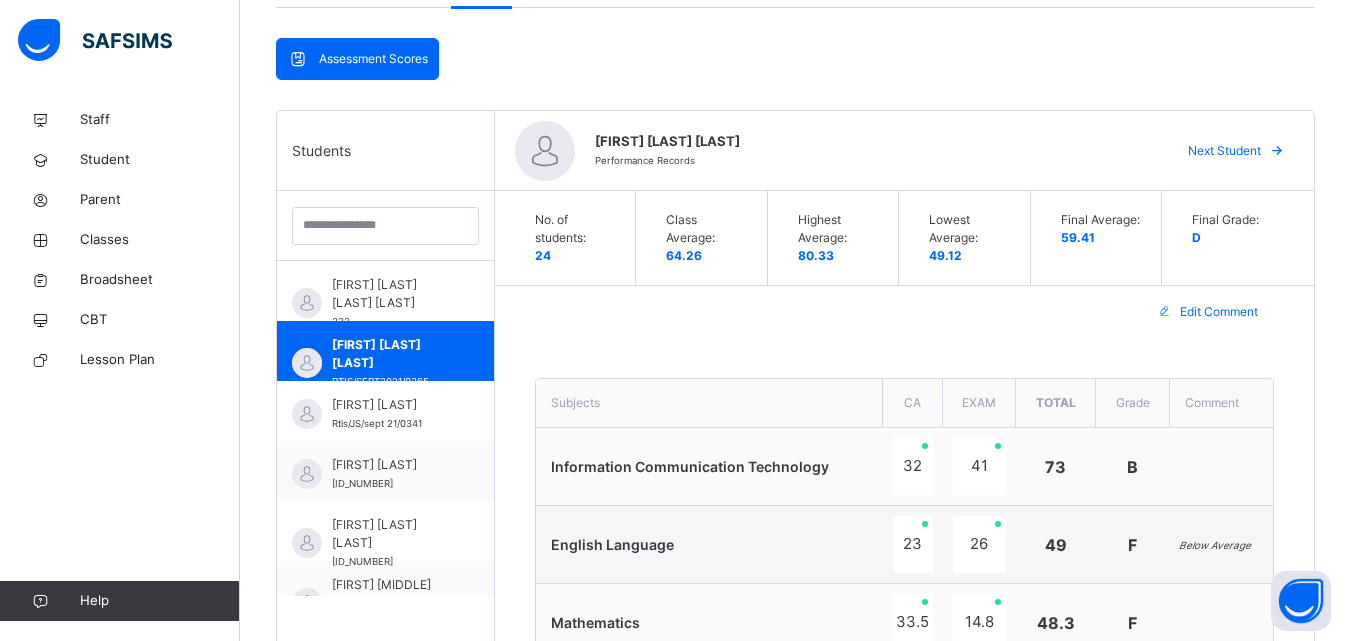 click on "Next Student" at bounding box center (1224, 151) 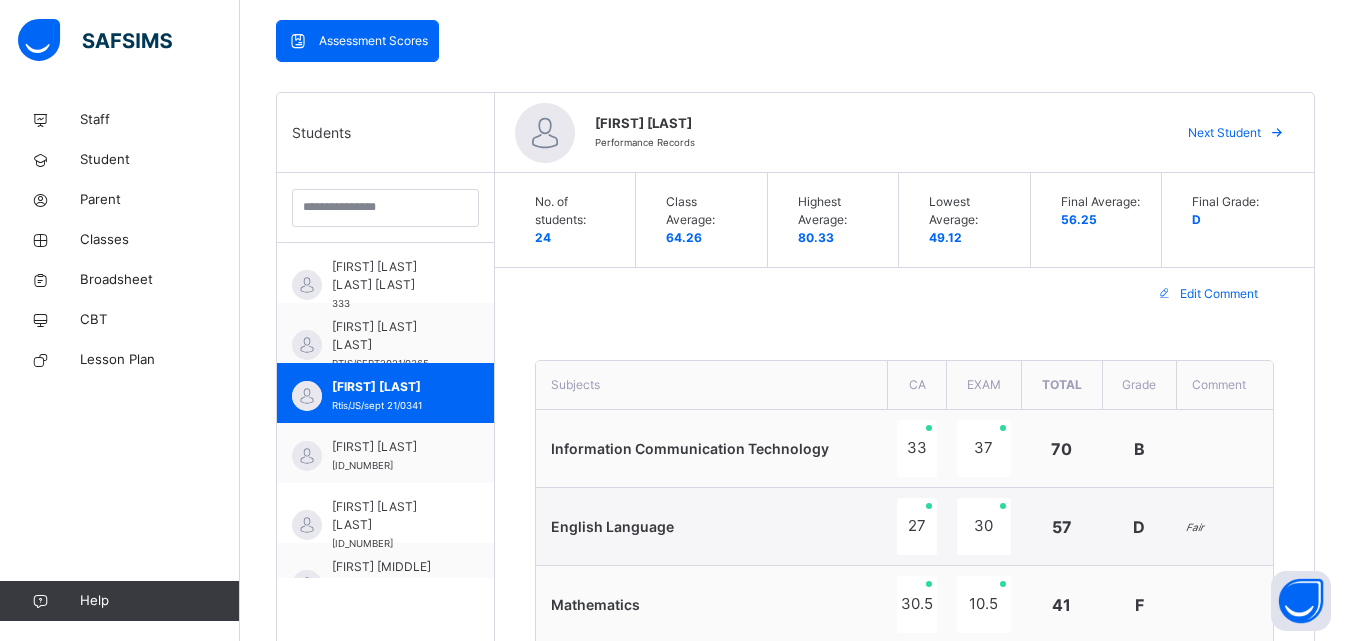 scroll, scrollTop: 420, scrollLeft: 0, axis: vertical 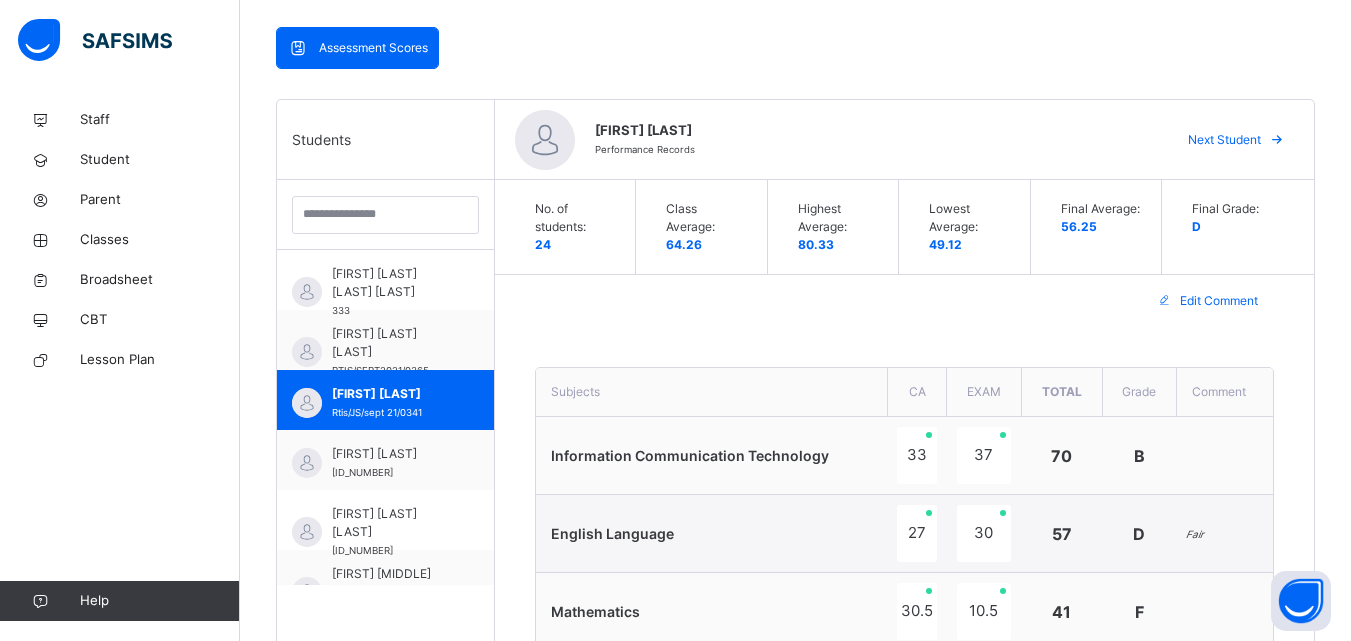 click on "Next Student" at bounding box center [1224, 140] 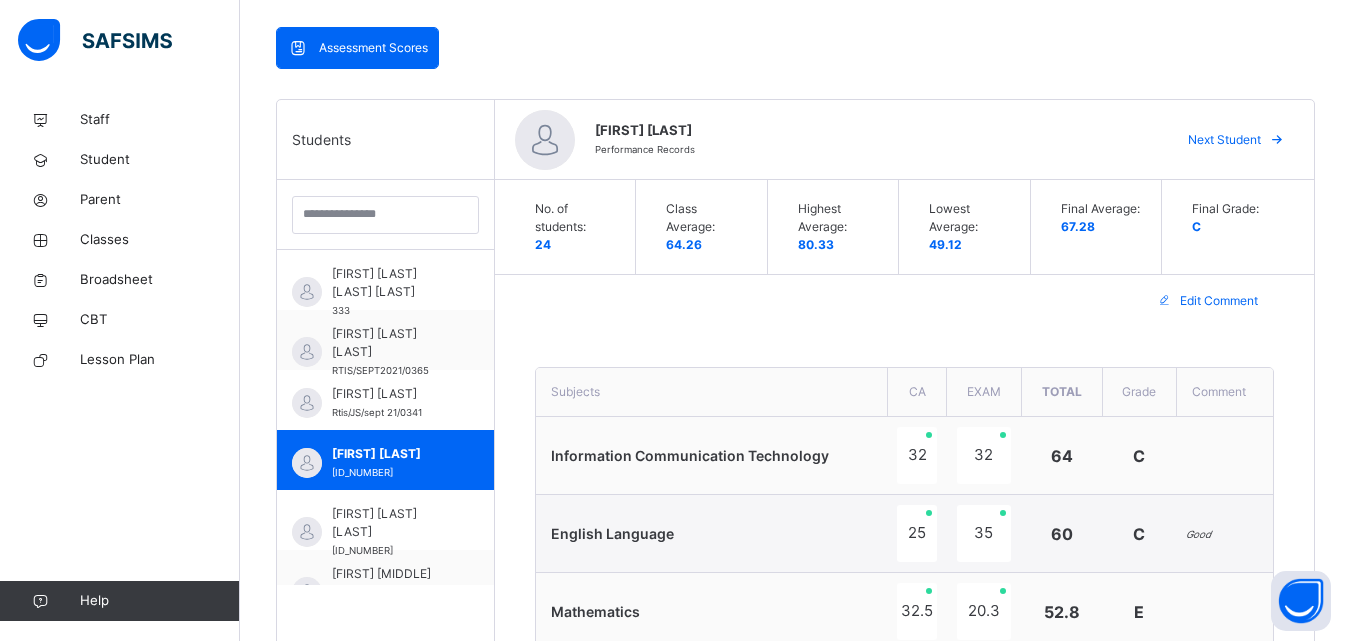 click on "Next Student" at bounding box center (1224, 140) 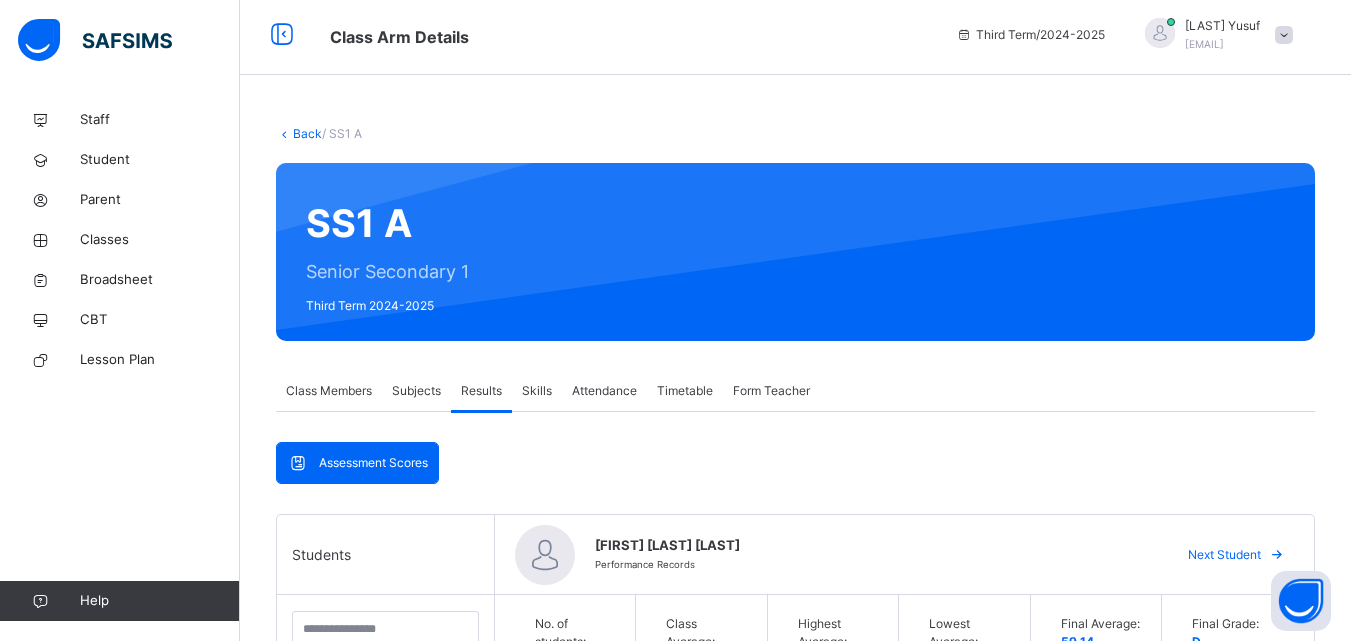 scroll, scrollTop: 0, scrollLeft: 0, axis: both 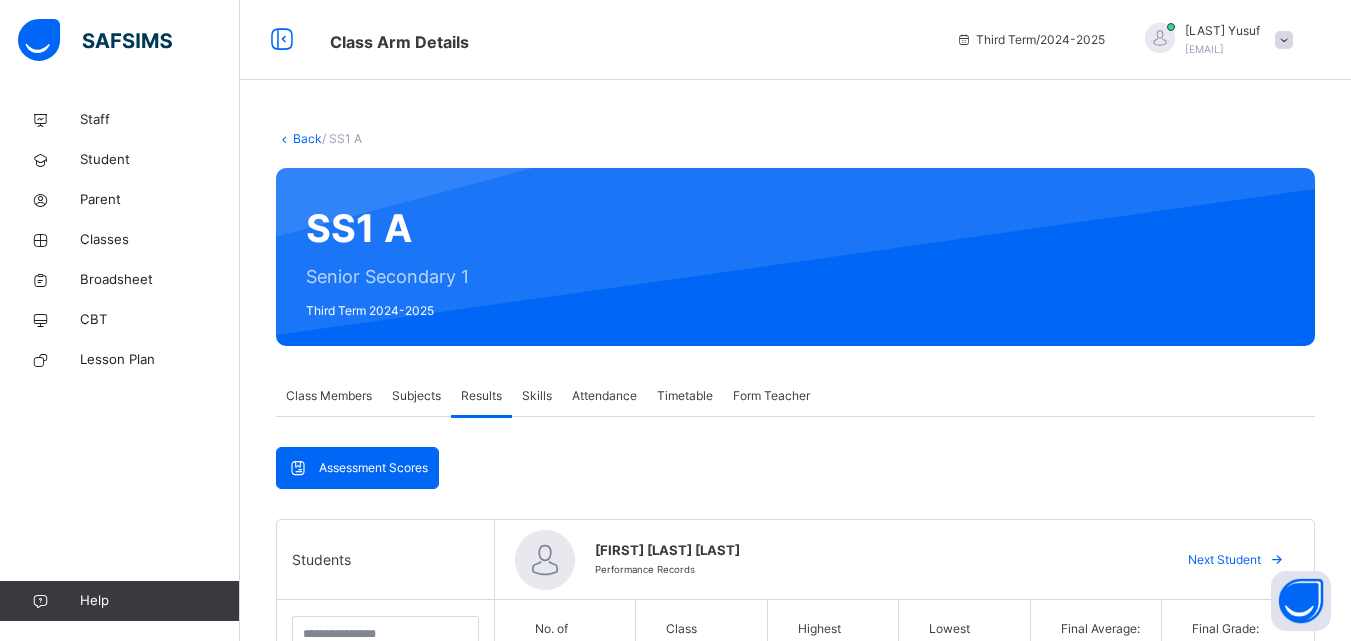 click on "Back" at bounding box center [307, 138] 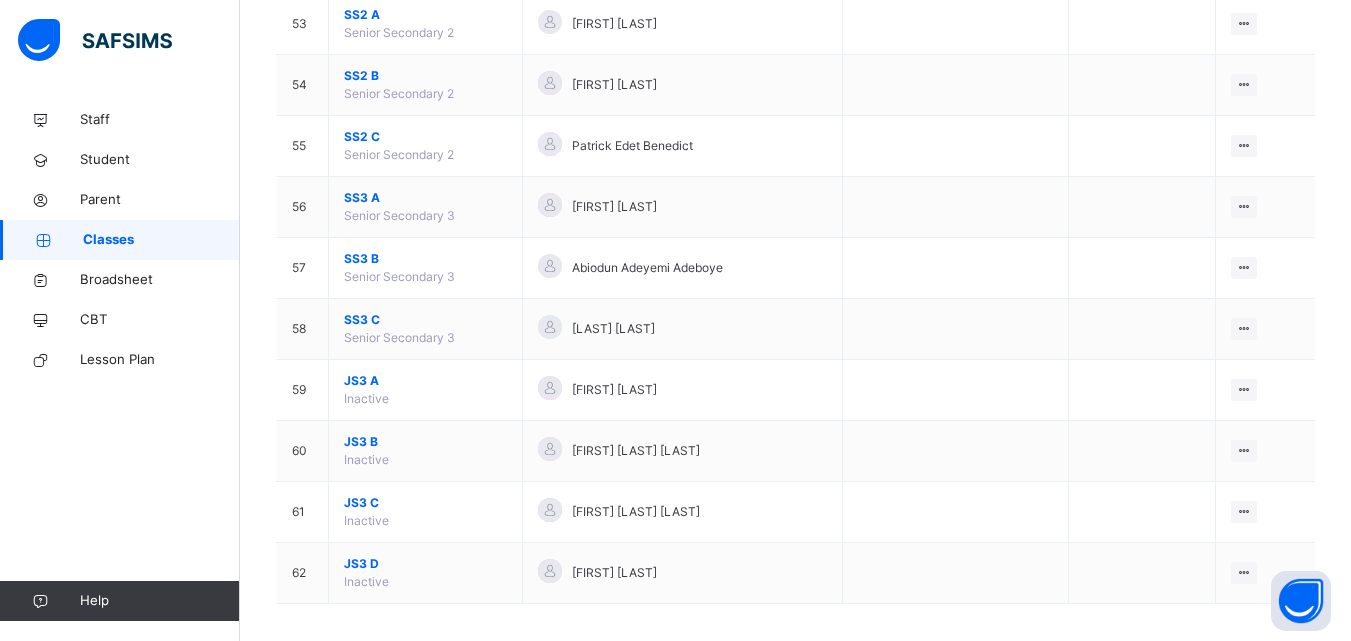 scroll, scrollTop: 3429, scrollLeft: 0, axis: vertical 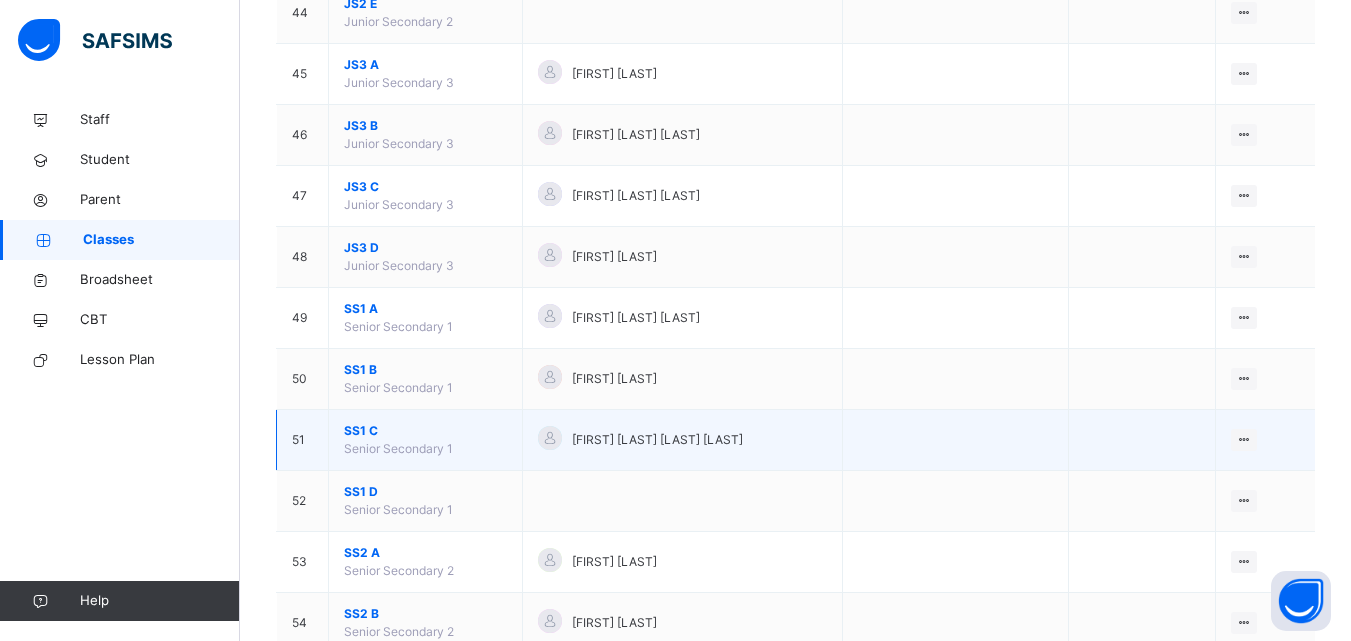 click on "SS1   C" at bounding box center [425, 431] 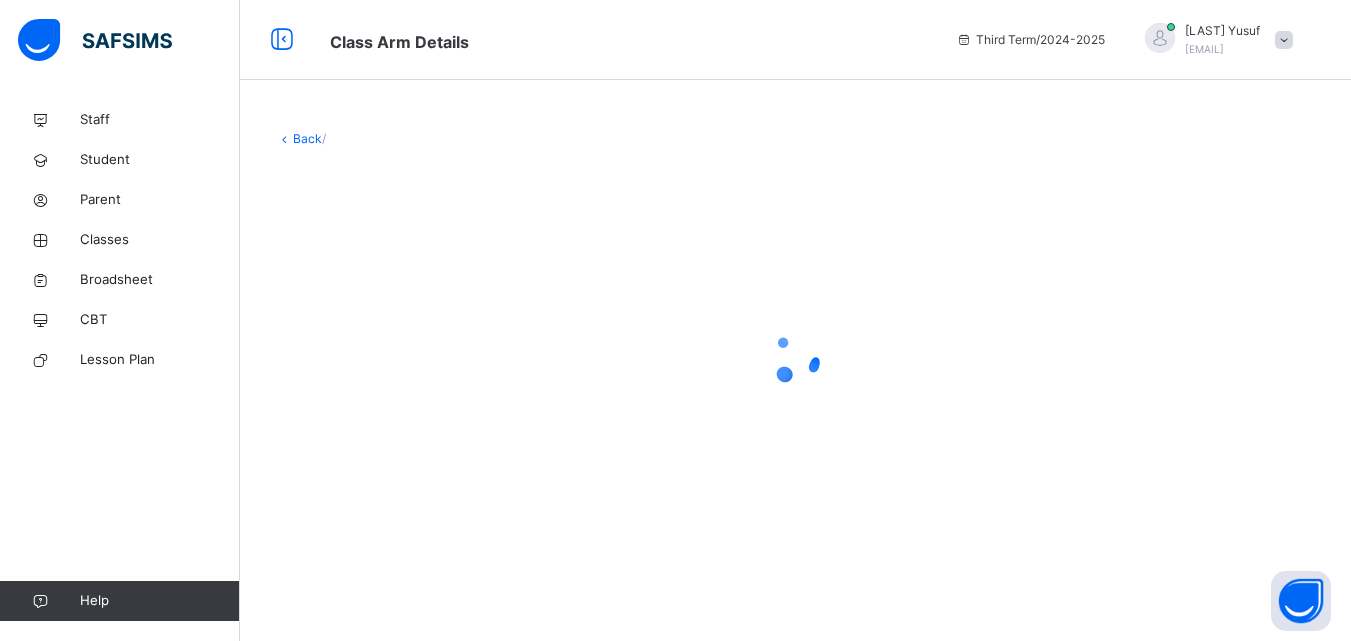 scroll, scrollTop: 0, scrollLeft: 0, axis: both 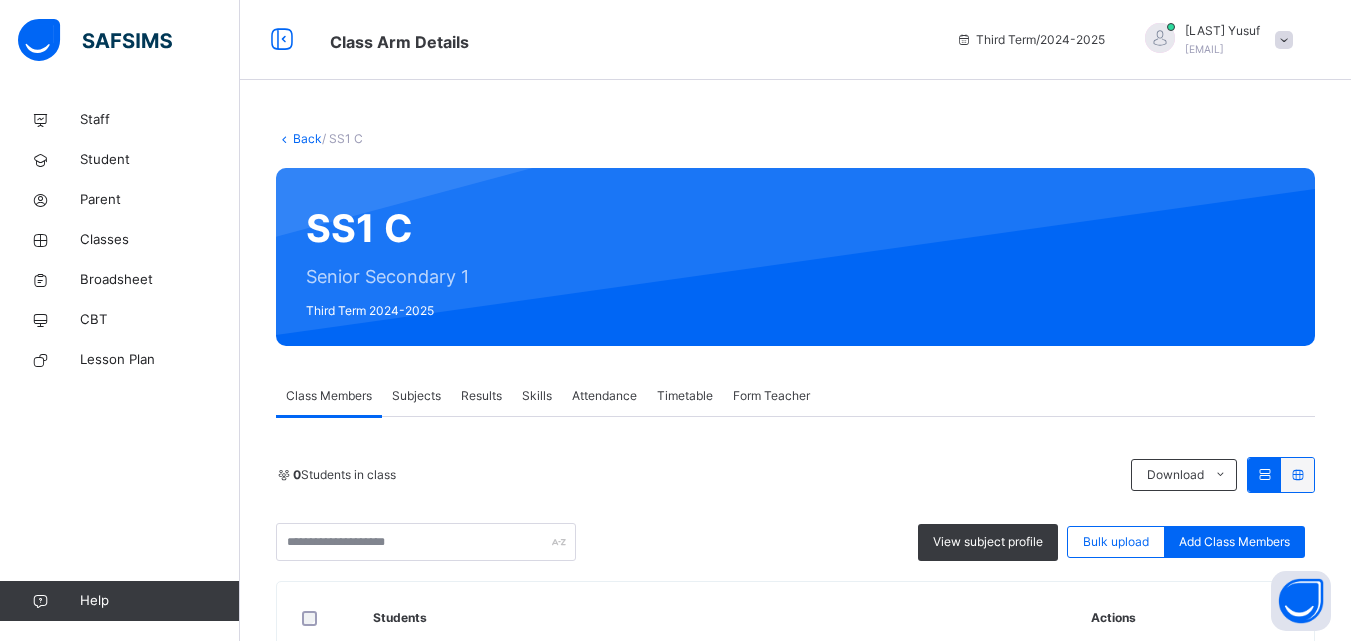 click on "Results" at bounding box center (481, 396) 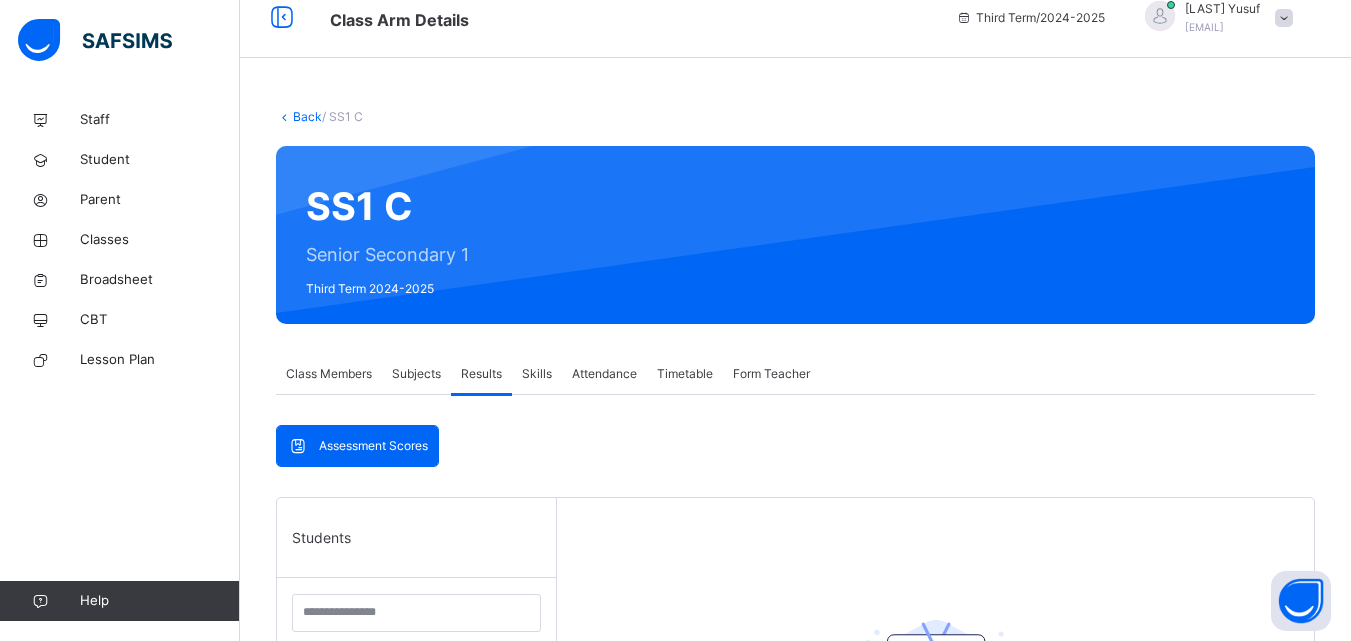 scroll, scrollTop: 24, scrollLeft: 0, axis: vertical 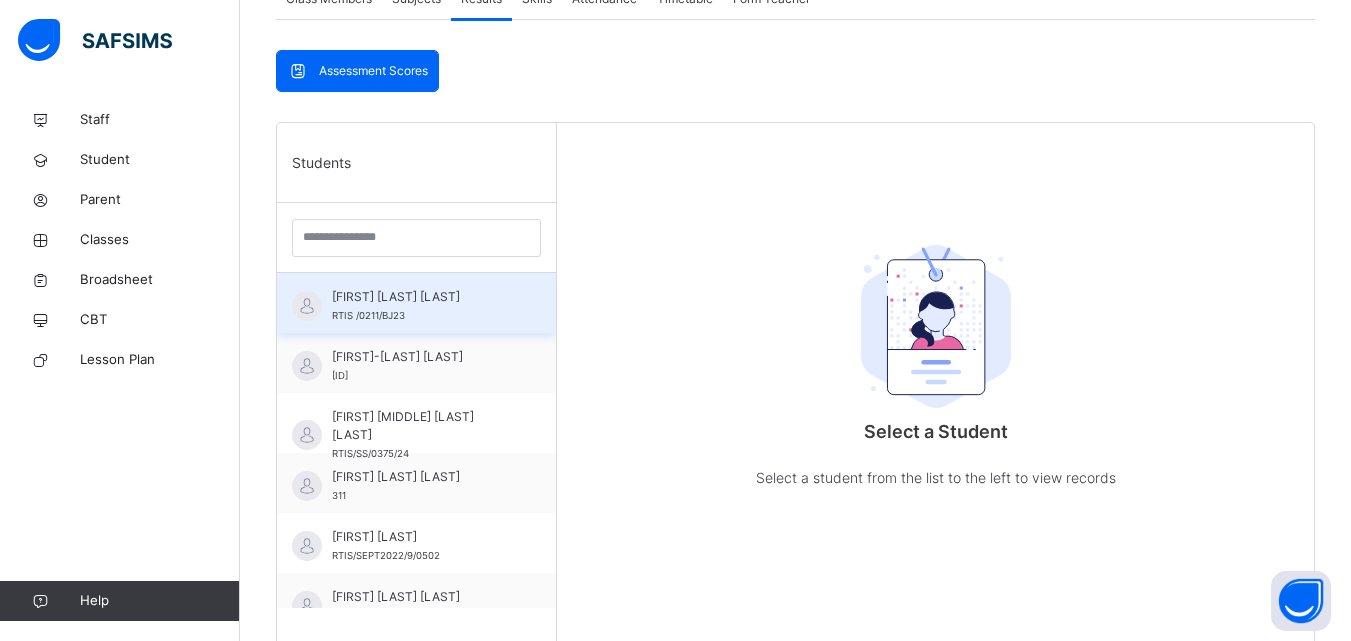 click on "[FIRST] [LAST] [LAST]" at bounding box center (421, 297) 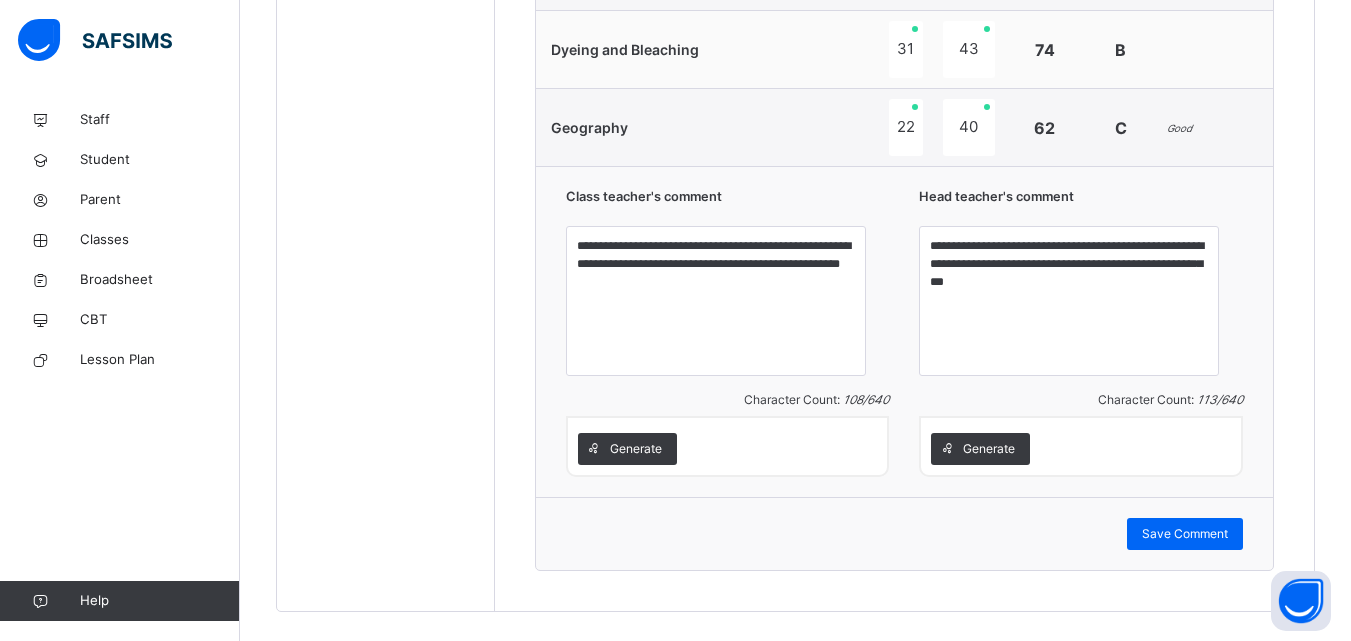 scroll, scrollTop: 1481, scrollLeft: 0, axis: vertical 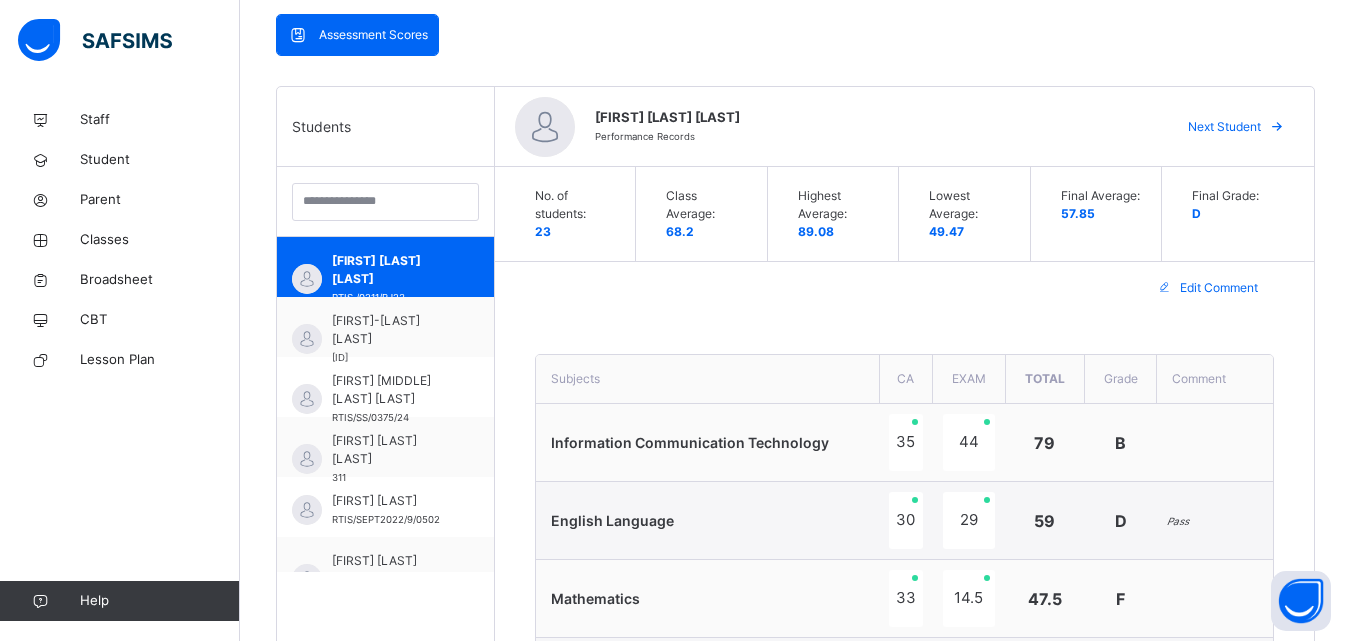 click on "Next Student" at bounding box center [1224, 127] 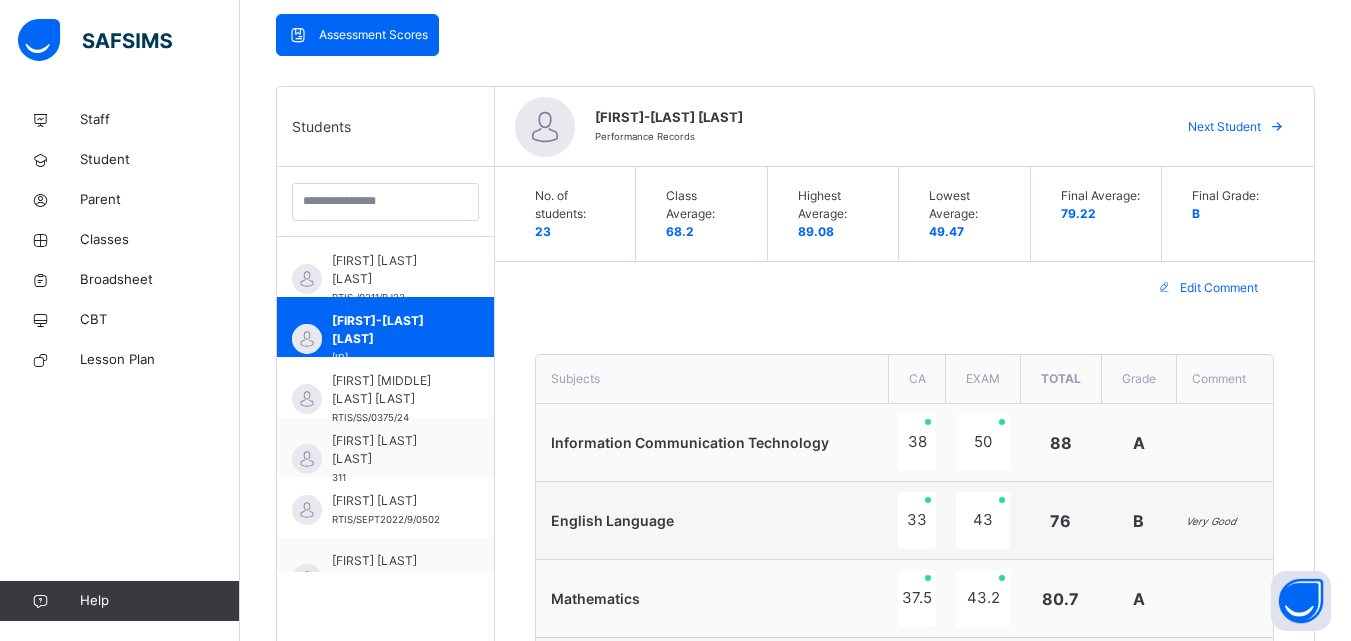 click on "Next Student" at bounding box center (1224, 127) 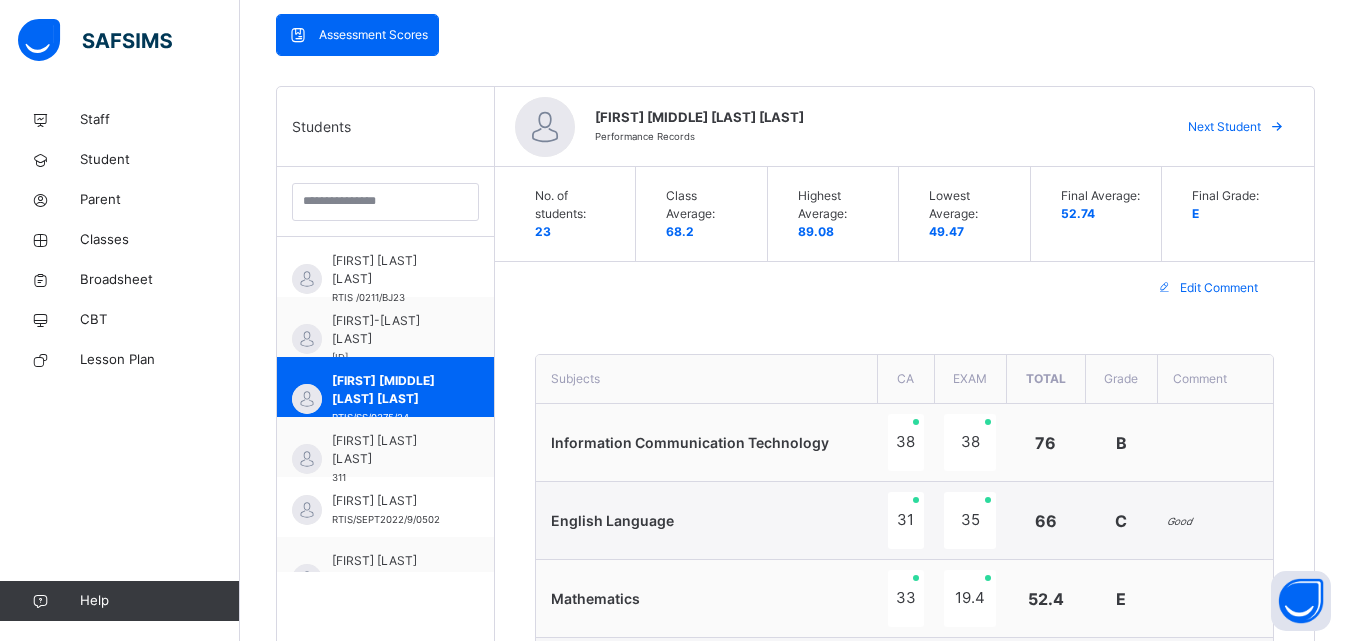 scroll, scrollTop: 464, scrollLeft: 0, axis: vertical 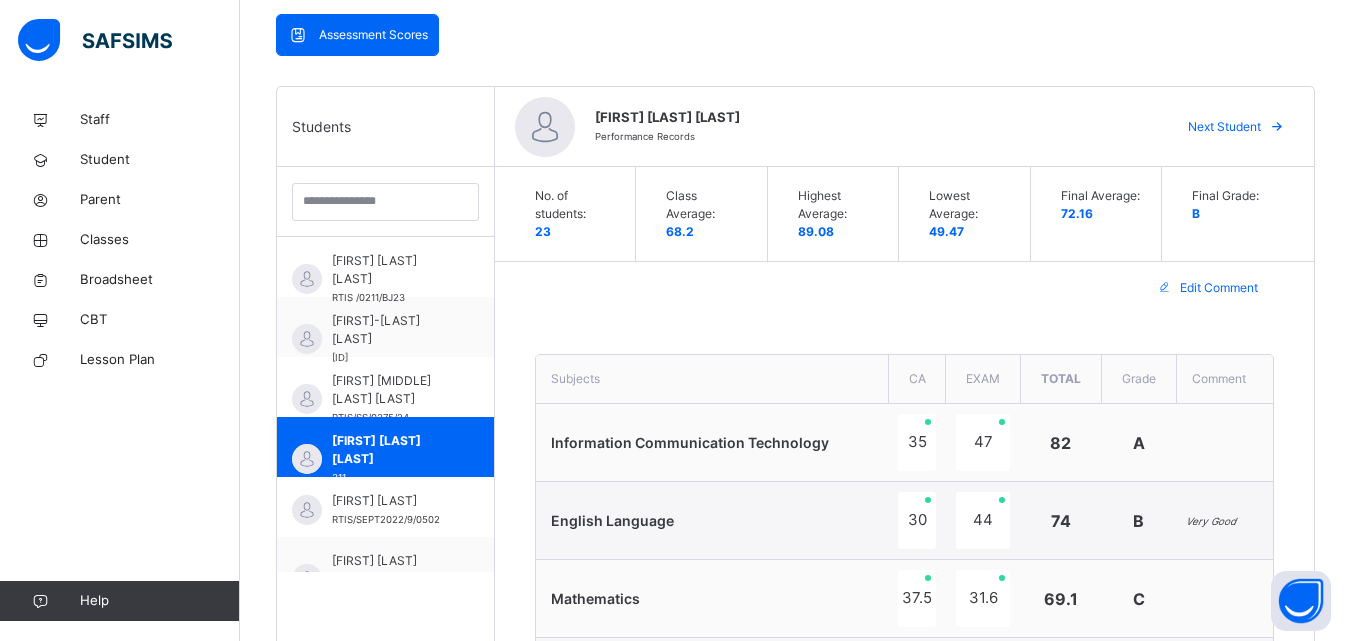 click on "Next Student" at bounding box center [1224, 127] 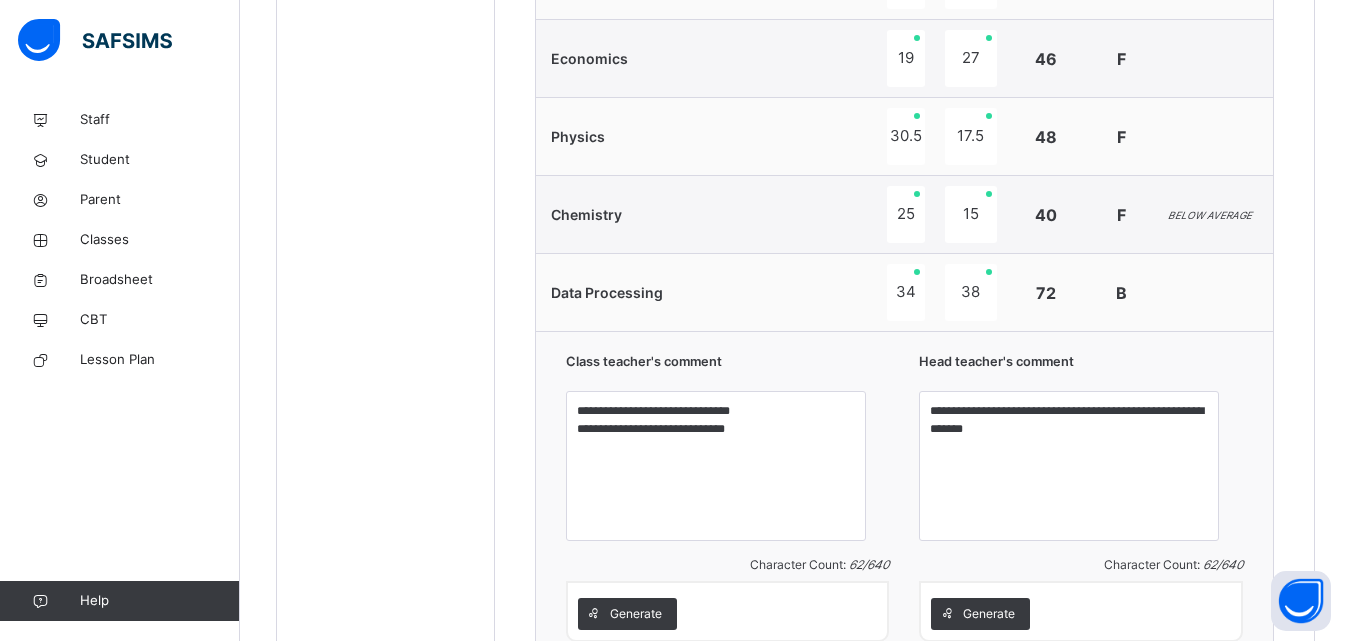 scroll, scrollTop: 1203, scrollLeft: 0, axis: vertical 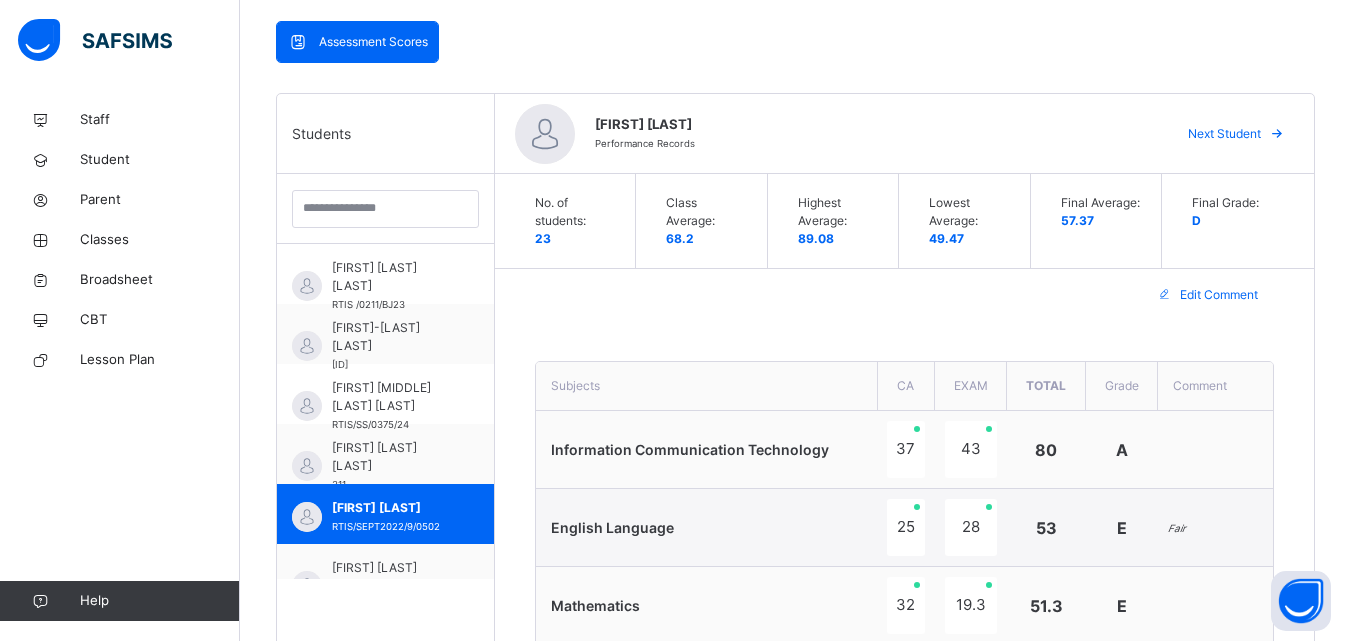 click on "Next Student" at bounding box center [1224, 134] 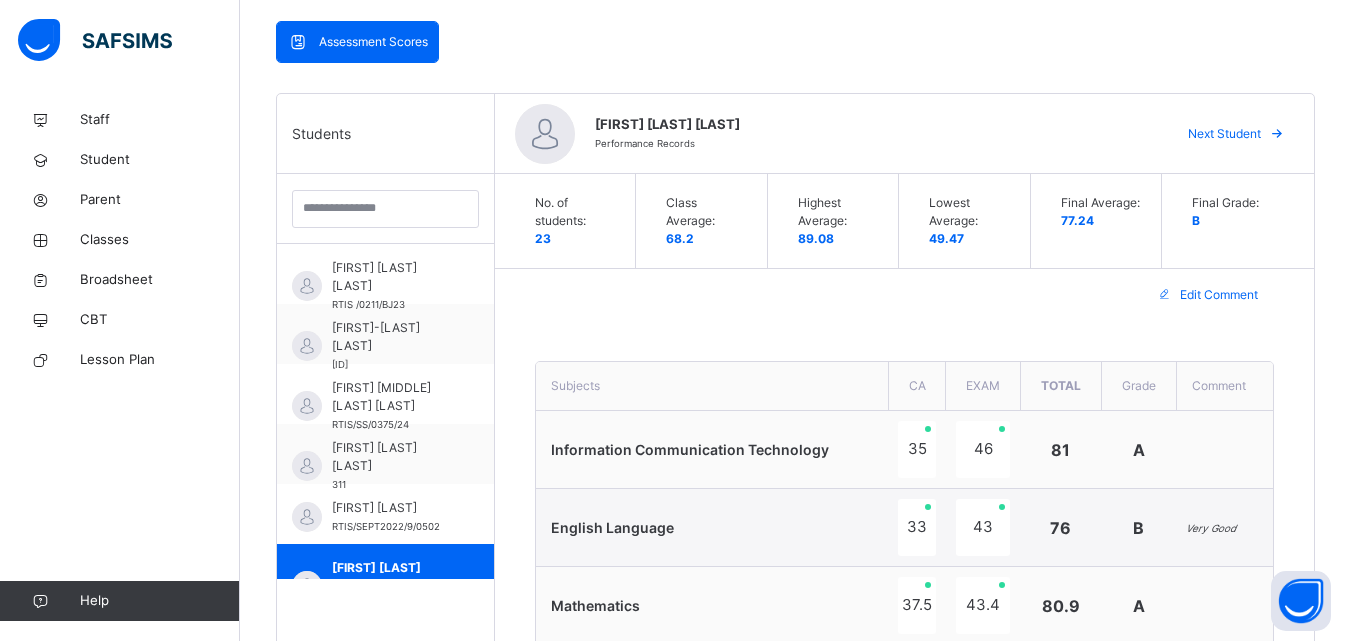 click on "Next Student" at bounding box center [1224, 134] 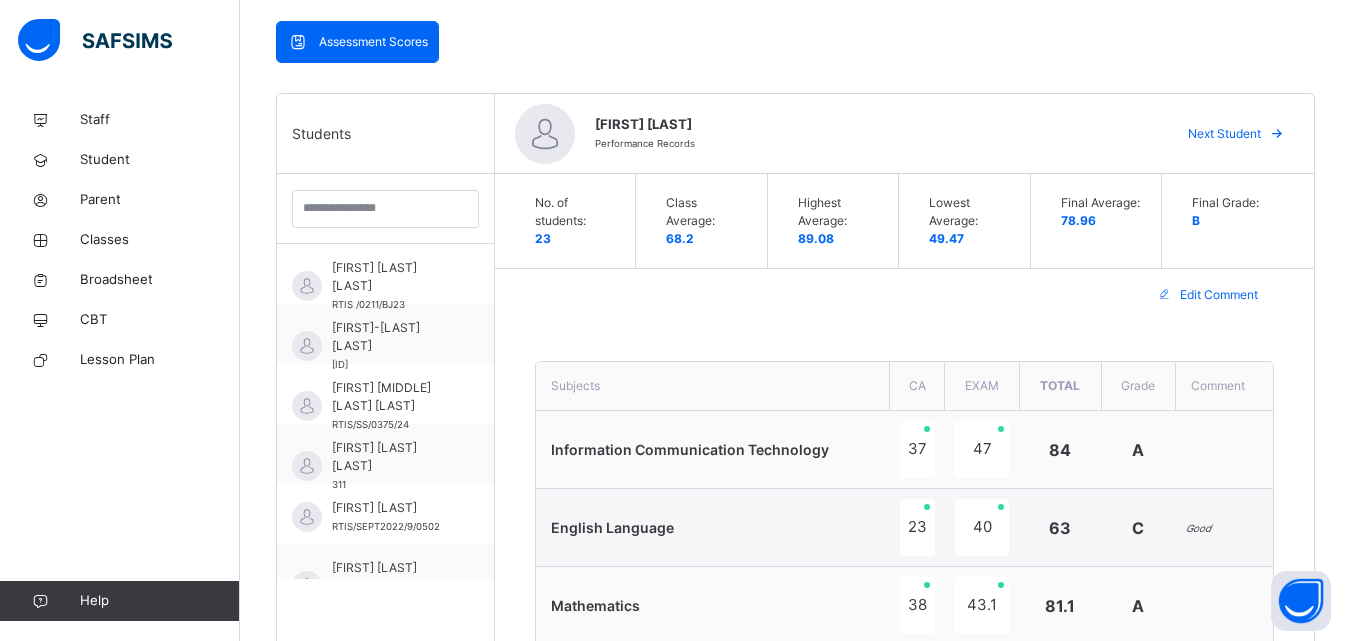 click on "Next Student" at bounding box center [1224, 134] 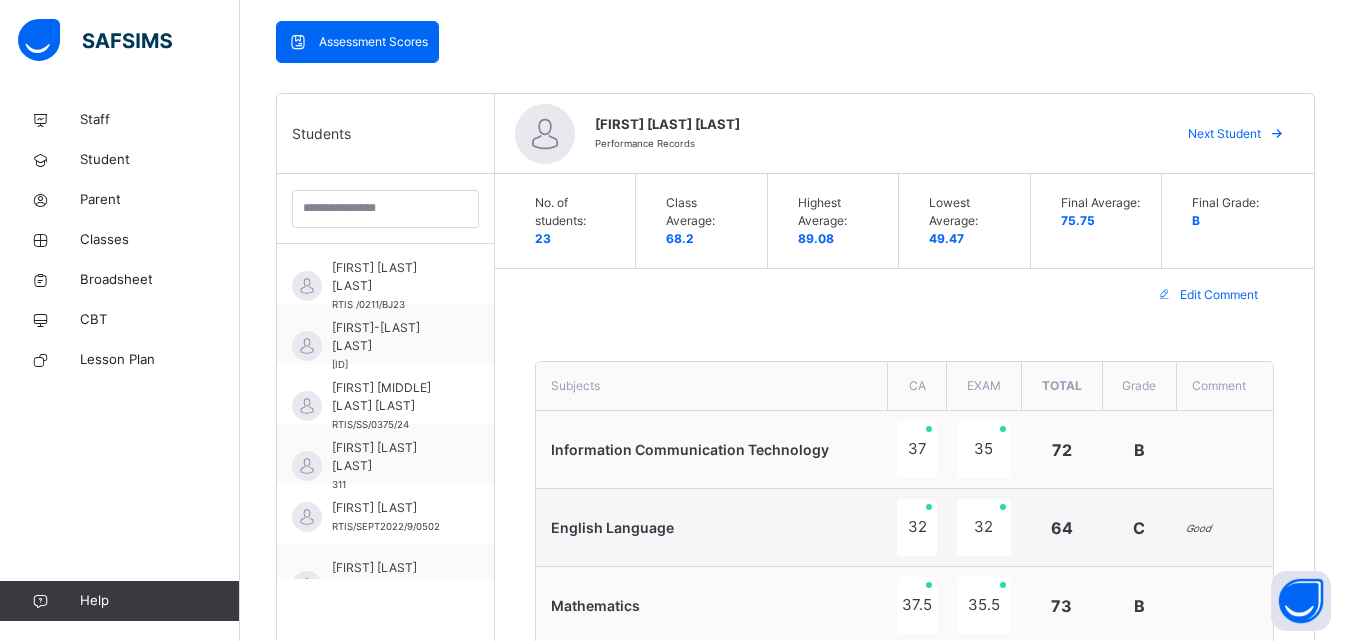 click on "Next Student" at bounding box center [1224, 134] 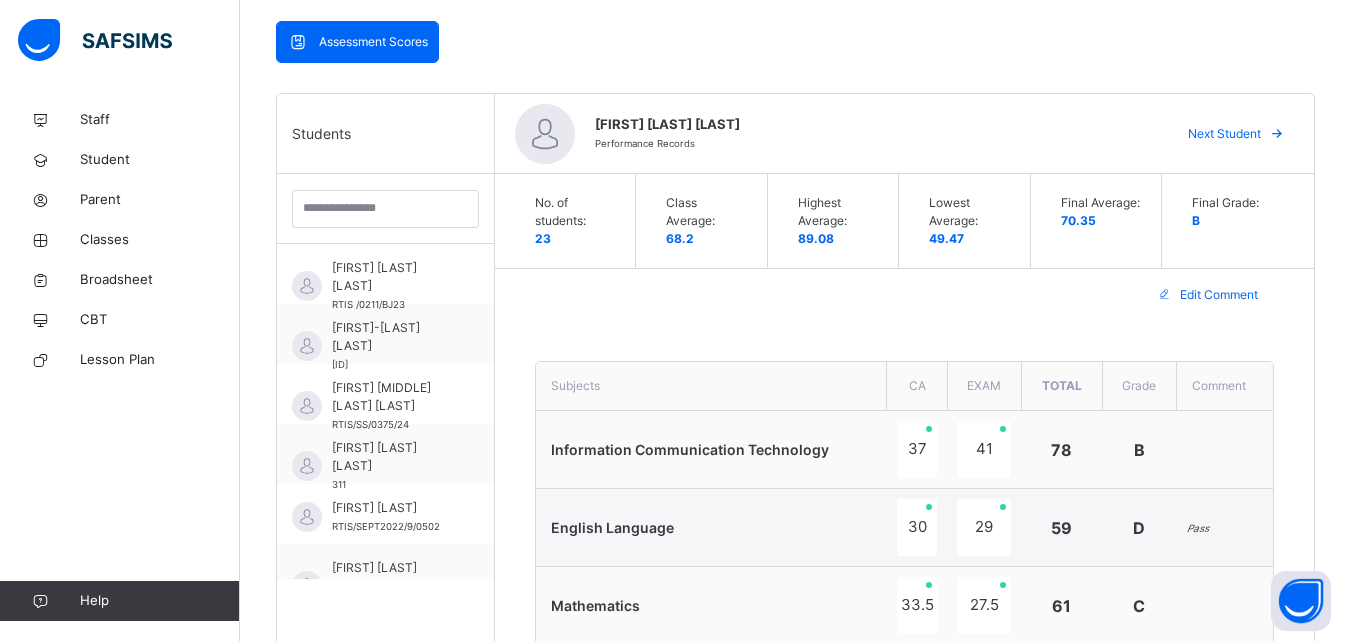 click on "Next Student" at bounding box center [1224, 134] 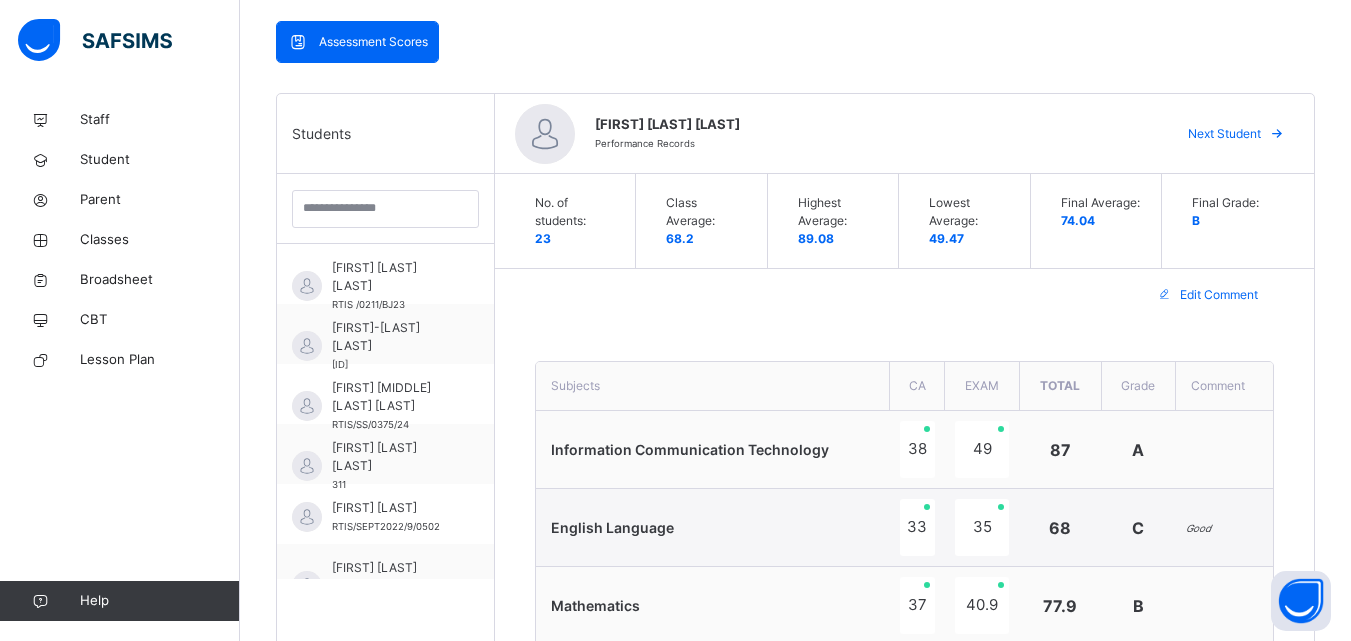 click on "Next Student" at bounding box center [1224, 134] 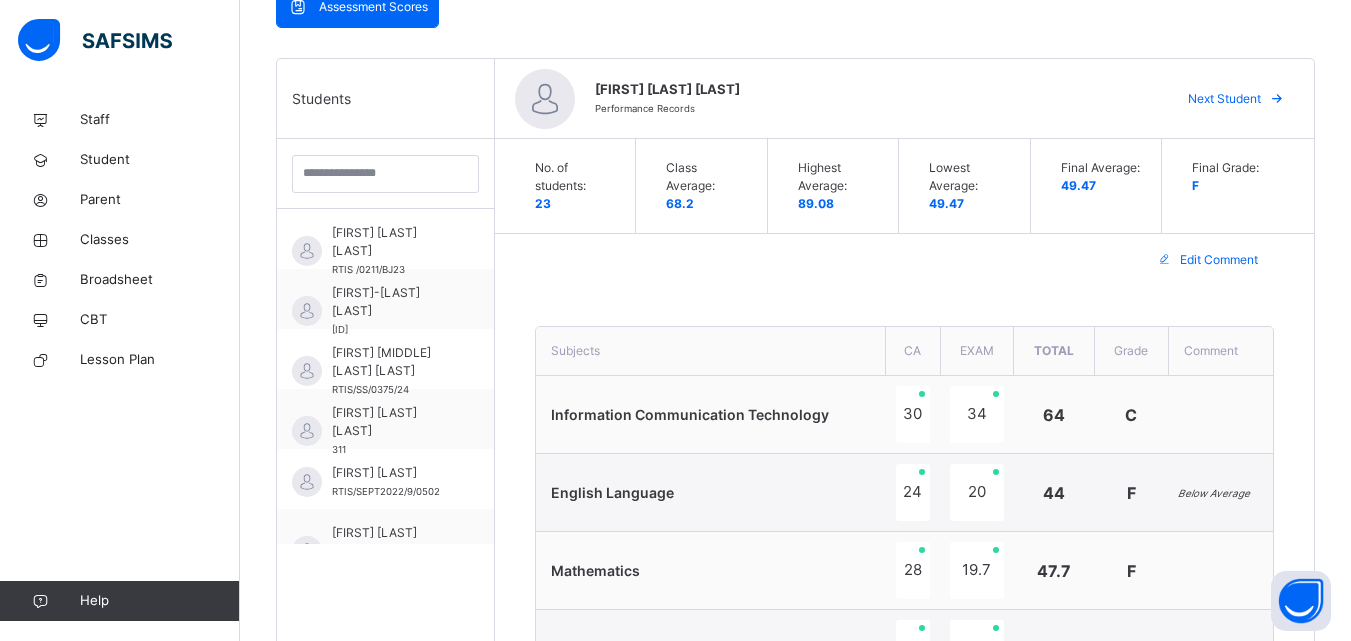 scroll, scrollTop: 454, scrollLeft: 0, axis: vertical 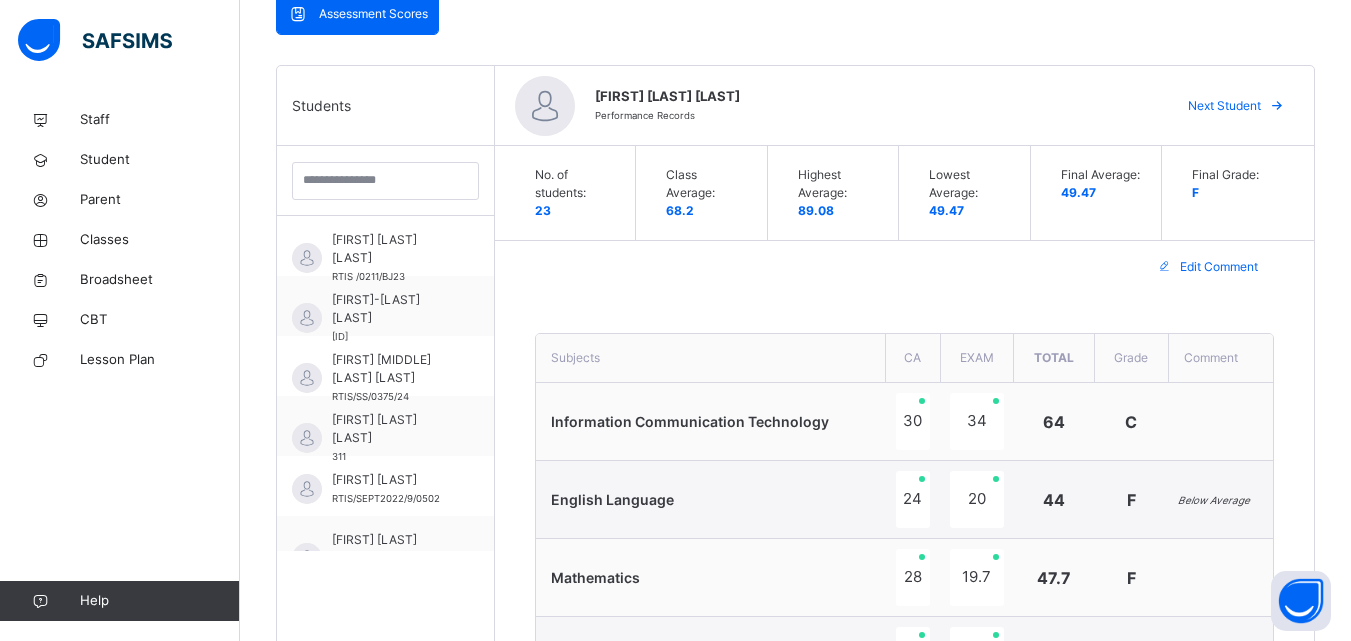 click on "Next Student" at bounding box center [1224, 106] 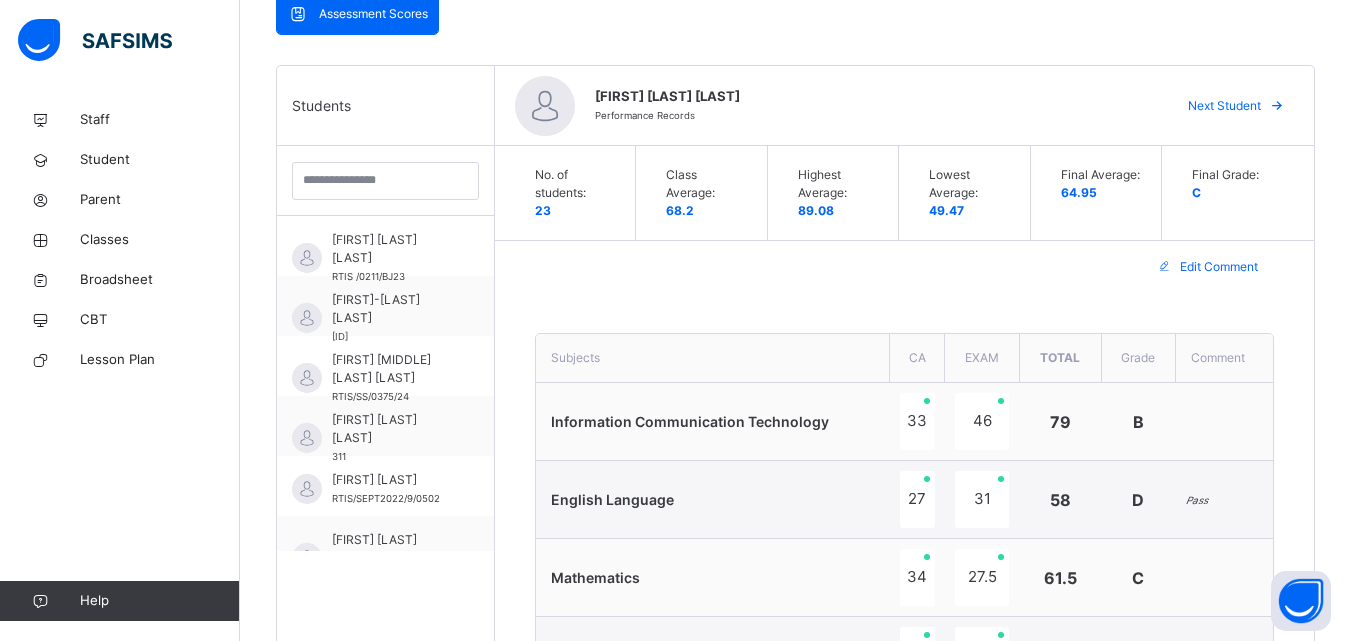 click on "Next Student" at bounding box center [1224, 106] 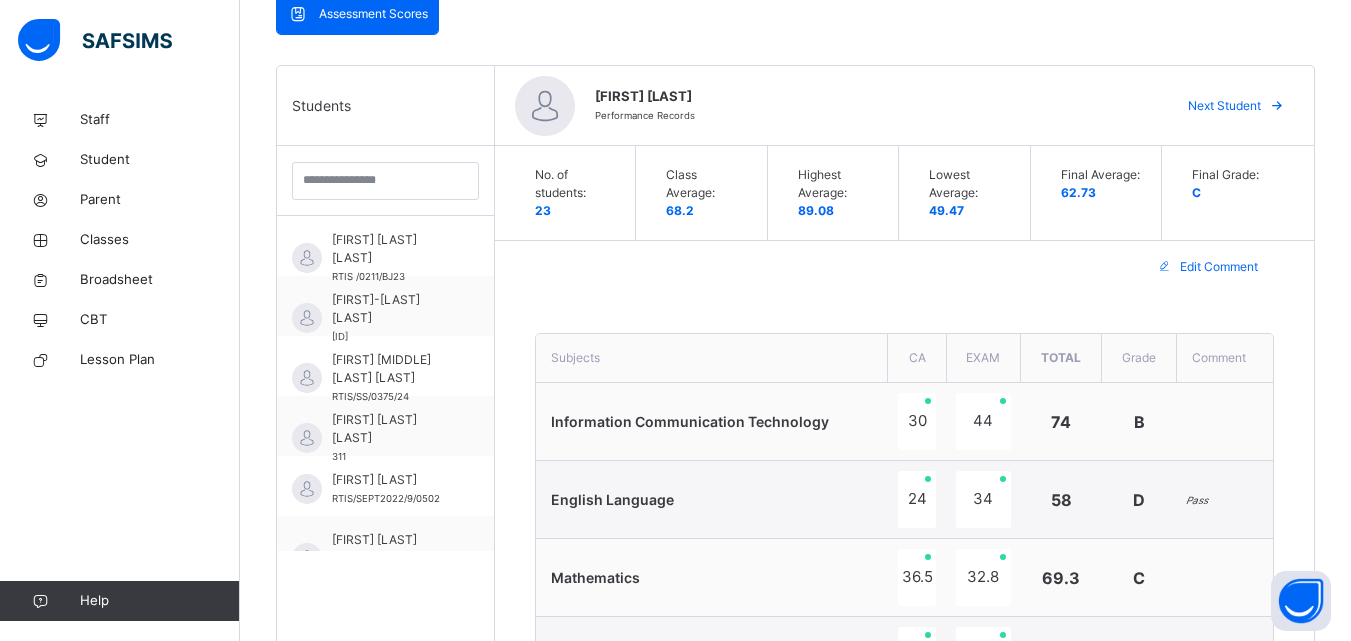 click on "Next Student" at bounding box center [1224, 106] 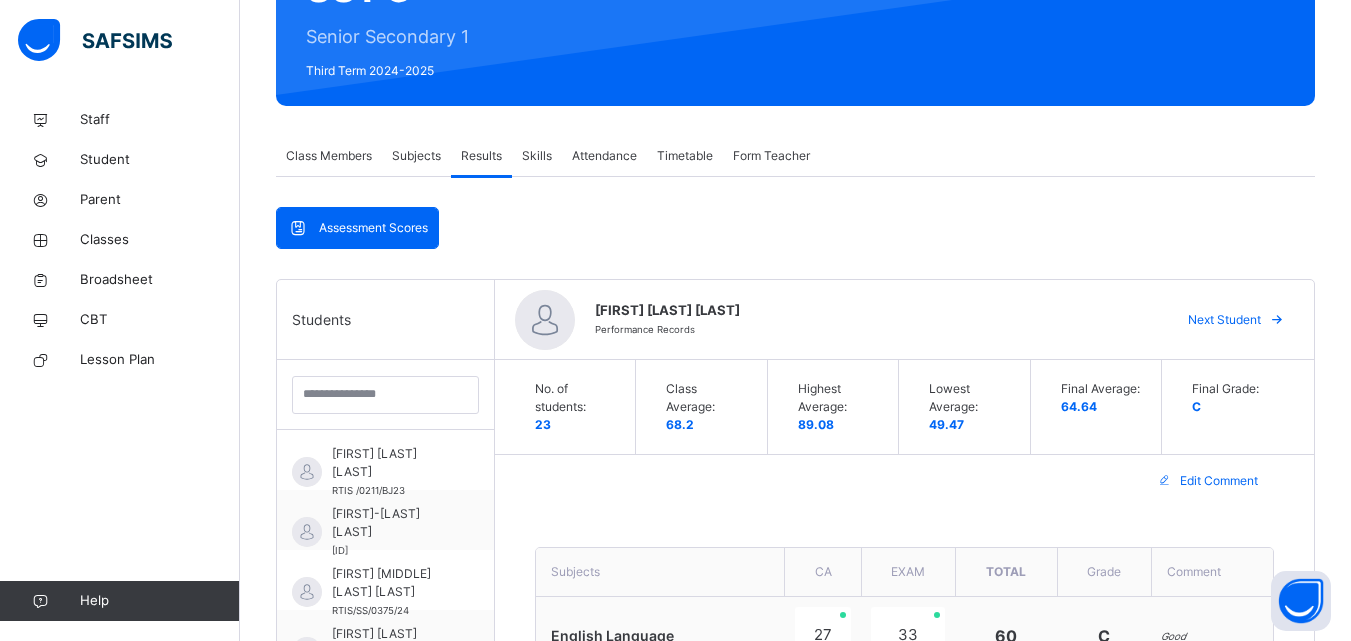 scroll, scrollTop: 215, scrollLeft: 0, axis: vertical 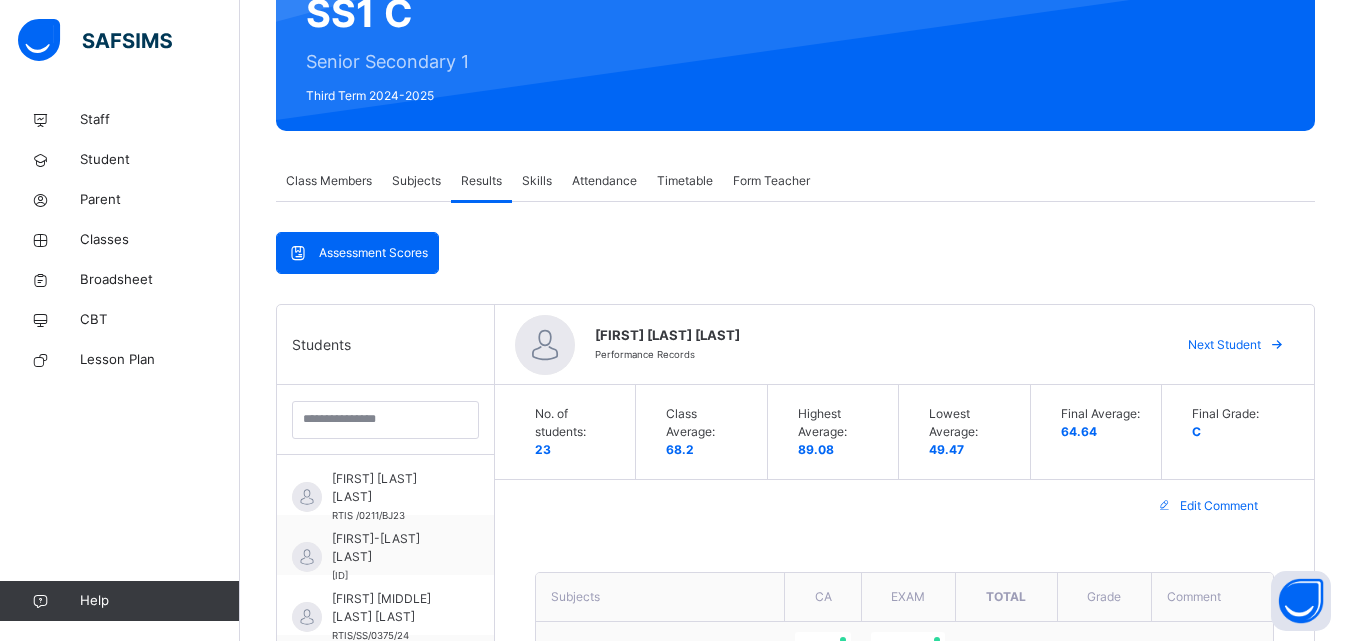click on "Next Student" at bounding box center (1224, 345) 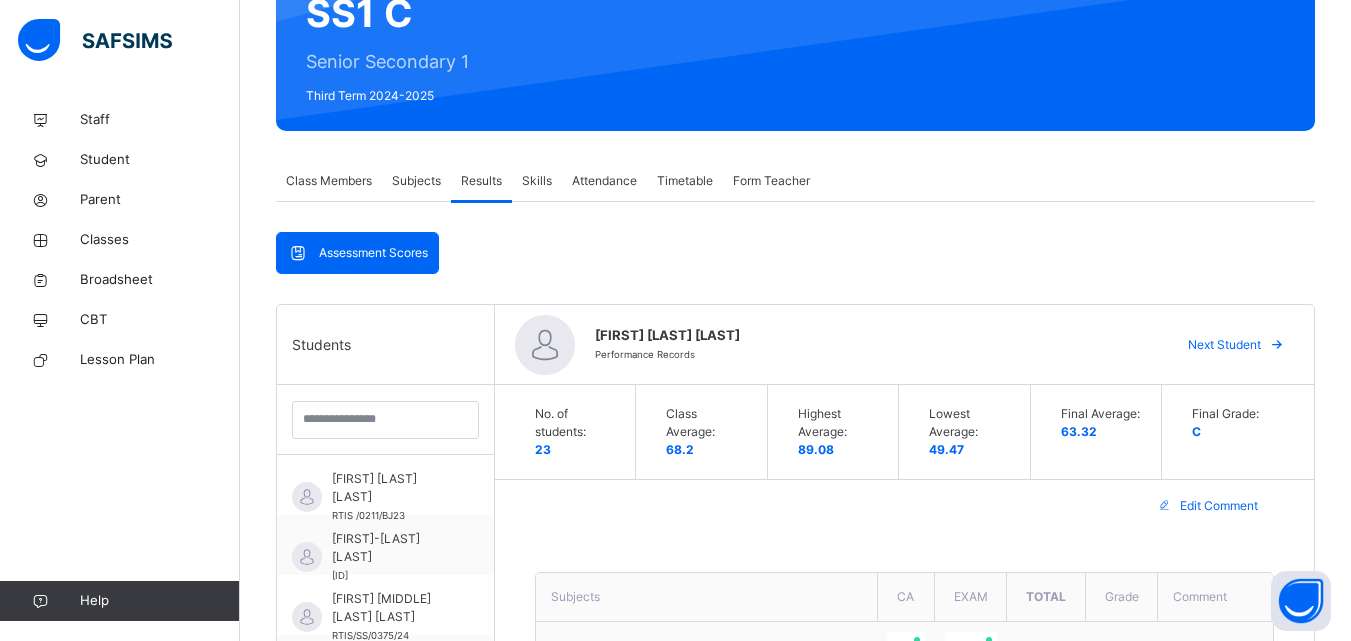 click on "Next Student" at bounding box center (1224, 345) 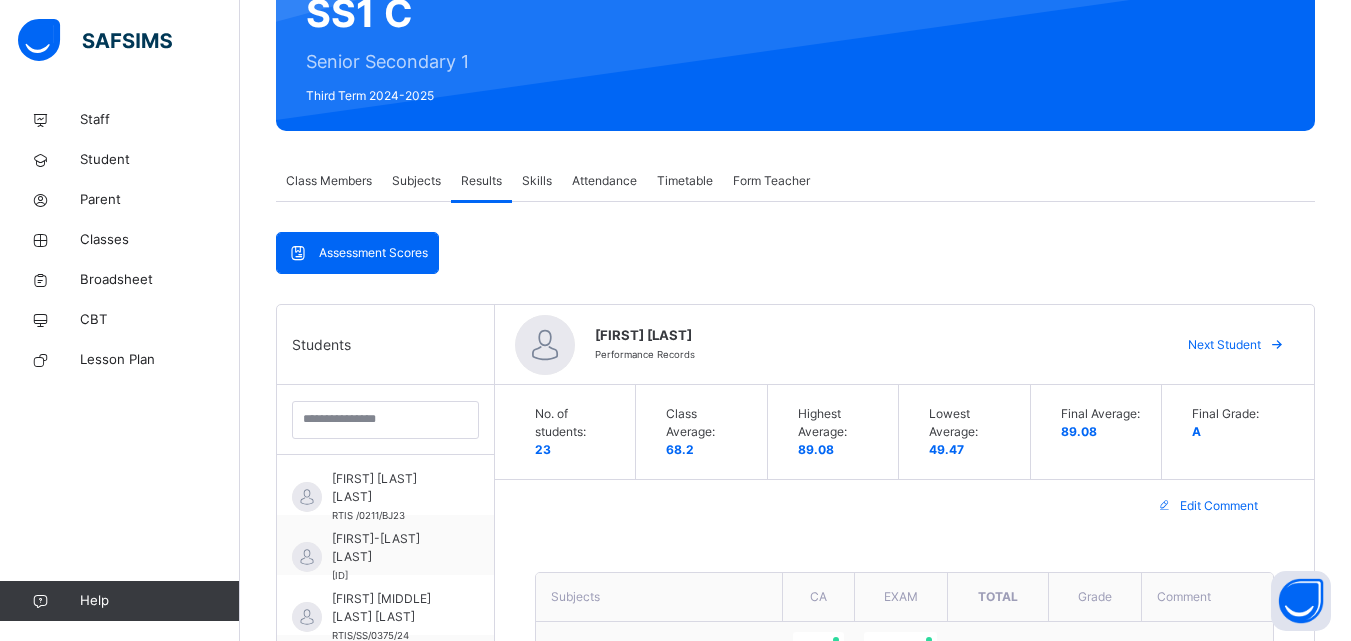 click on "Next Student" at bounding box center [1224, 345] 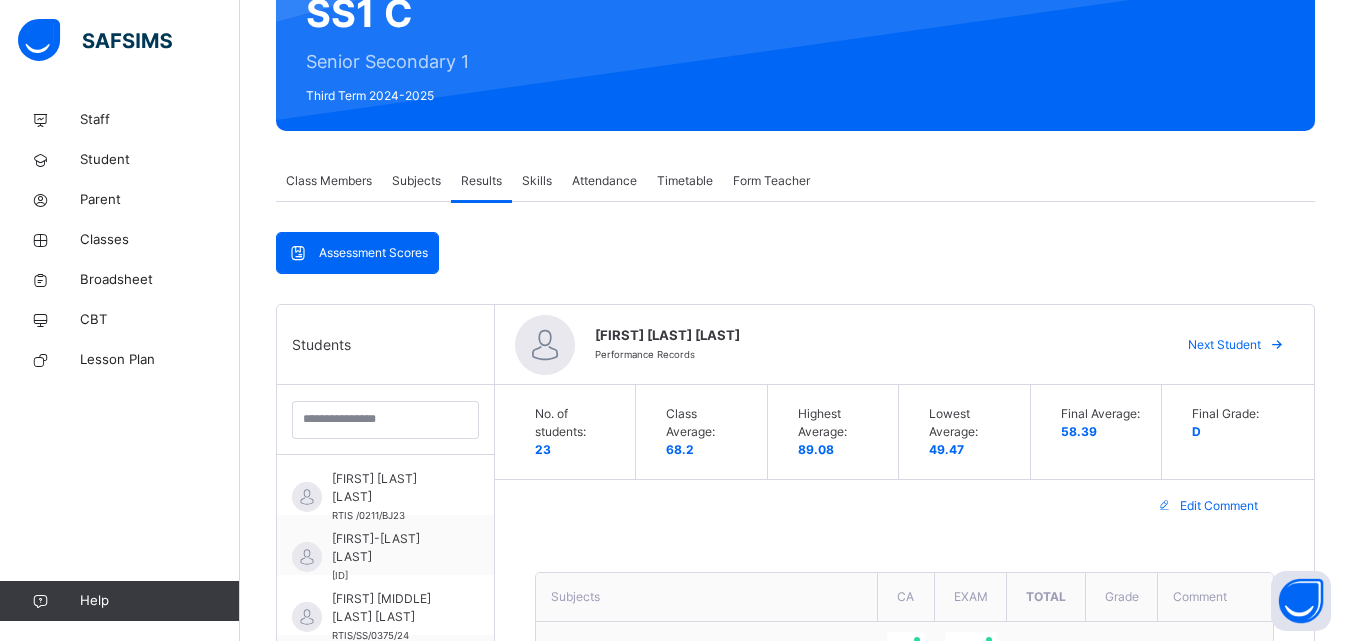 click on "Next Student" at bounding box center [1224, 345] 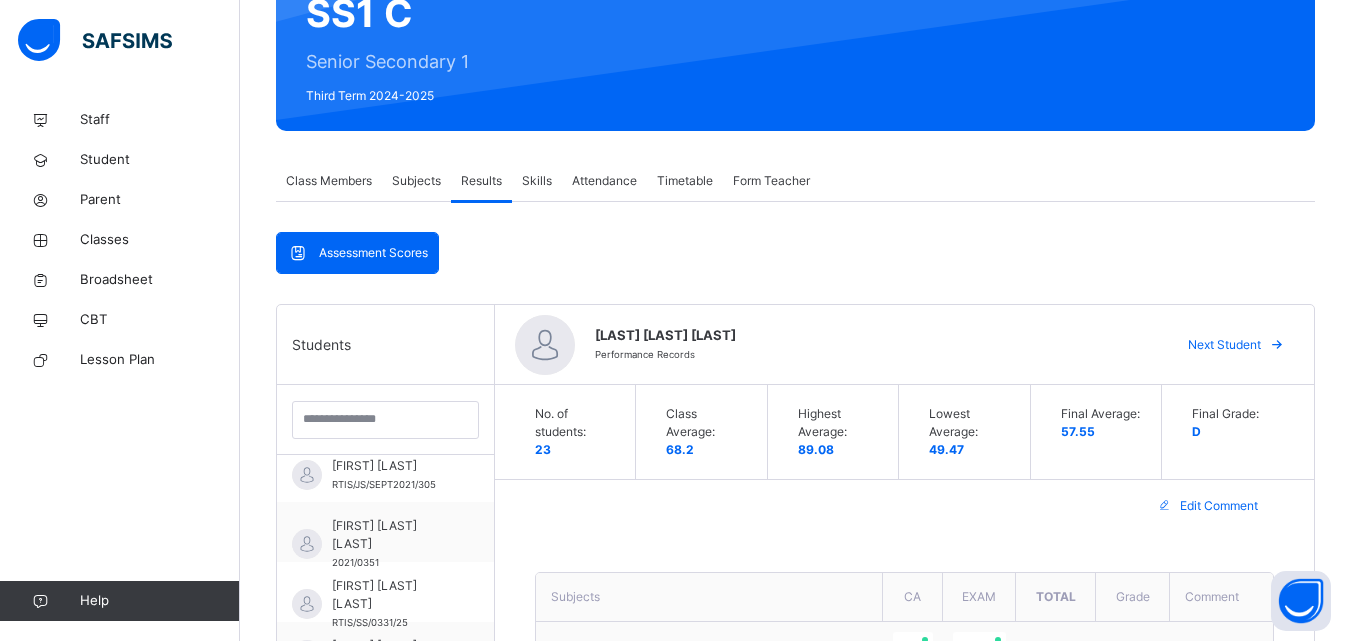 scroll, scrollTop: 715, scrollLeft: 0, axis: vertical 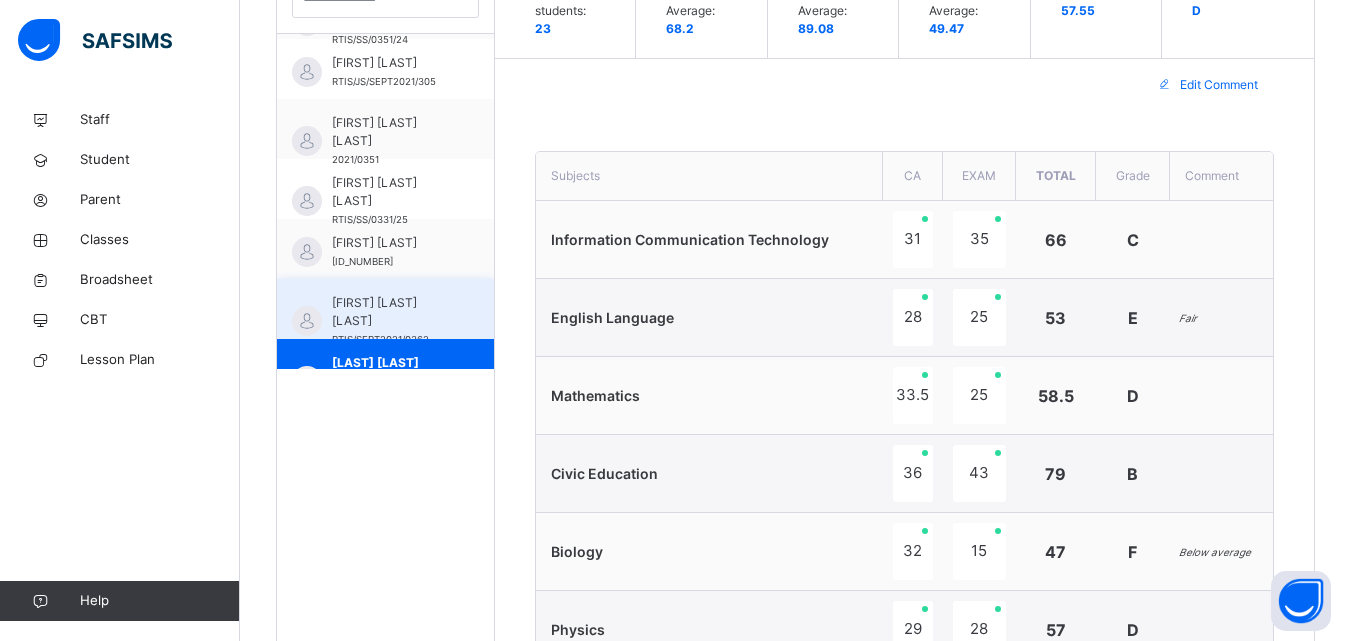 click on "[FIRST] [LAST] [LAST]" at bounding box center (390, 312) 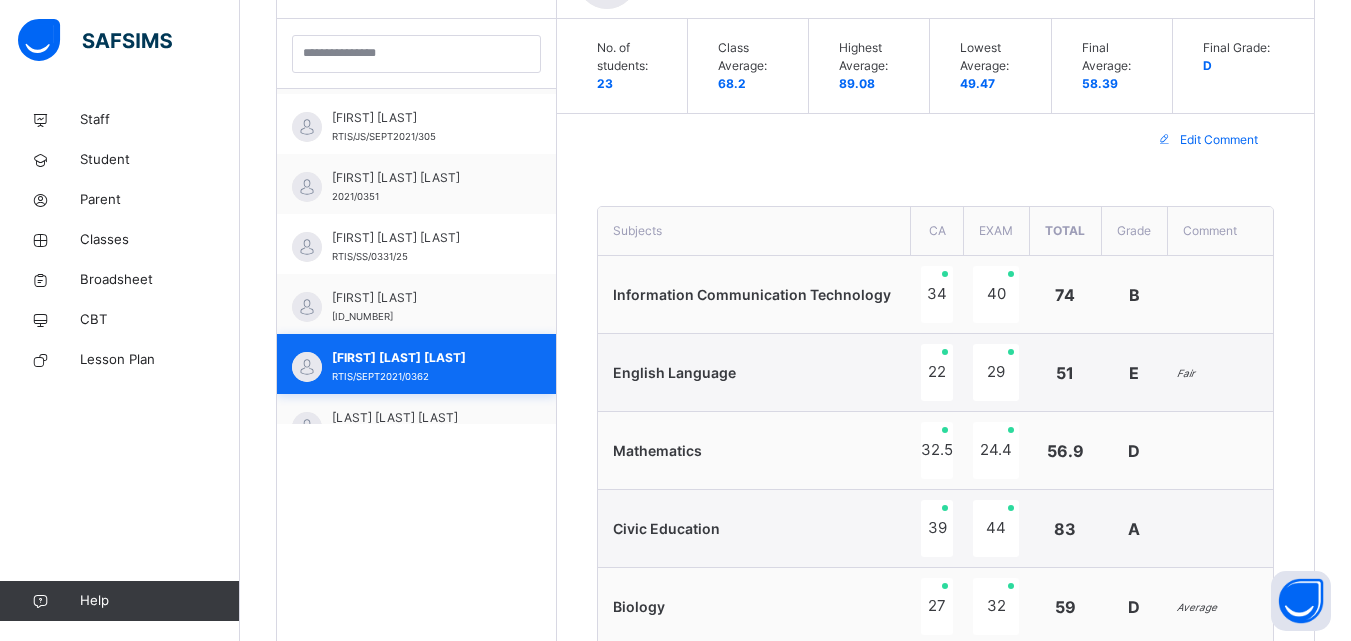 scroll, scrollTop: 636, scrollLeft: 0, axis: vertical 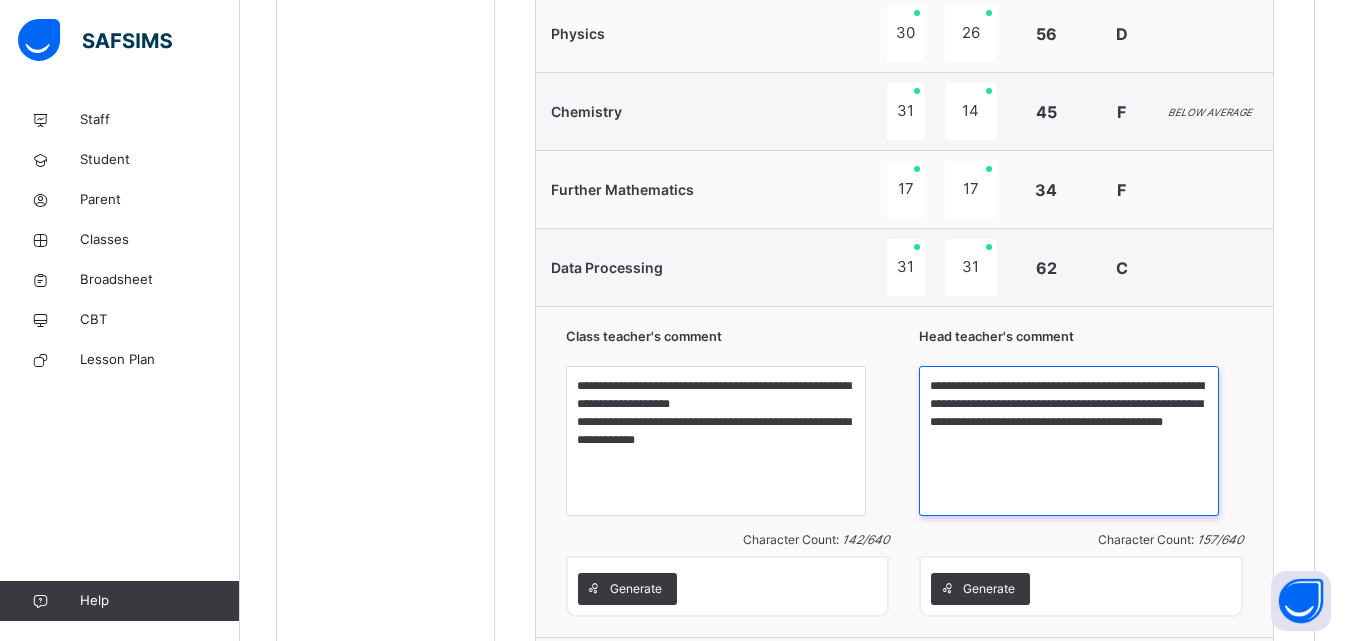 drag, startPoint x: 970, startPoint y: 387, endPoint x: 1154, endPoint y: 456, distance: 196.51208 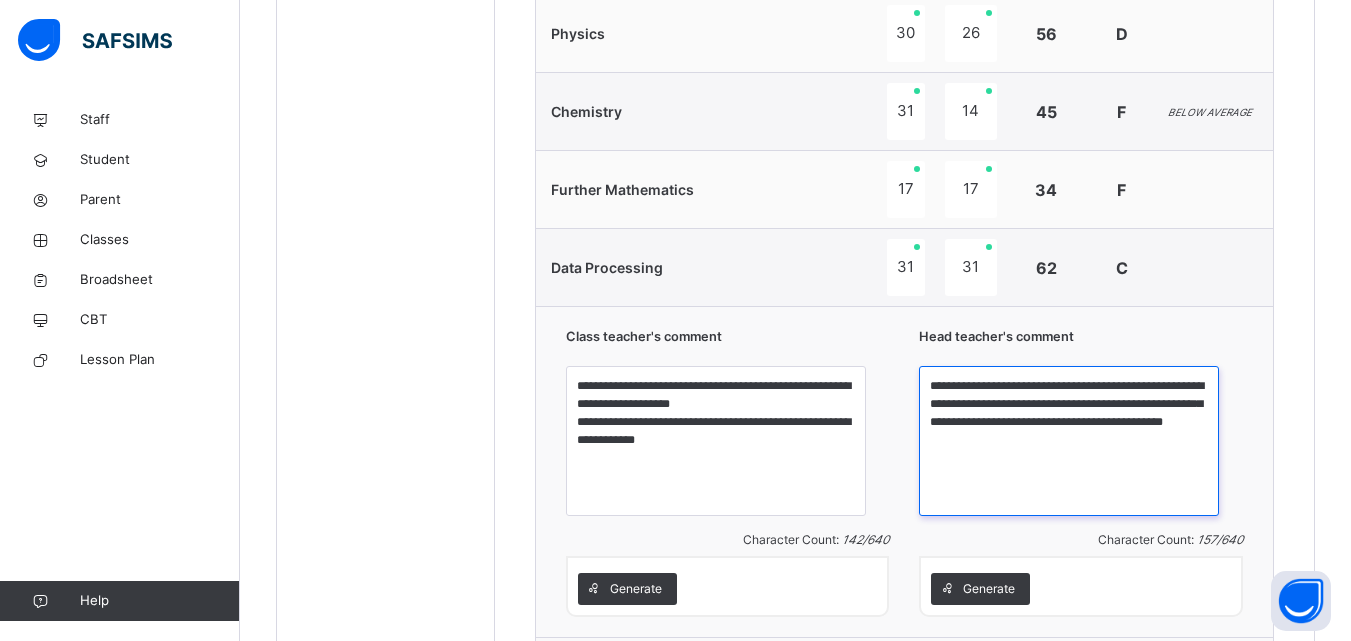 click on "**********" at bounding box center [1069, 441] 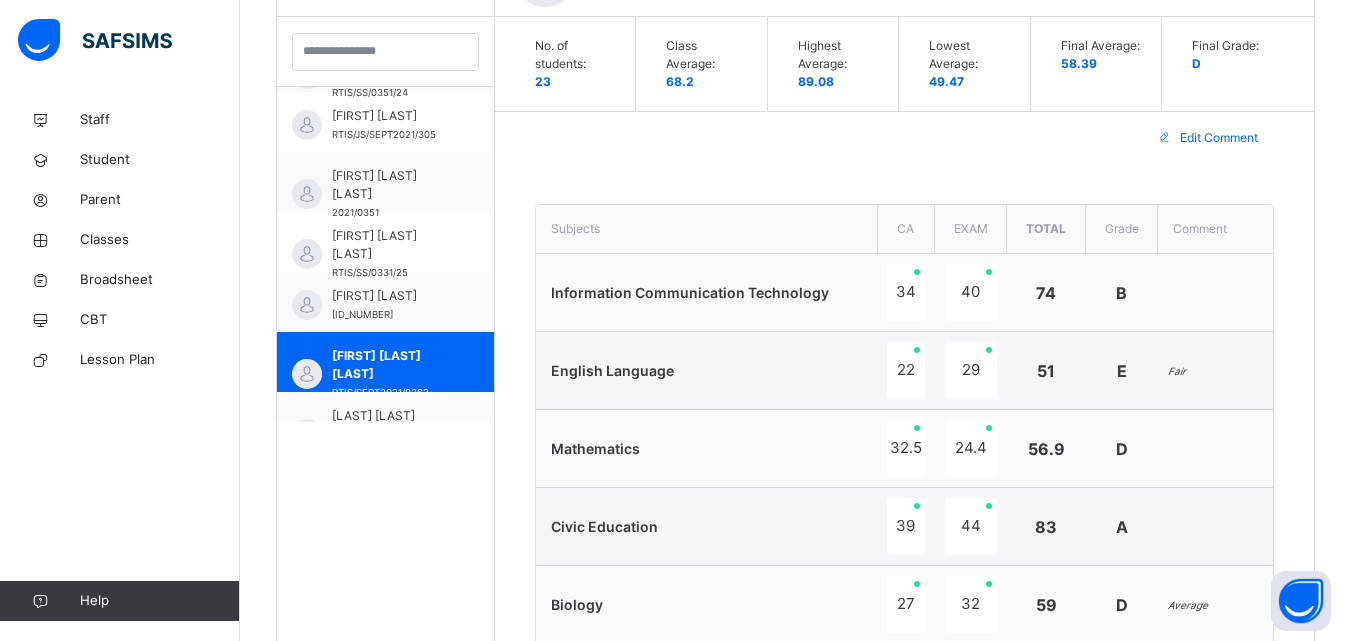 scroll, scrollTop: 580, scrollLeft: 0, axis: vertical 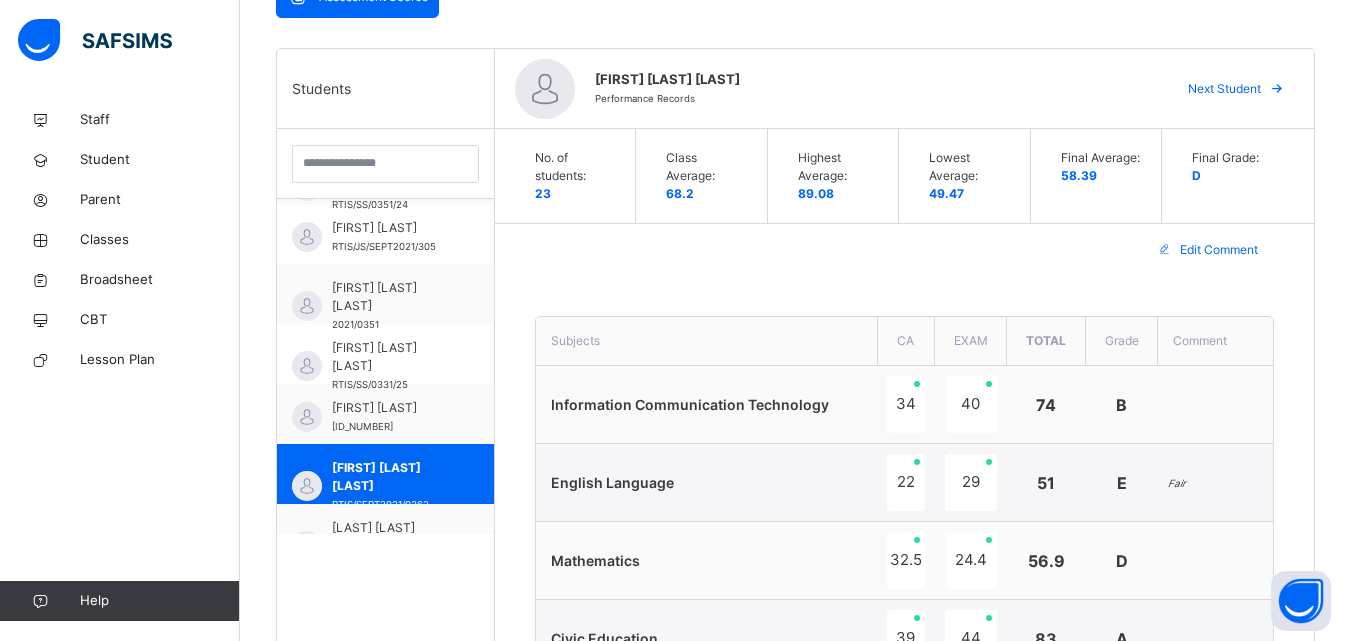click on "Next Student" at bounding box center (1224, 89) 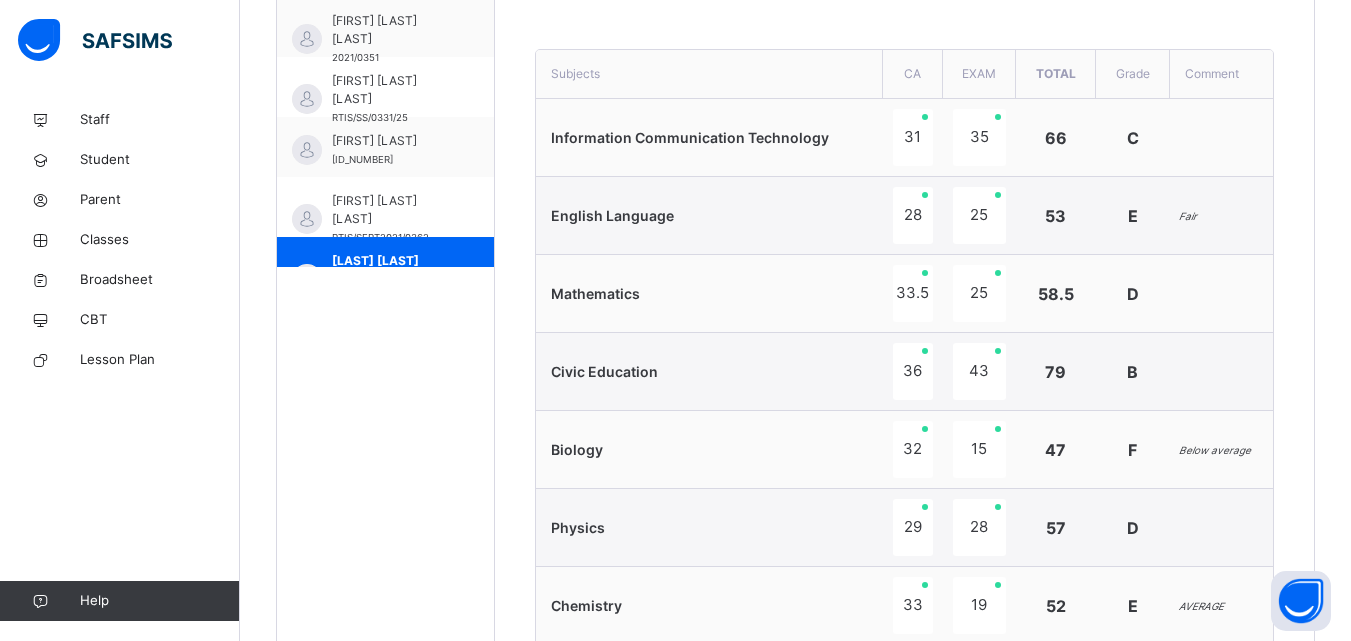scroll, scrollTop: 755, scrollLeft: 0, axis: vertical 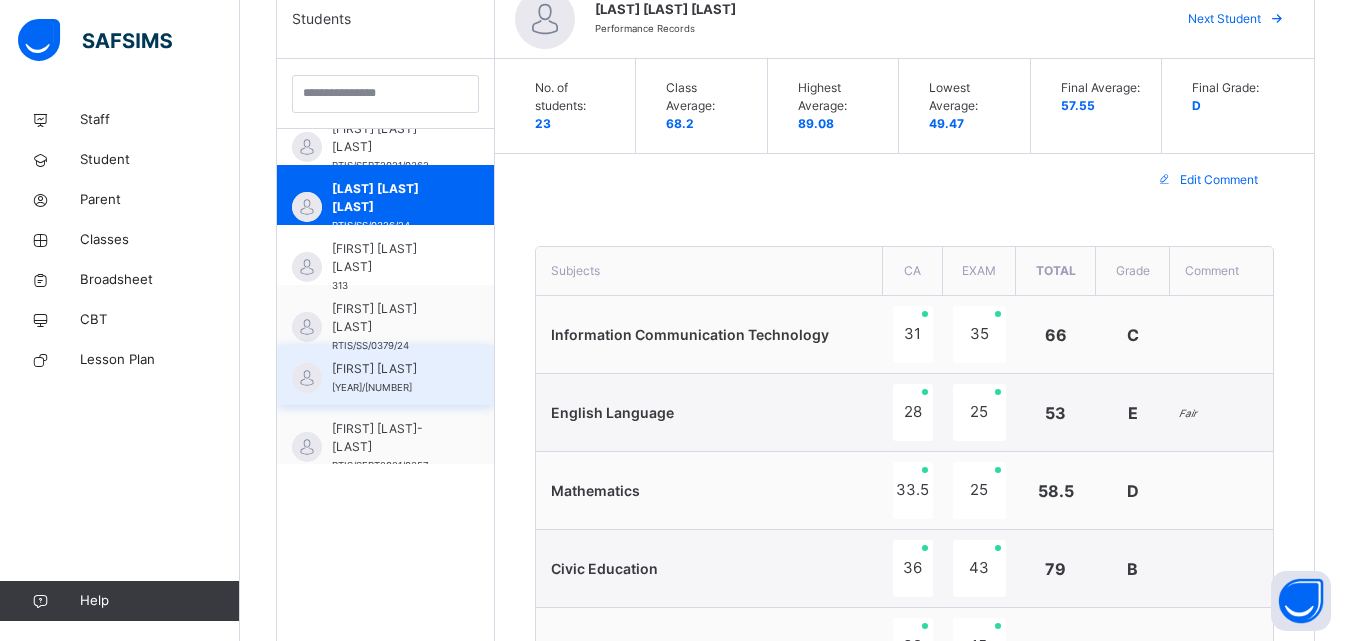 click on "[FIRST] [LAST]" at bounding box center [390, 369] 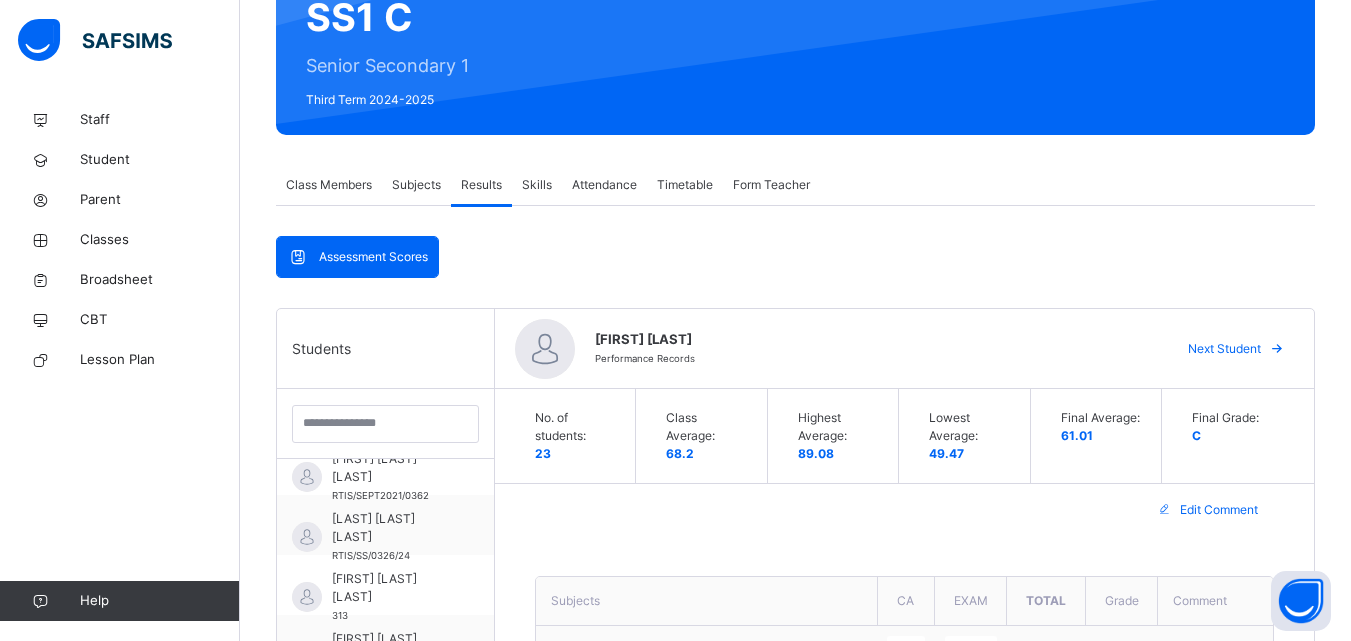 scroll, scrollTop: 190, scrollLeft: 0, axis: vertical 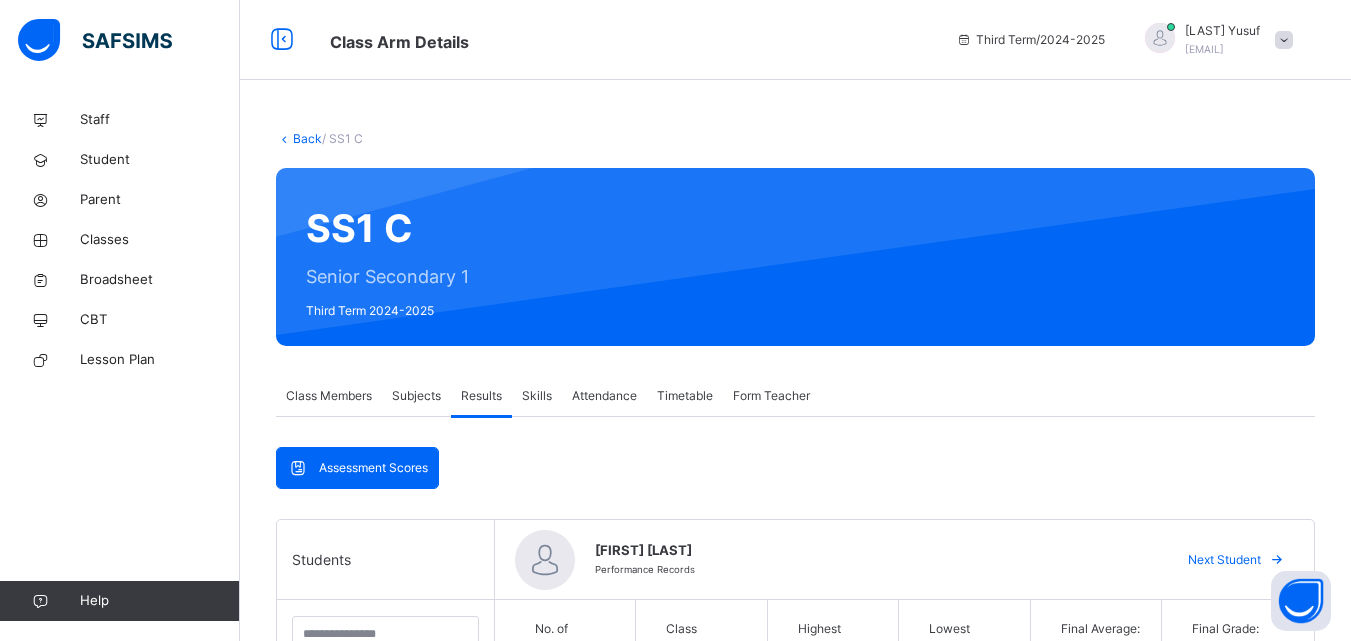 click on "Back" at bounding box center (307, 138) 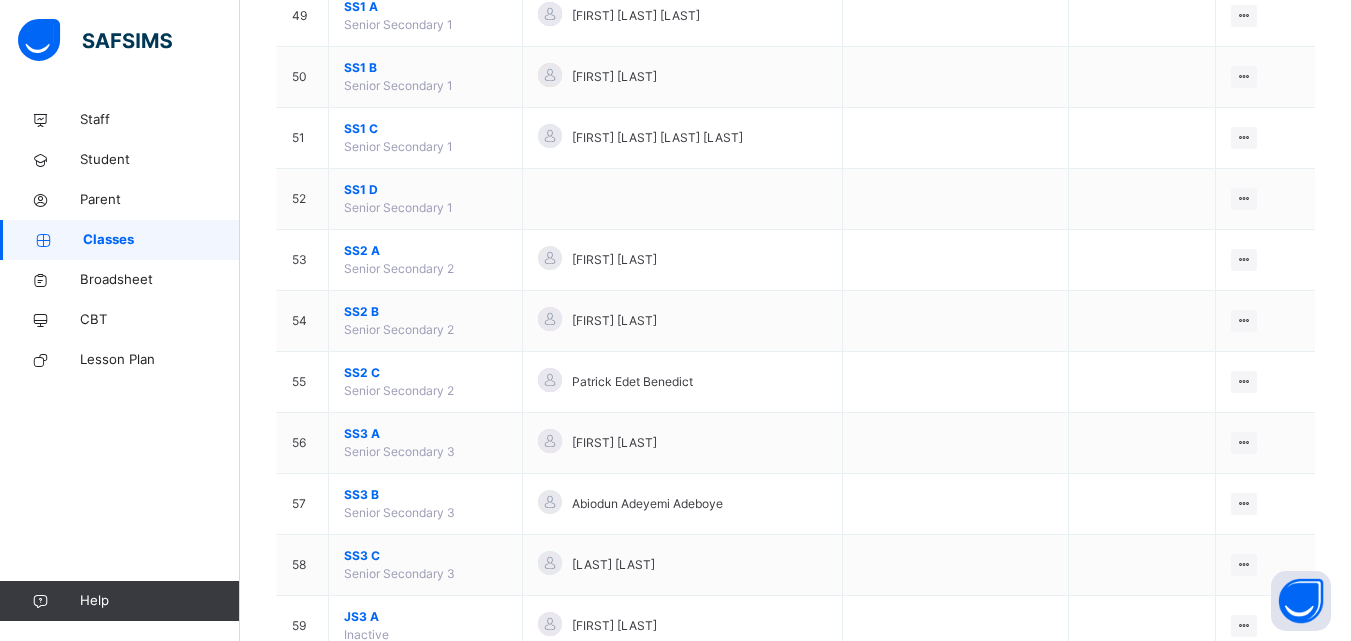 scroll, scrollTop: 3046, scrollLeft: 0, axis: vertical 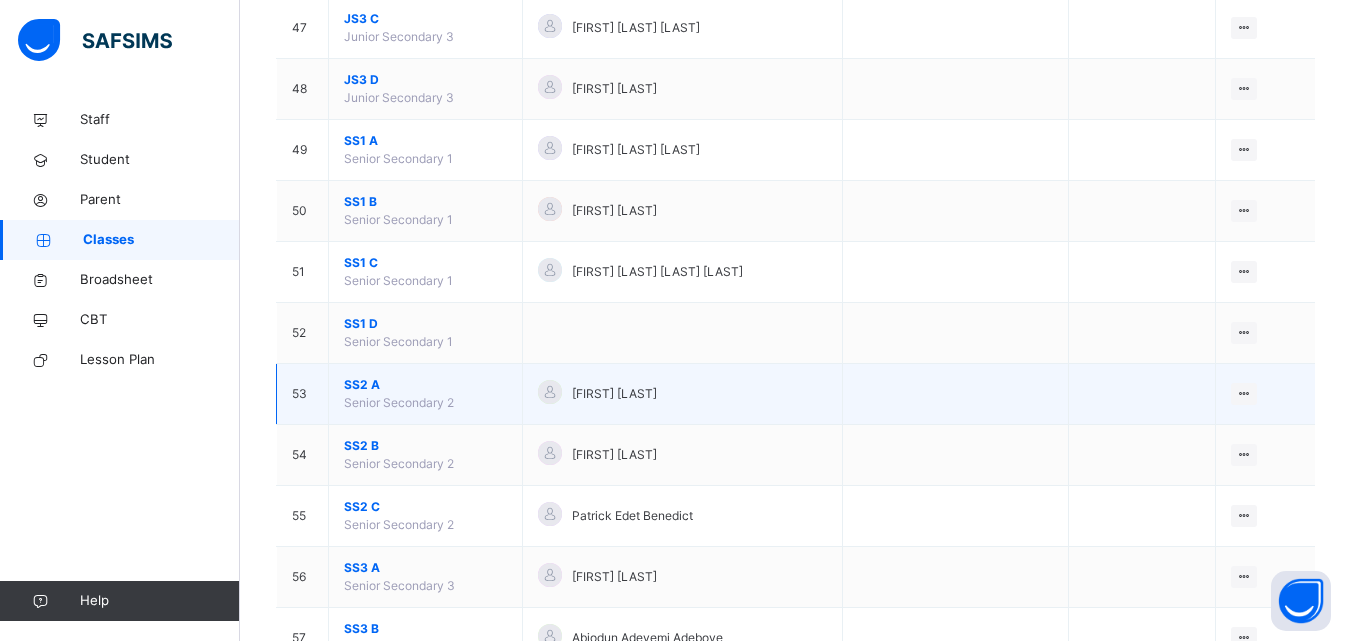 click on "SS2   A" at bounding box center (425, 385) 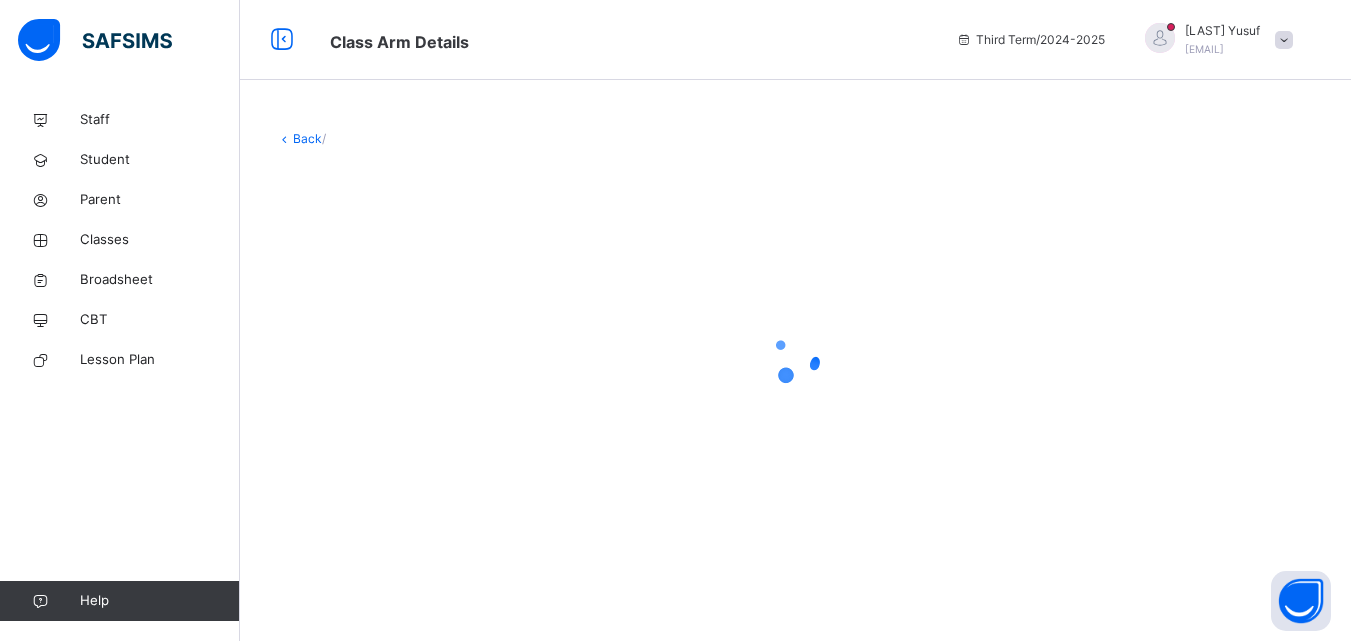 scroll, scrollTop: 0, scrollLeft: 0, axis: both 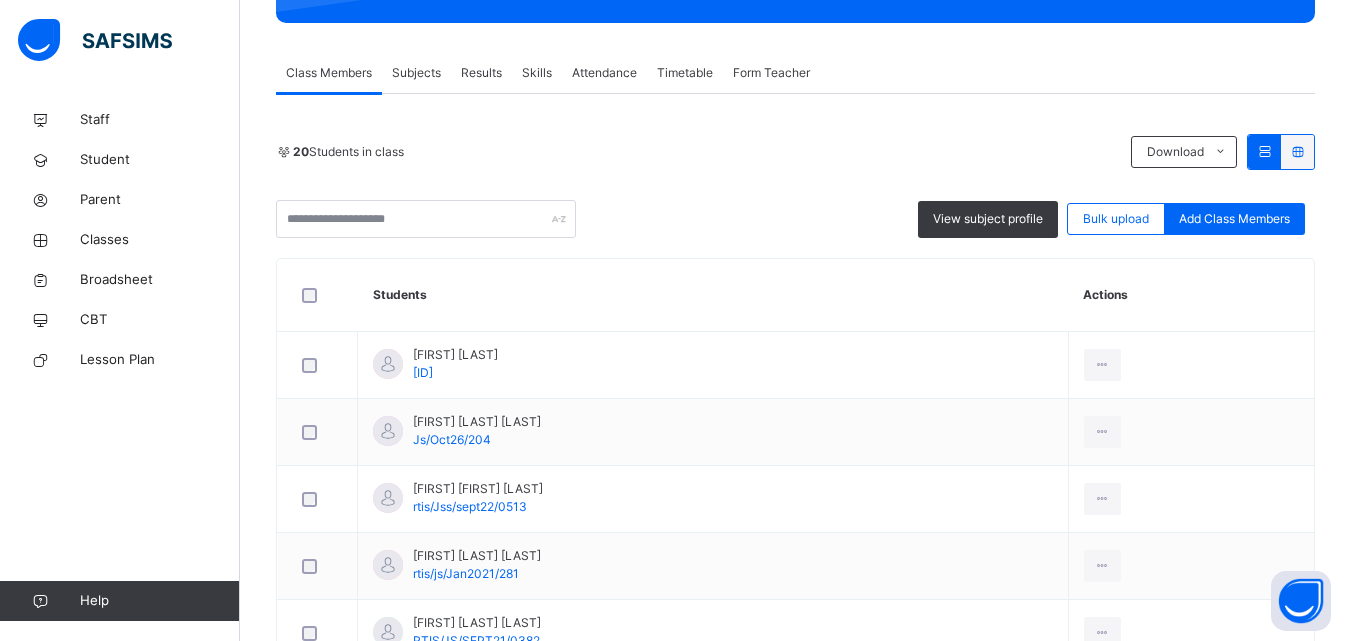 click on "Results" at bounding box center [481, 73] 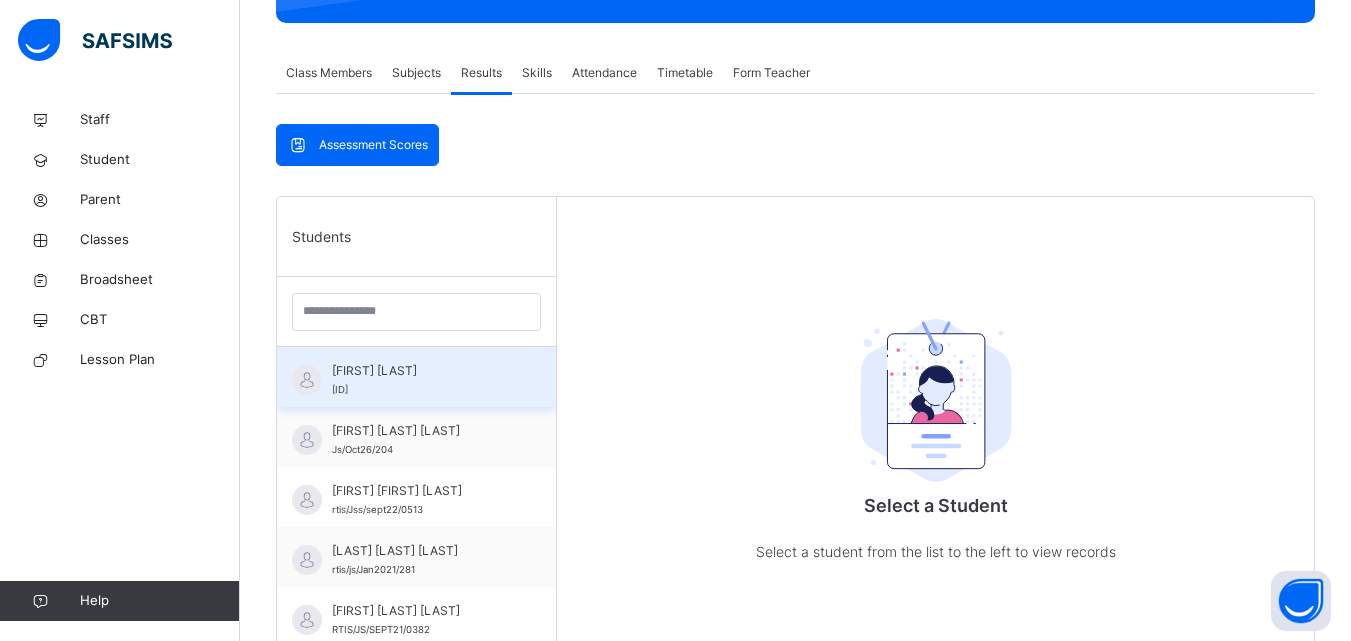 click on "[FIRST] [LAST] [LAST] RTIS/JS/OCT26/0220" at bounding box center (416, 377) 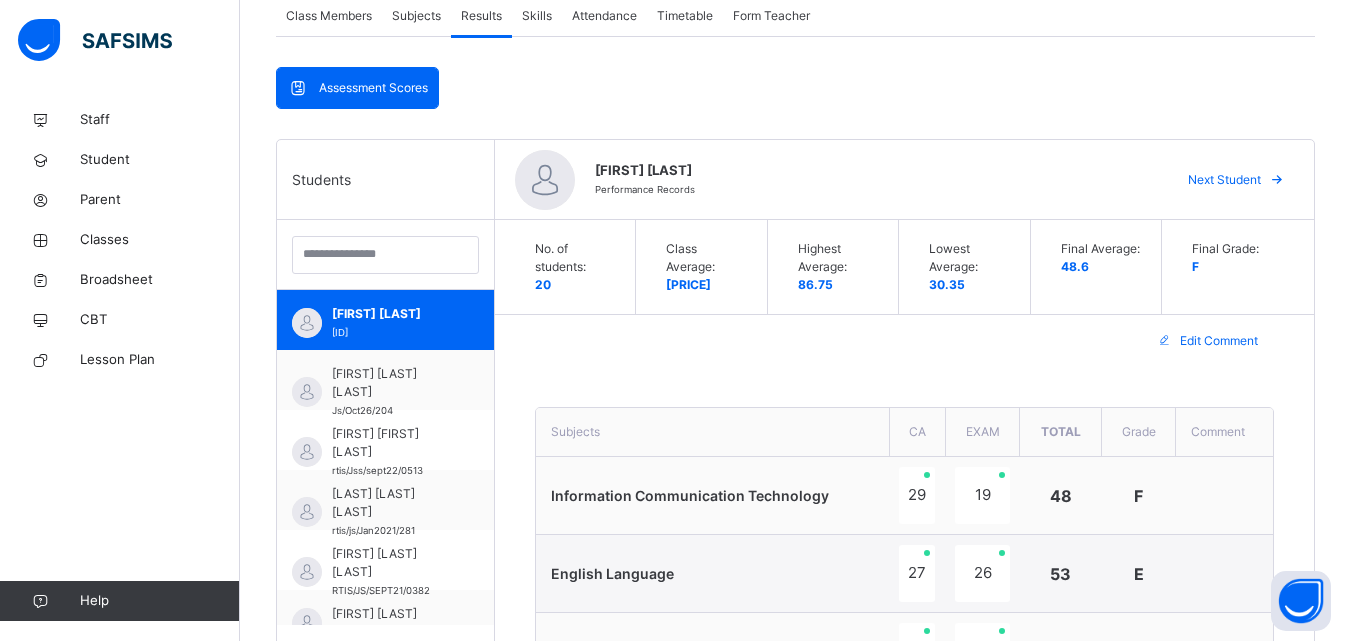 scroll, scrollTop: 376, scrollLeft: 0, axis: vertical 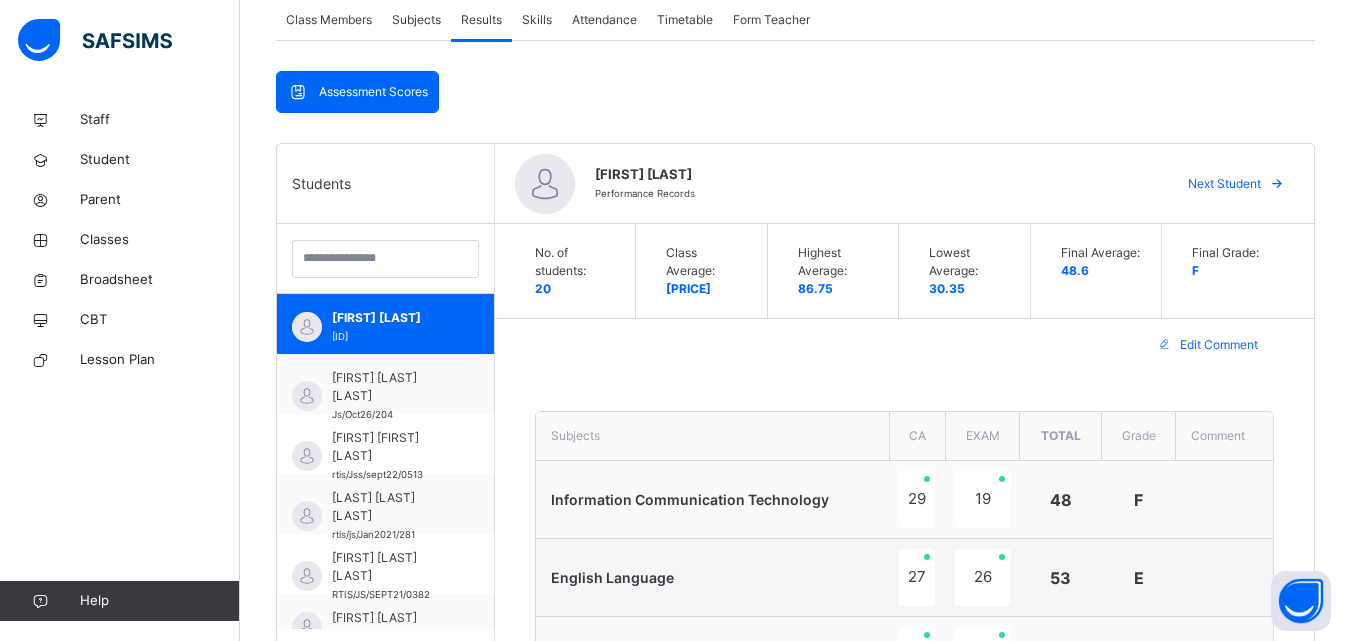 click on "Next Student" at bounding box center [1224, 184] 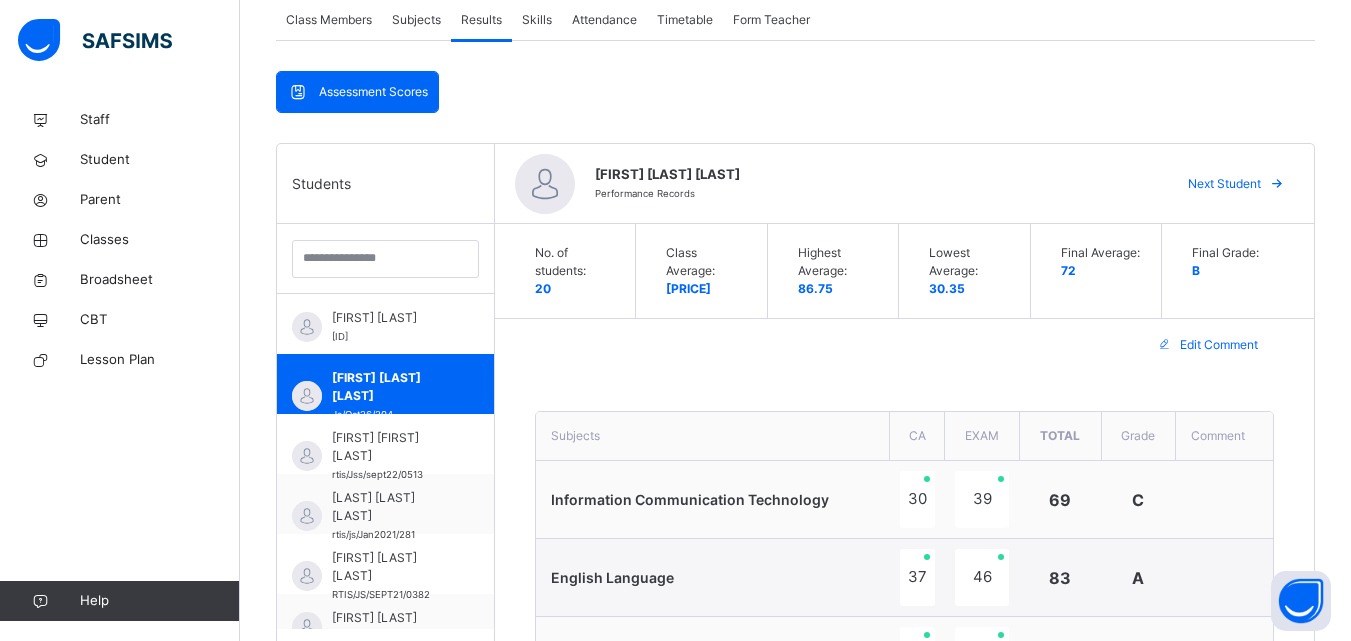 click on "Next Student" at bounding box center [1224, 184] 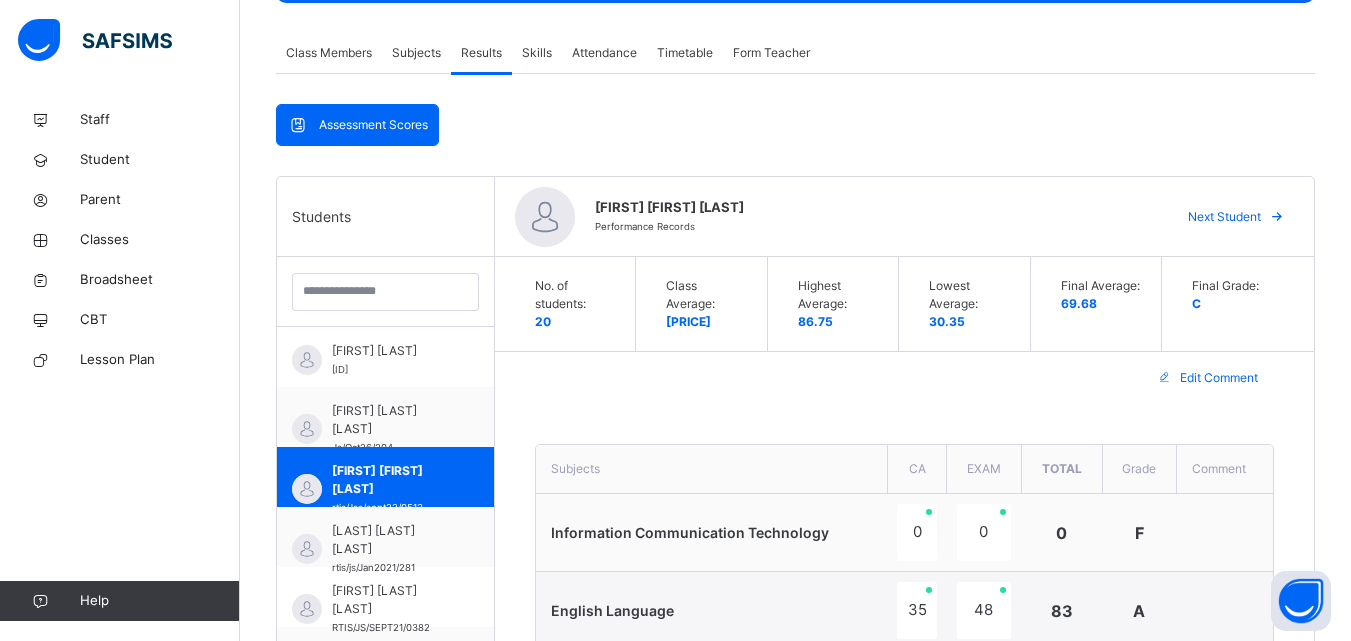 scroll, scrollTop: 354, scrollLeft: 0, axis: vertical 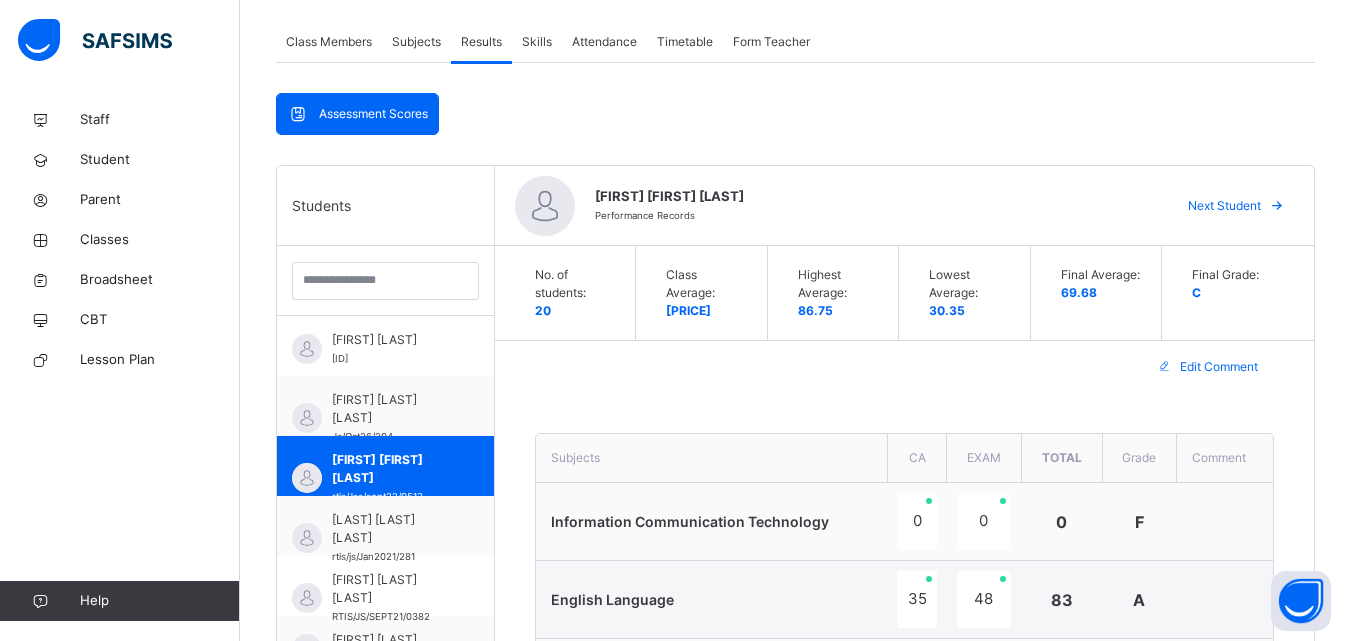 click on "Next Student" at bounding box center (1224, 206) 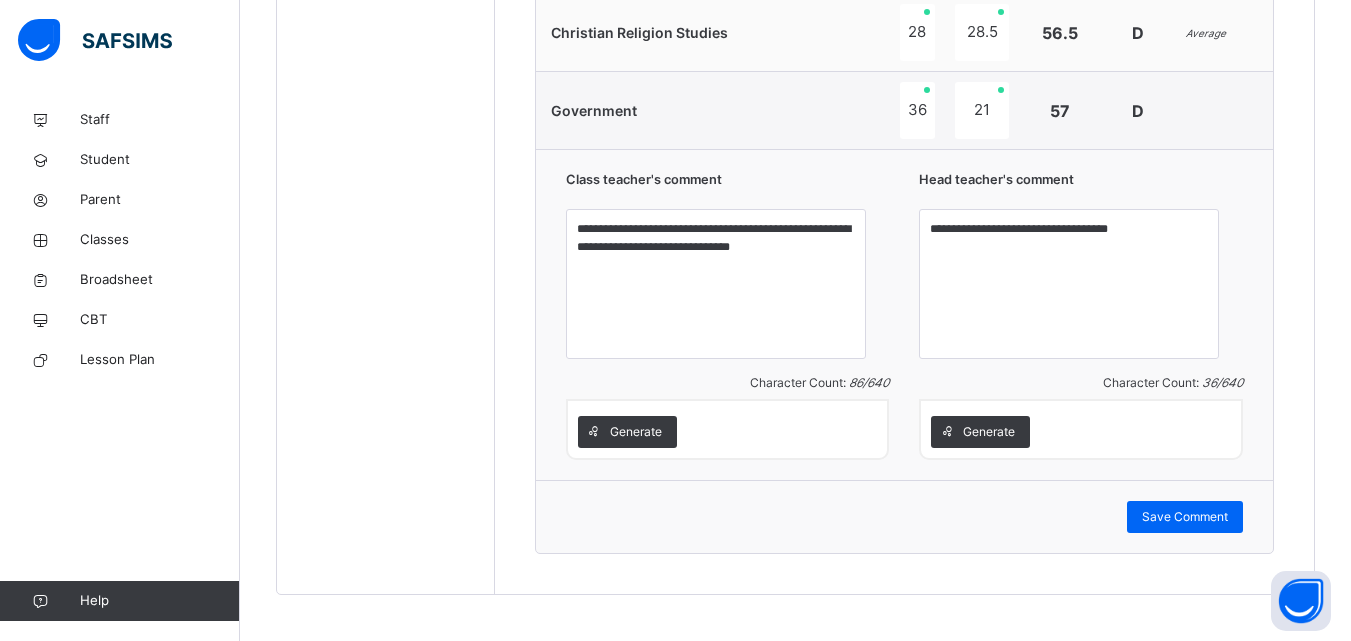 scroll, scrollTop: 1435, scrollLeft: 0, axis: vertical 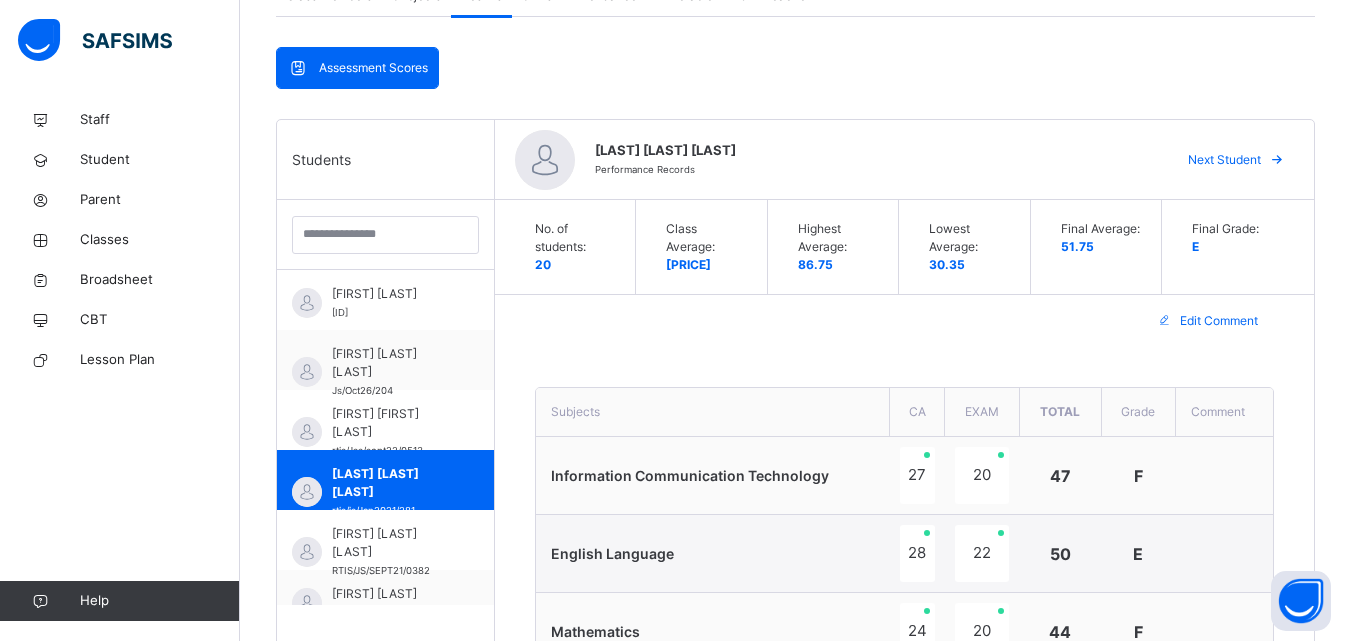 click on "Next Student" at bounding box center [1224, 160] 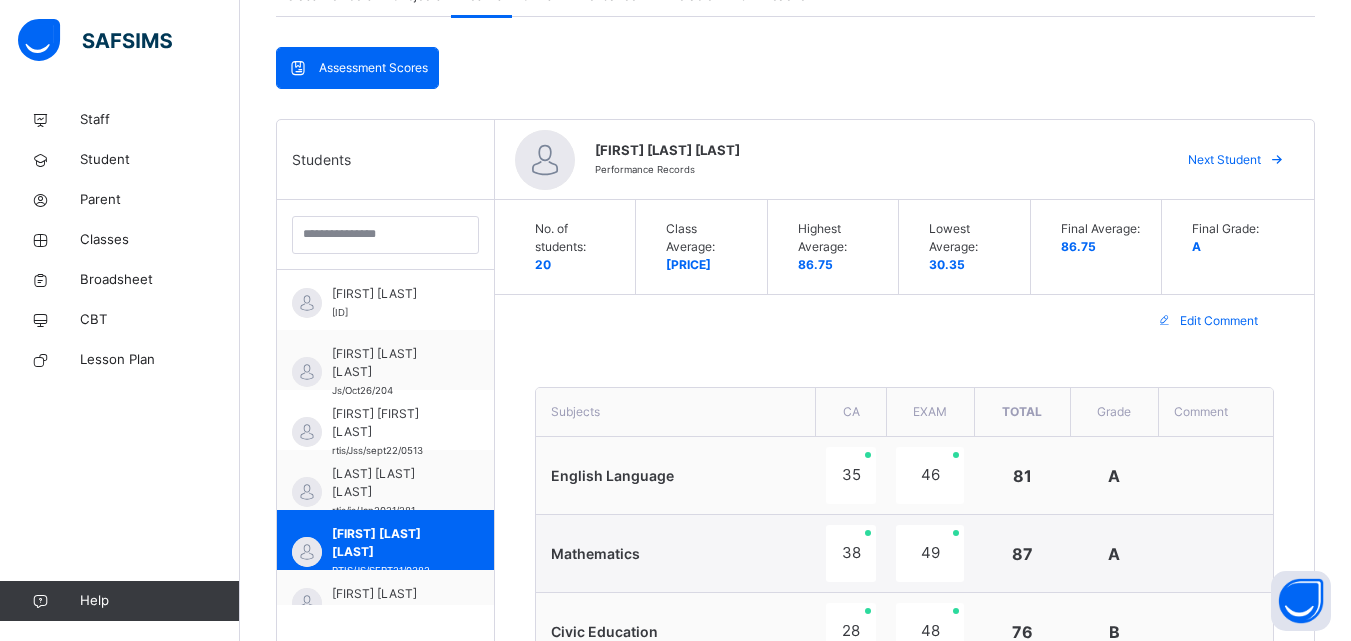 click on "Next Student" at bounding box center [1224, 160] 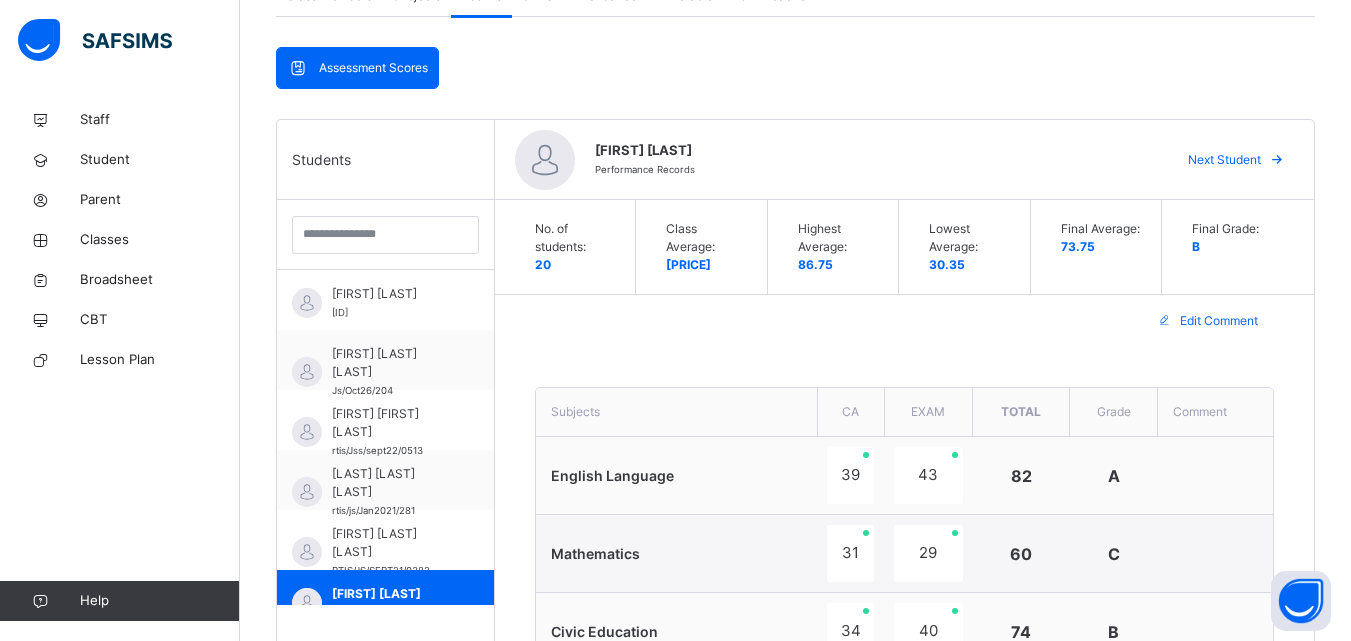 click on "Next Student" at bounding box center (1224, 160) 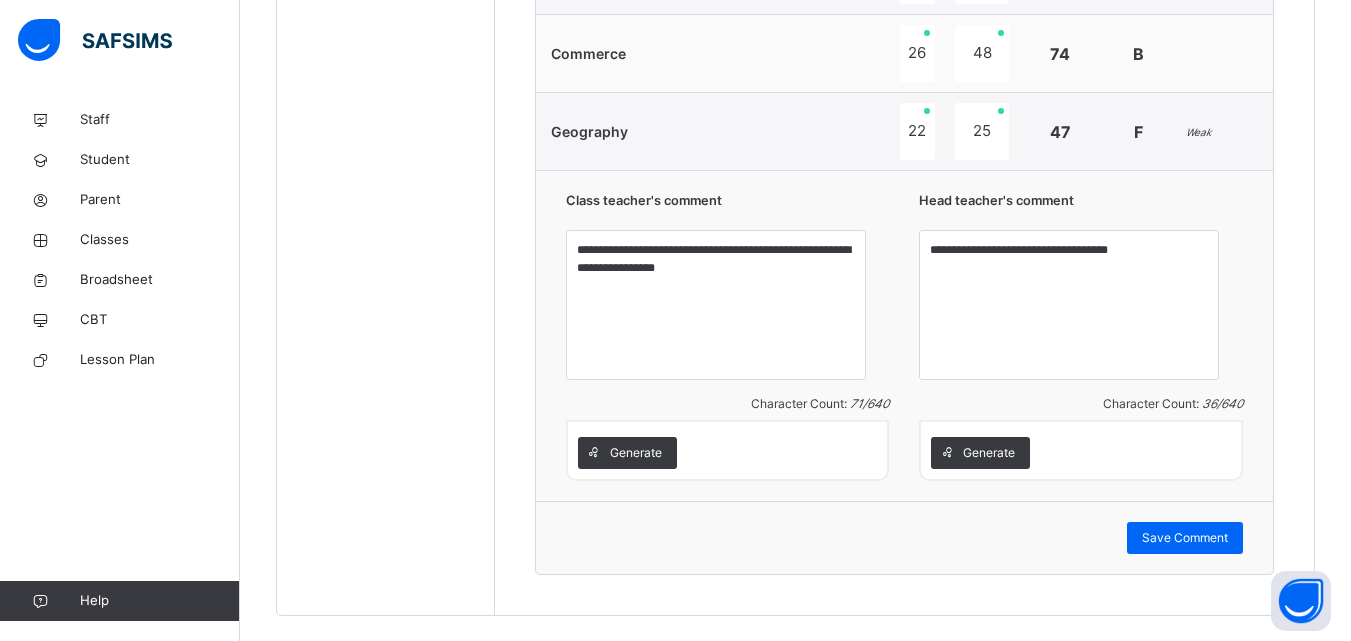 scroll, scrollTop: 1481, scrollLeft: 0, axis: vertical 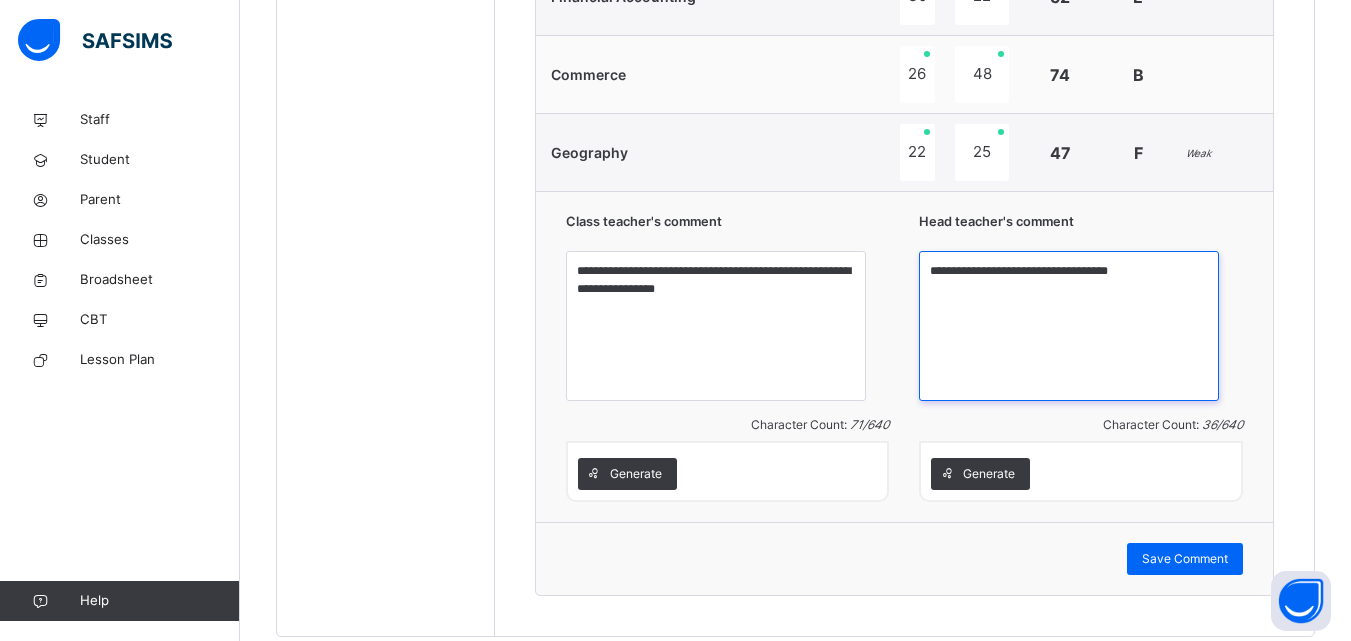 click on "**********" at bounding box center (1069, 326) 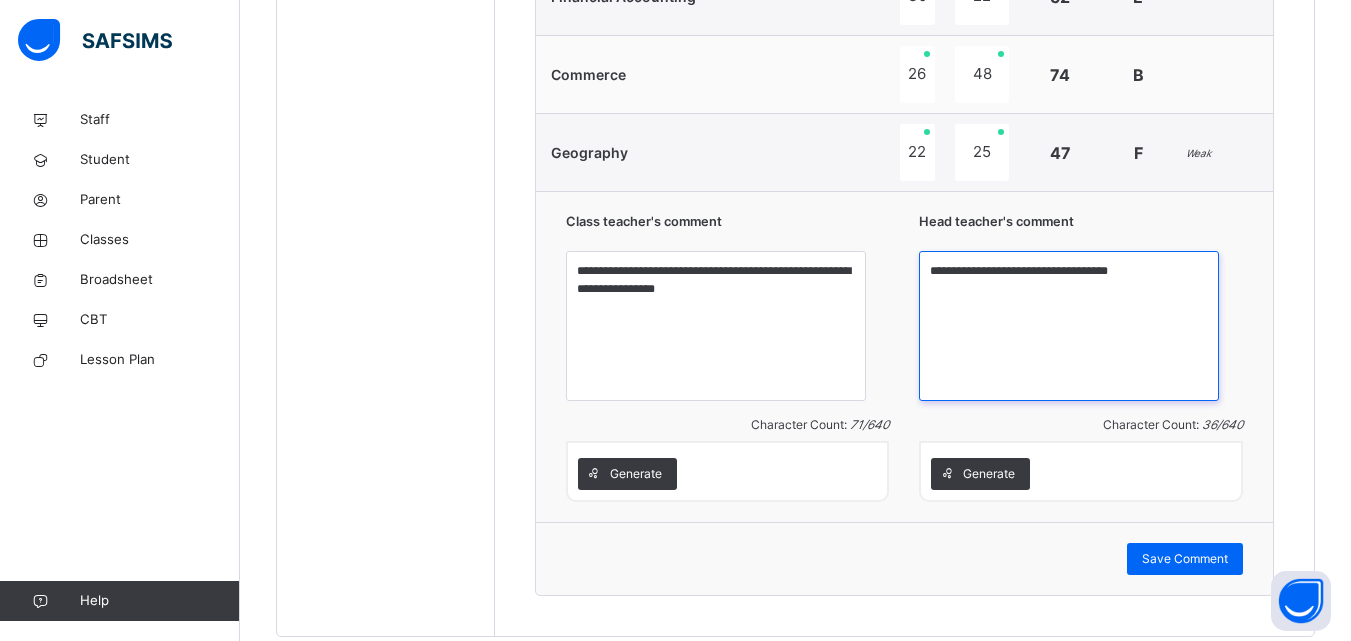 click on "**********" at bounding box center (1069, 326) 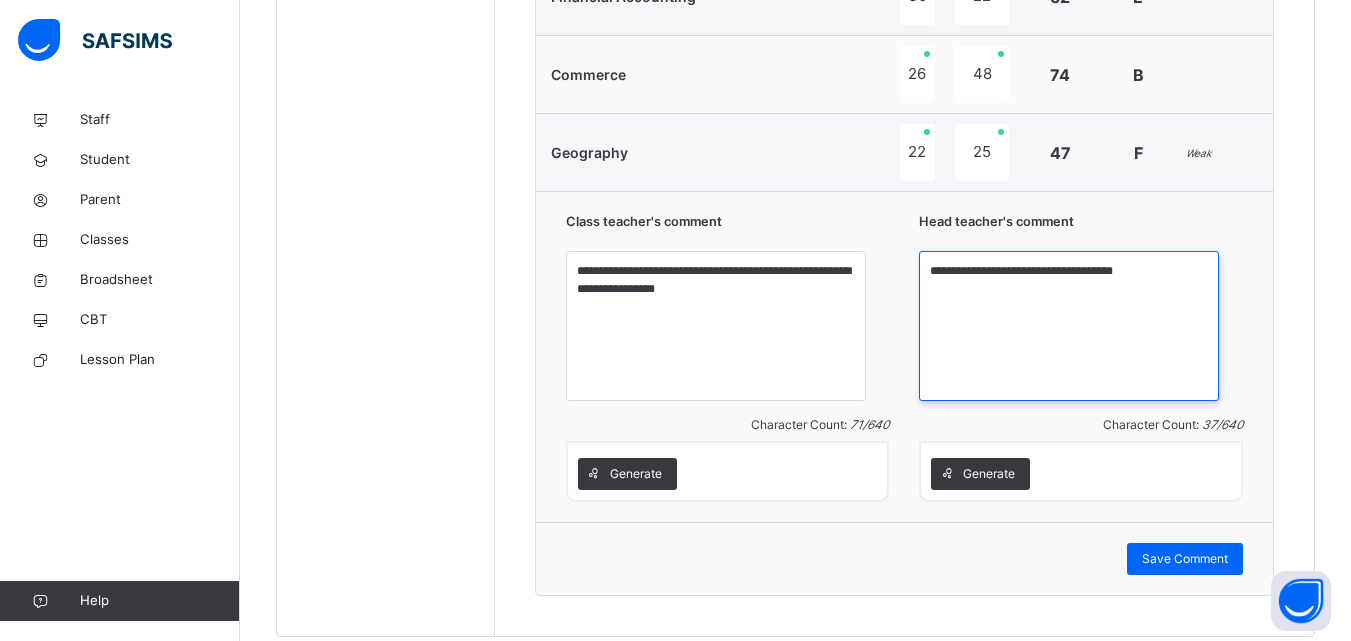 paste on "**********" 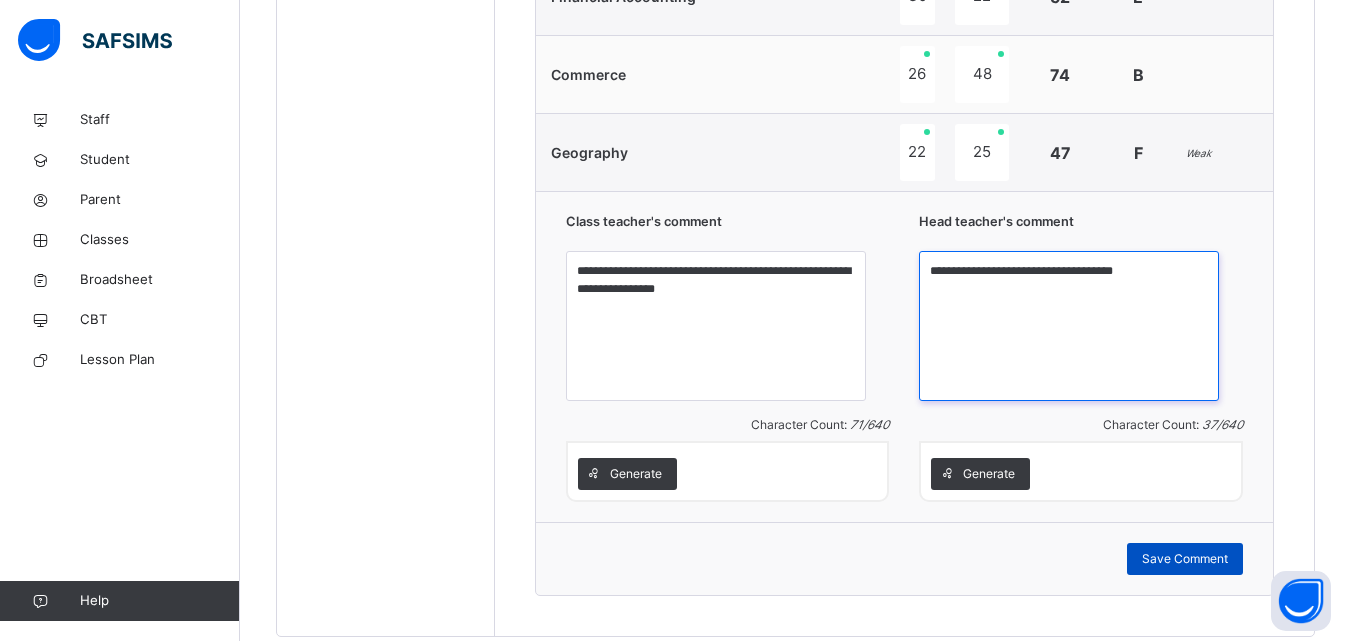 type on "**********" 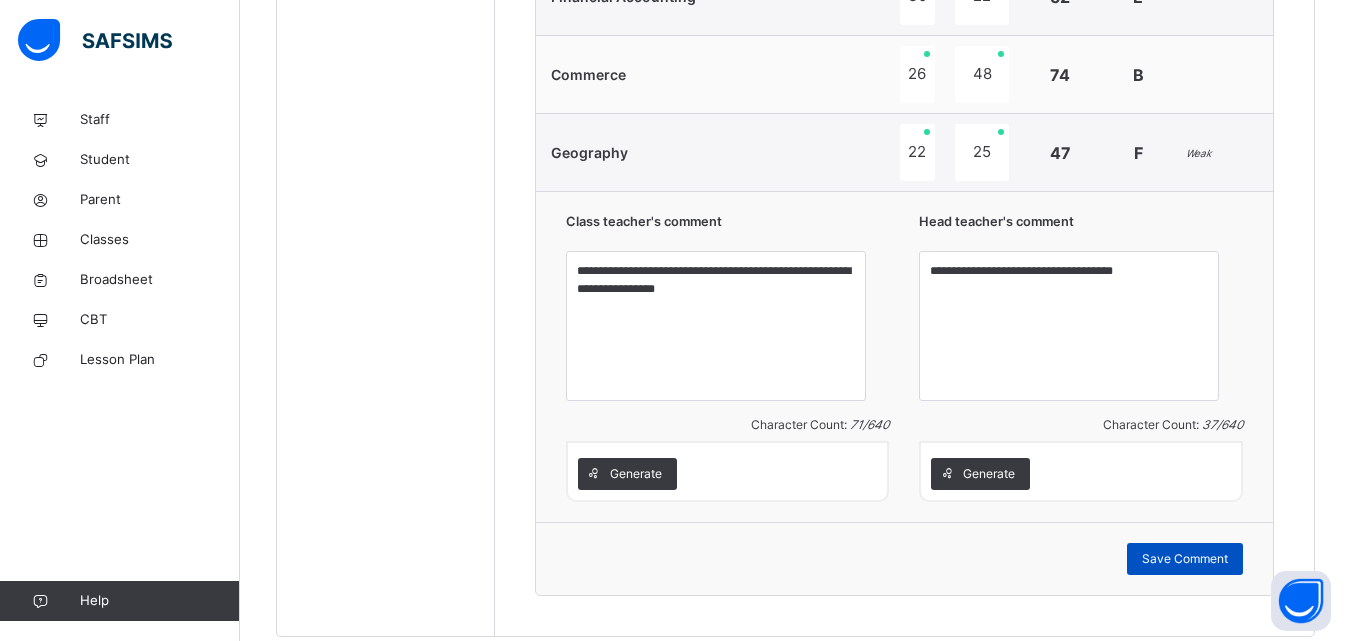 click on "Save Comment" at bounding box center (1185, 559) 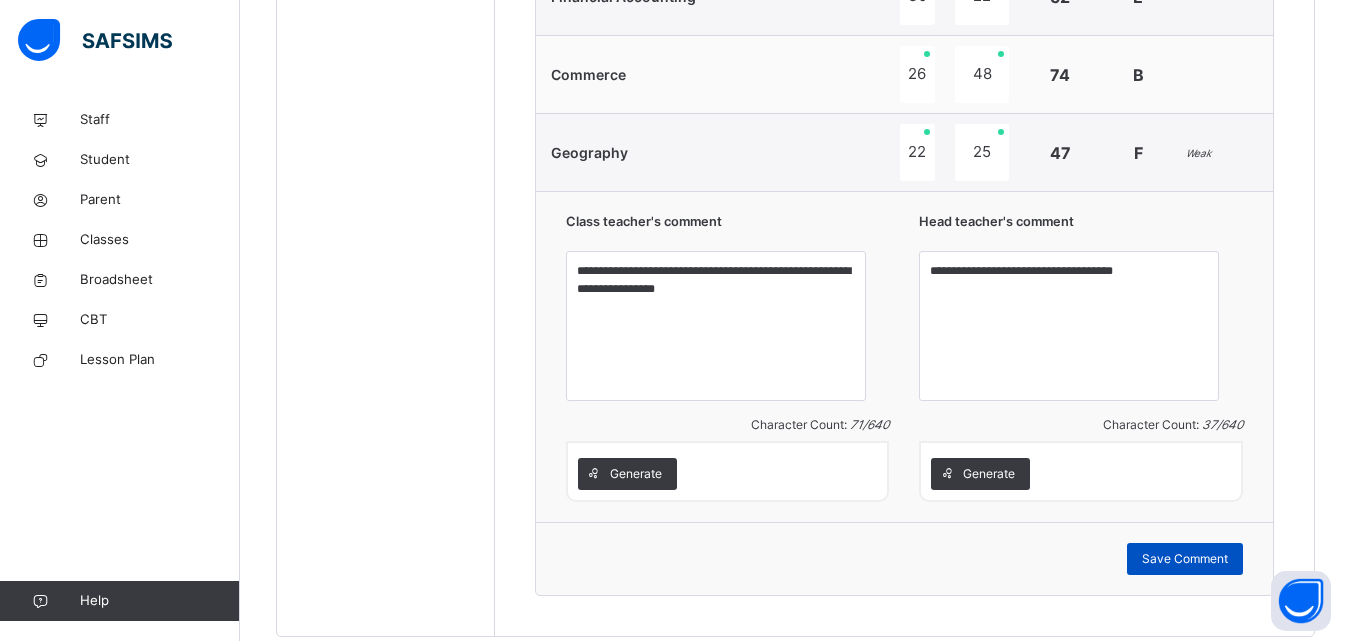 click on "Save Comment" at bounding box center [1185, 559] 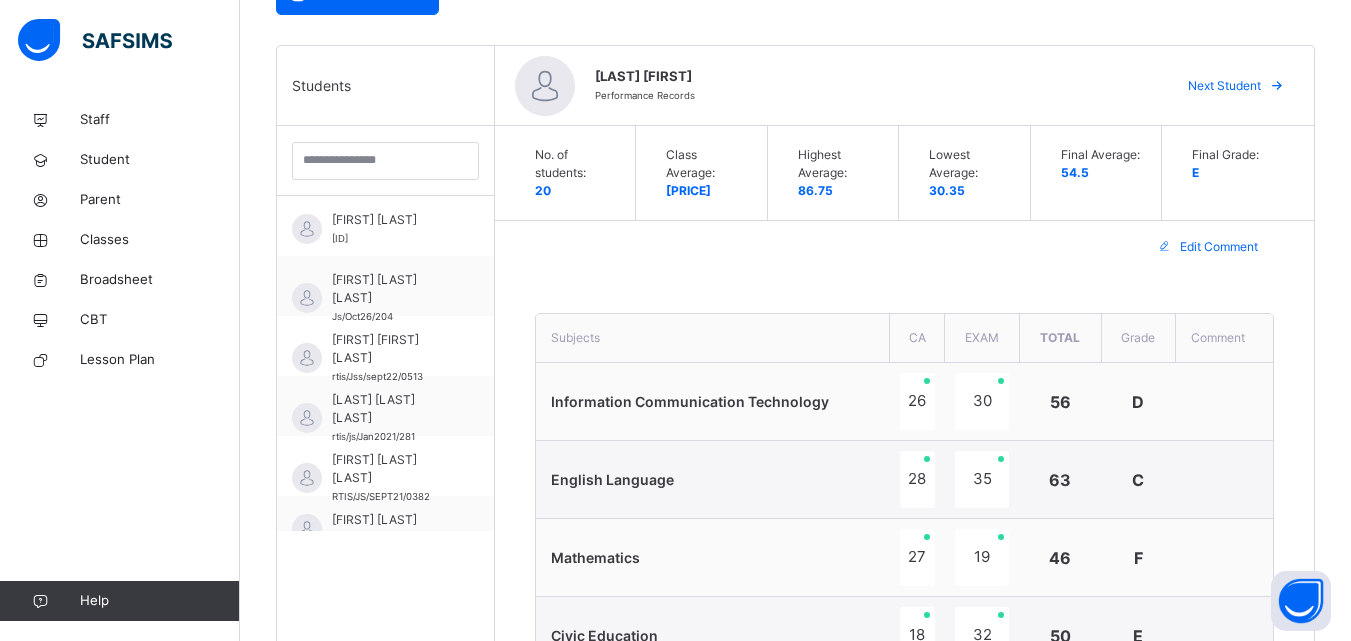 scroll, scrollTop: 414, scrollLeft: 0, axis: vertical 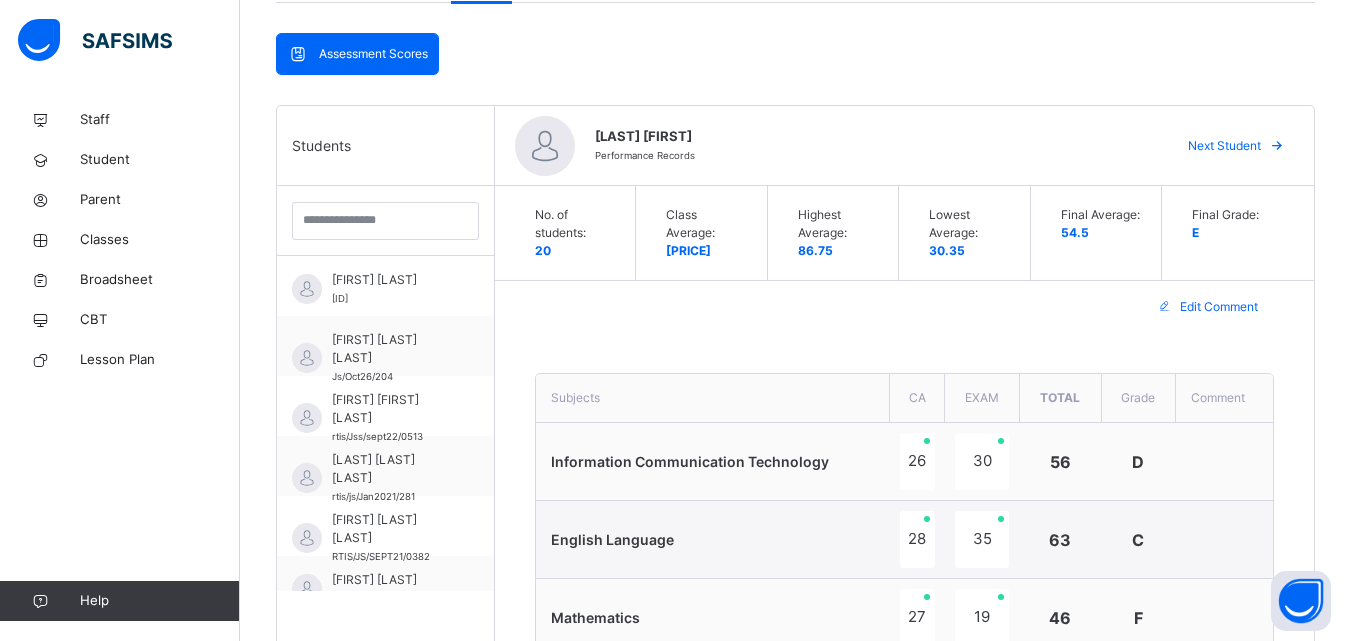 click on "Next Student" at bounding box center (1224, 146) 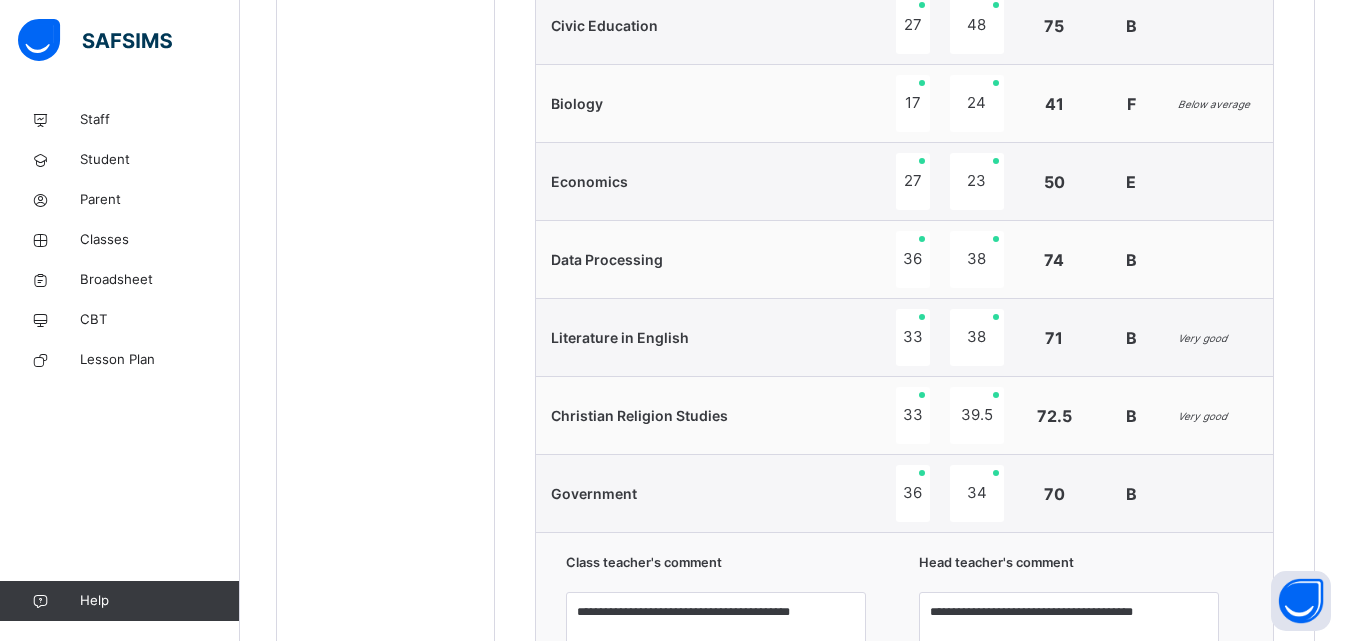 scroll, scrollTop: 944, scrollLeft: 0, axis: vertical 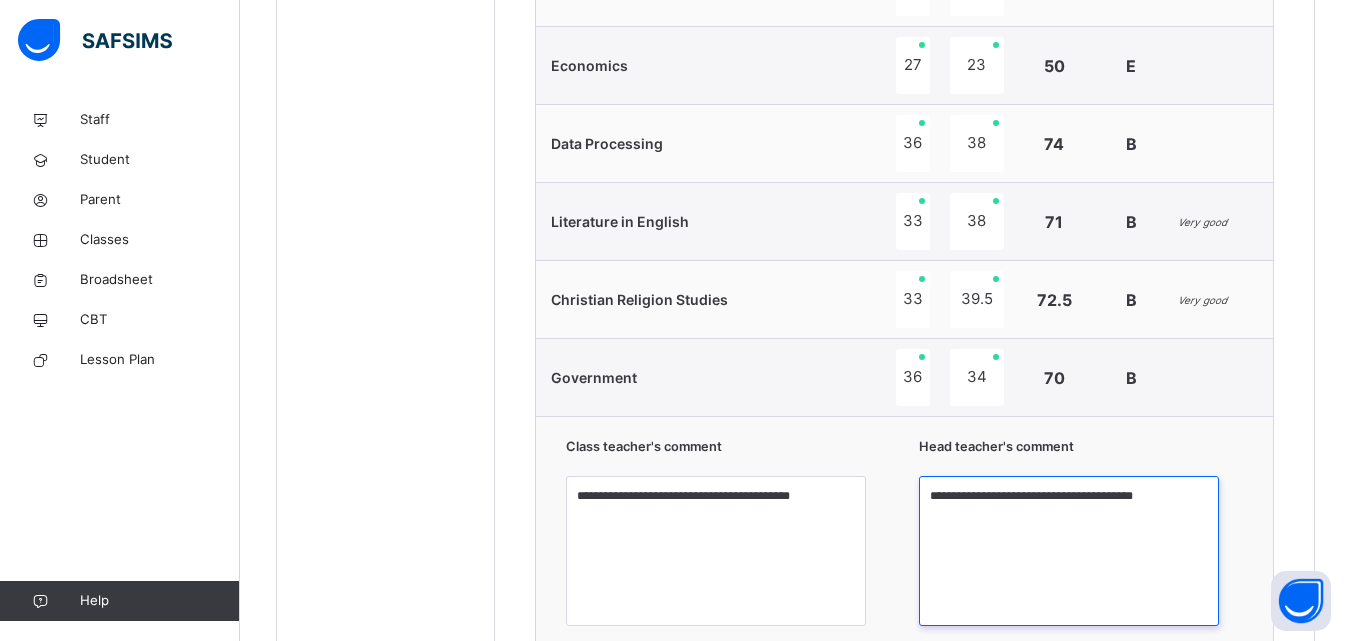 click on "**********" at bounding box center [1069, 551] 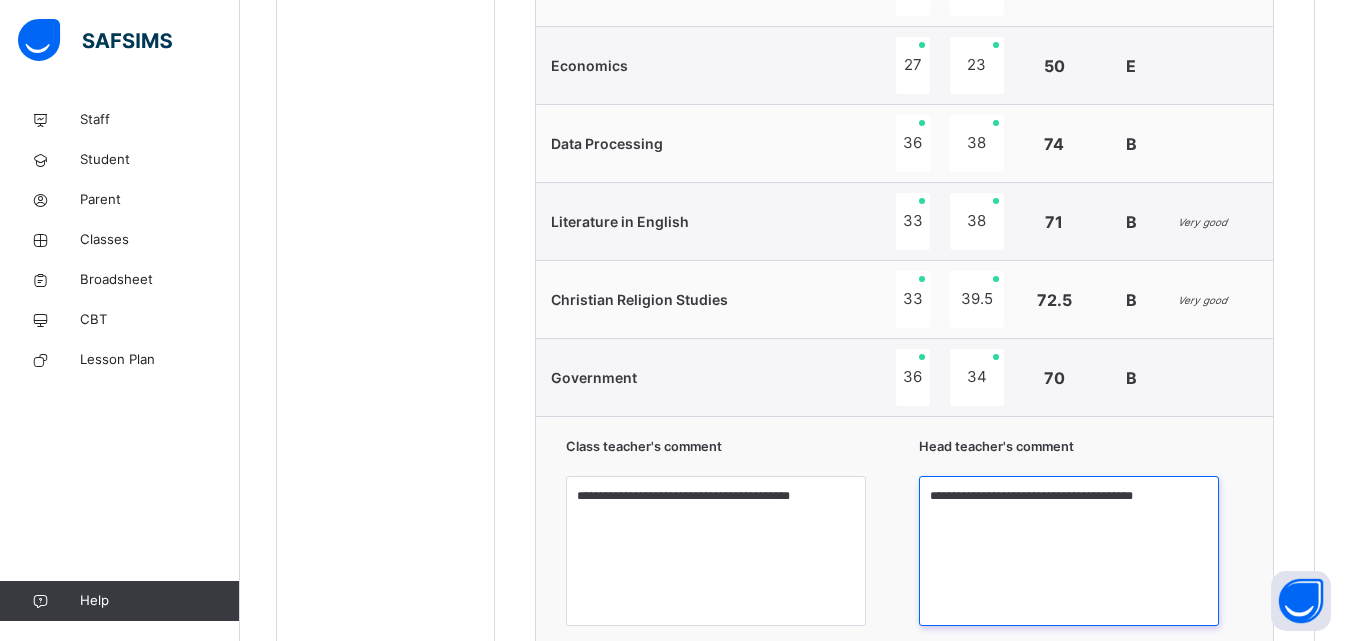 click on "**********" at bounding box center [1069, 551] 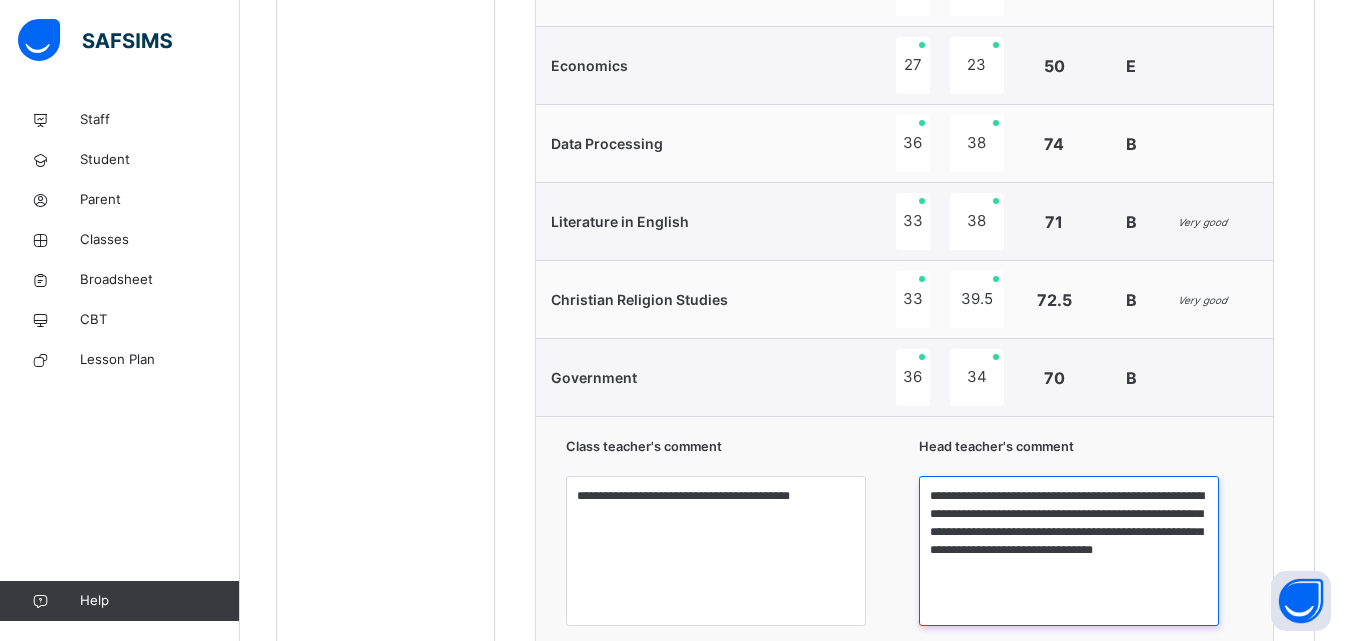 click on "**********" at bounding box center [1069, 551] 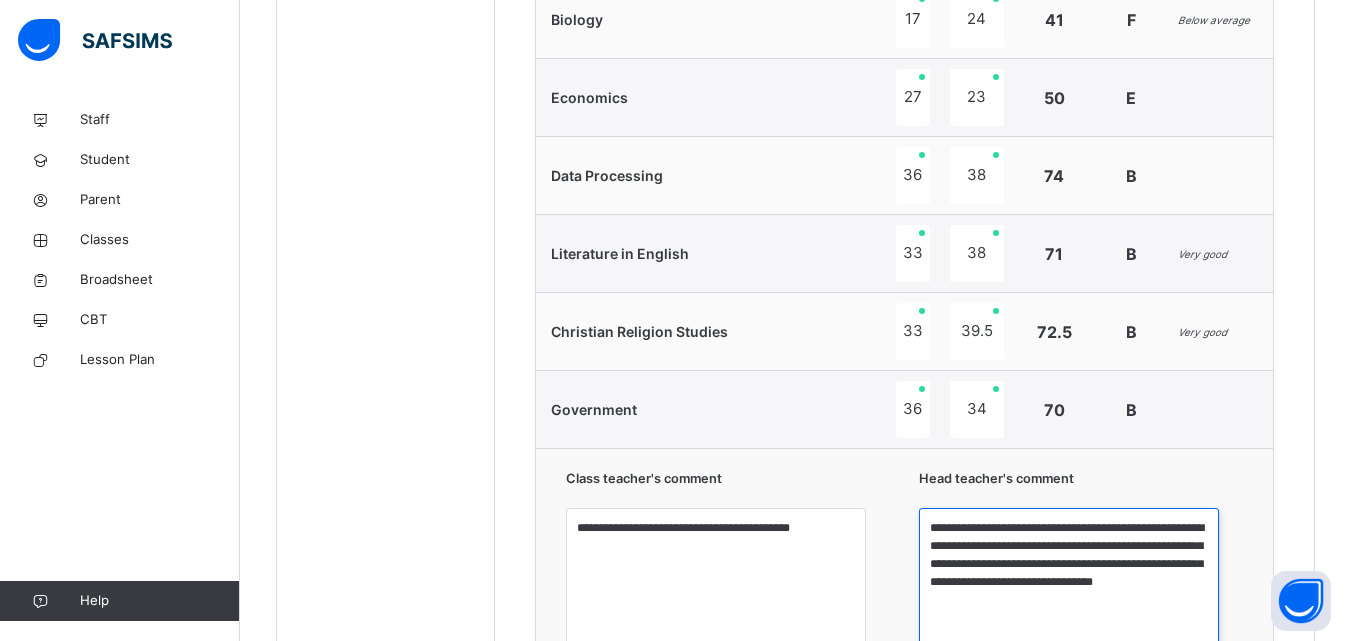 scroll, scrollTop: 1200, scrollLeft: 0, axis: vertical 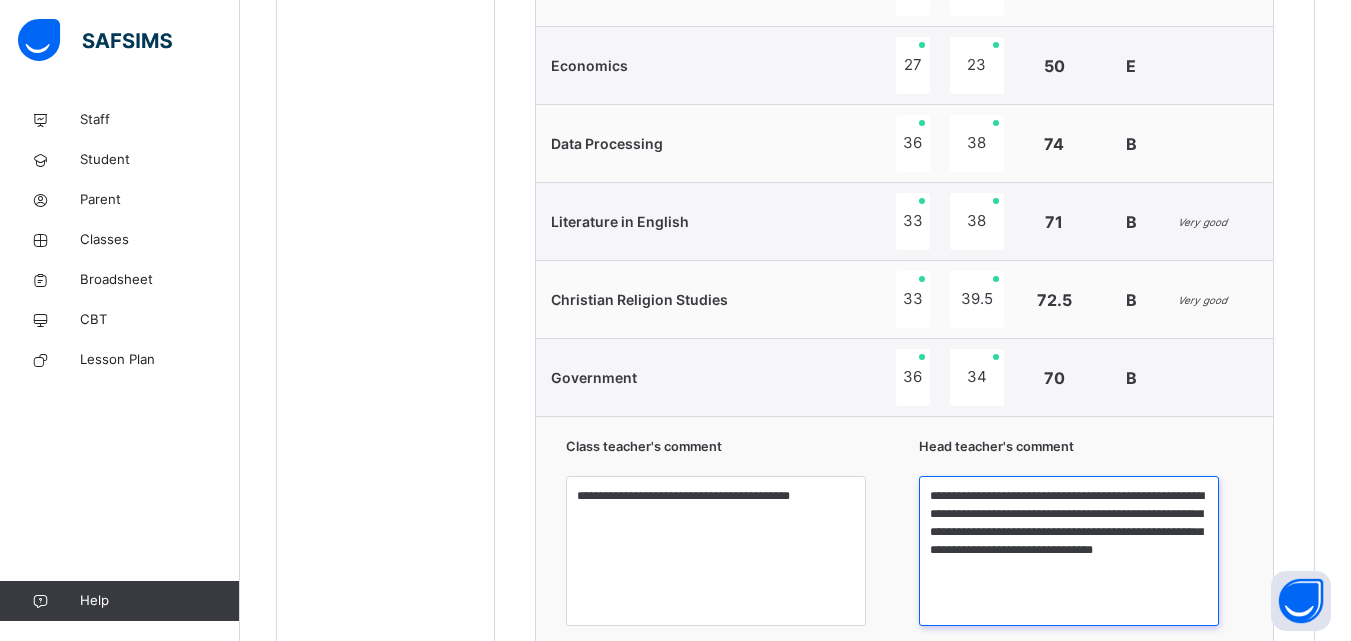 click on "**********" at bounding box center [1069, 551] 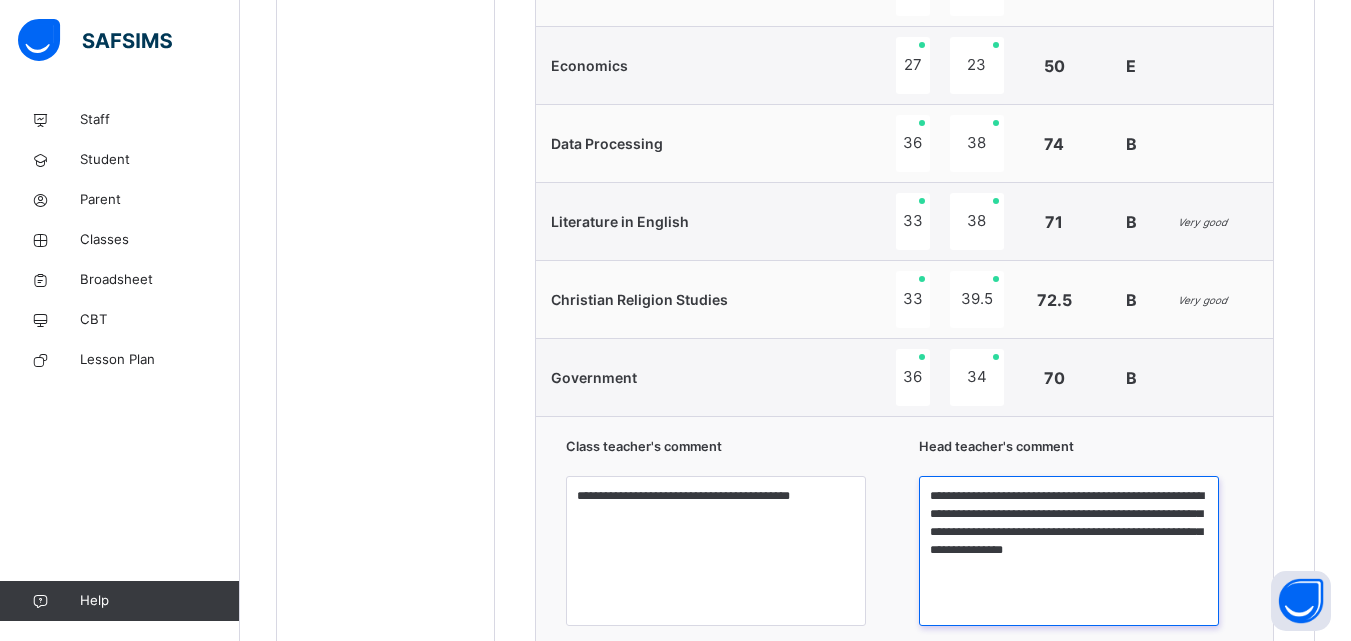 click on "**********" at bounding box center (1069, 551) 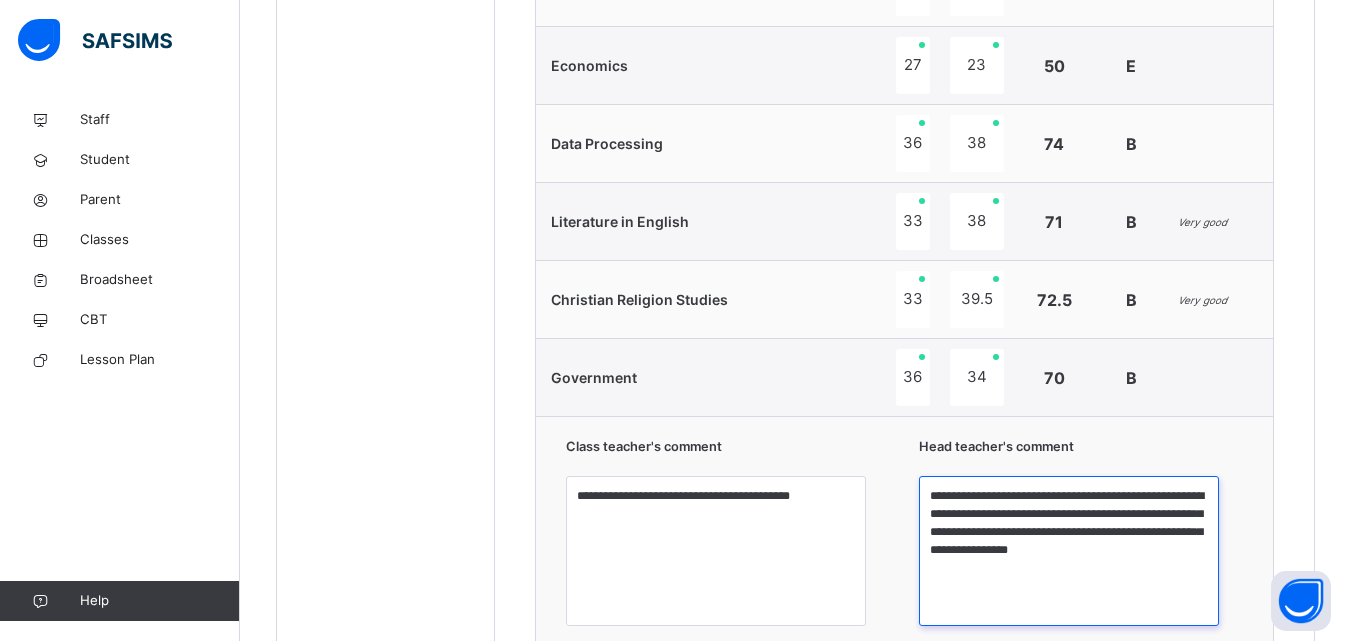 click on "**********" at bounding box center [1069, 551] 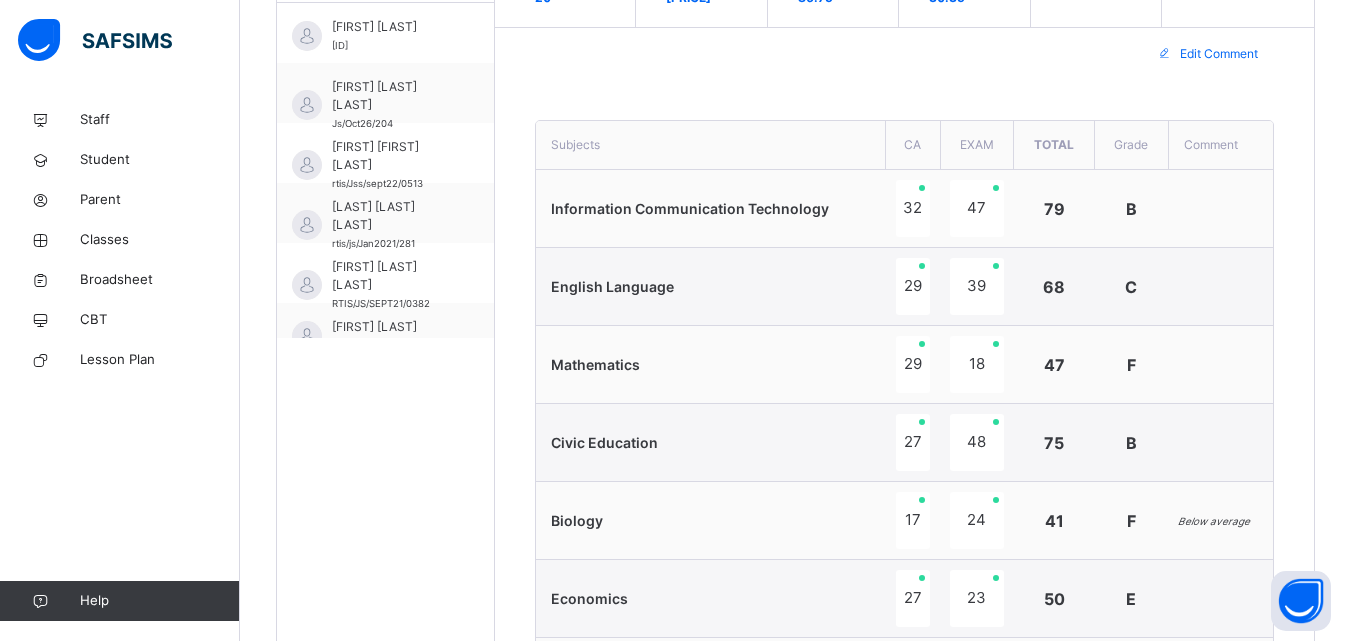 scroll, scrollTop: 674, scrollLeft: 0, axis: vertical 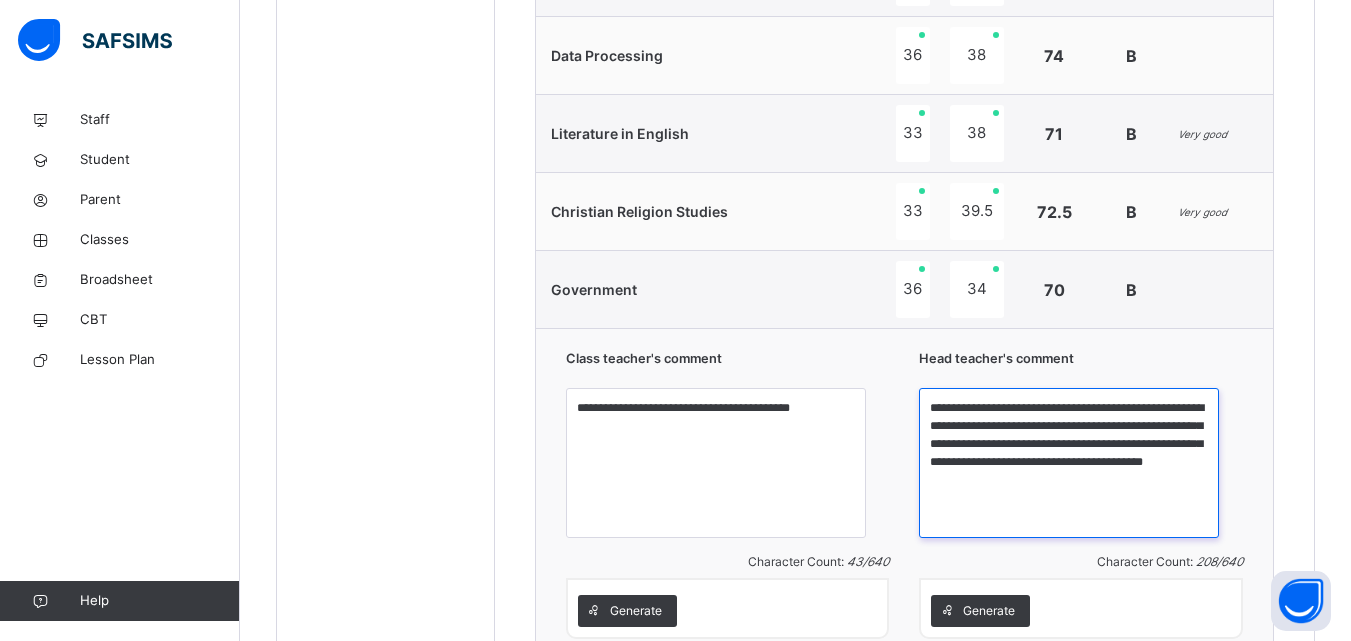 drag, startPoint x: 1125, startPoint y: 463, endPoint x: 1126, endPoint y: 486, distance: 23.021729 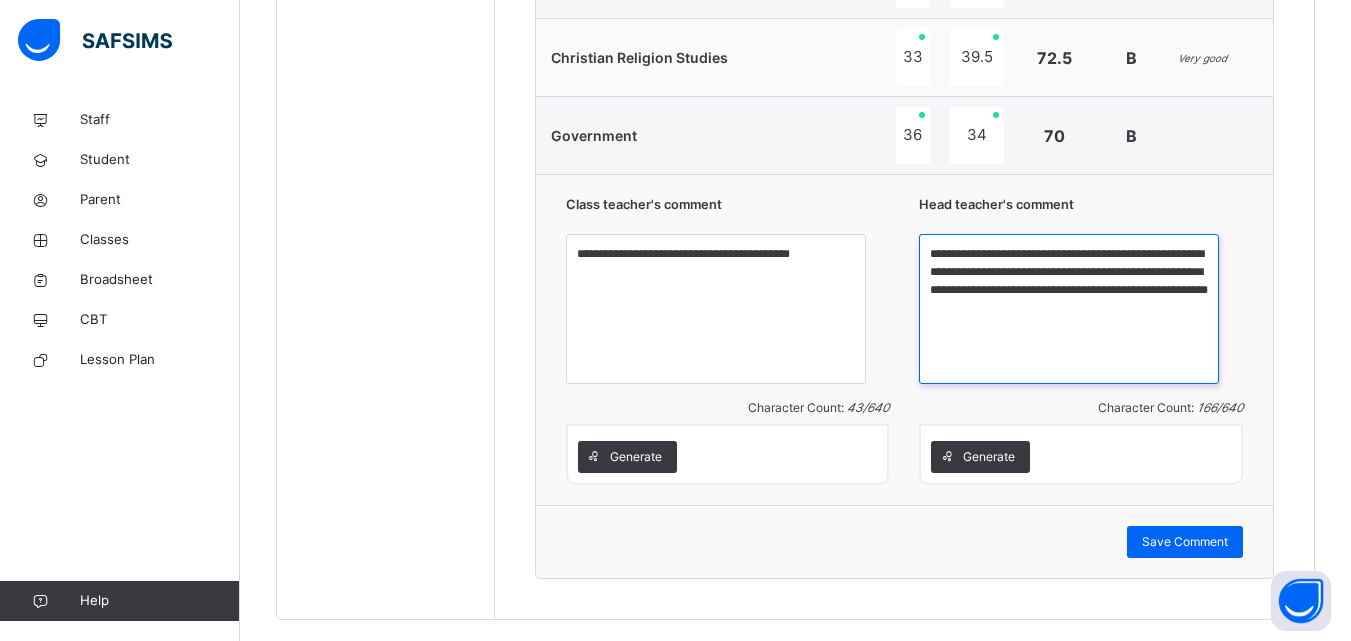 scroll, scrollTop: 1474, scrollLeft: 0, axis: vertical 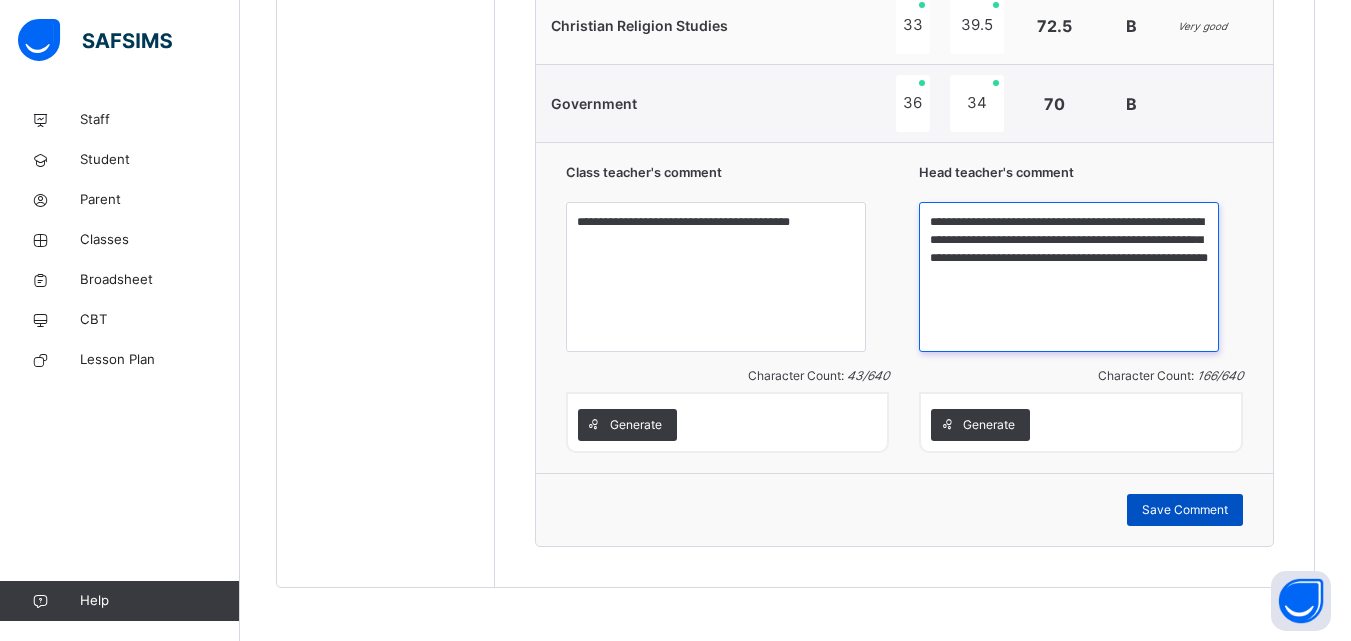 type on "**********" 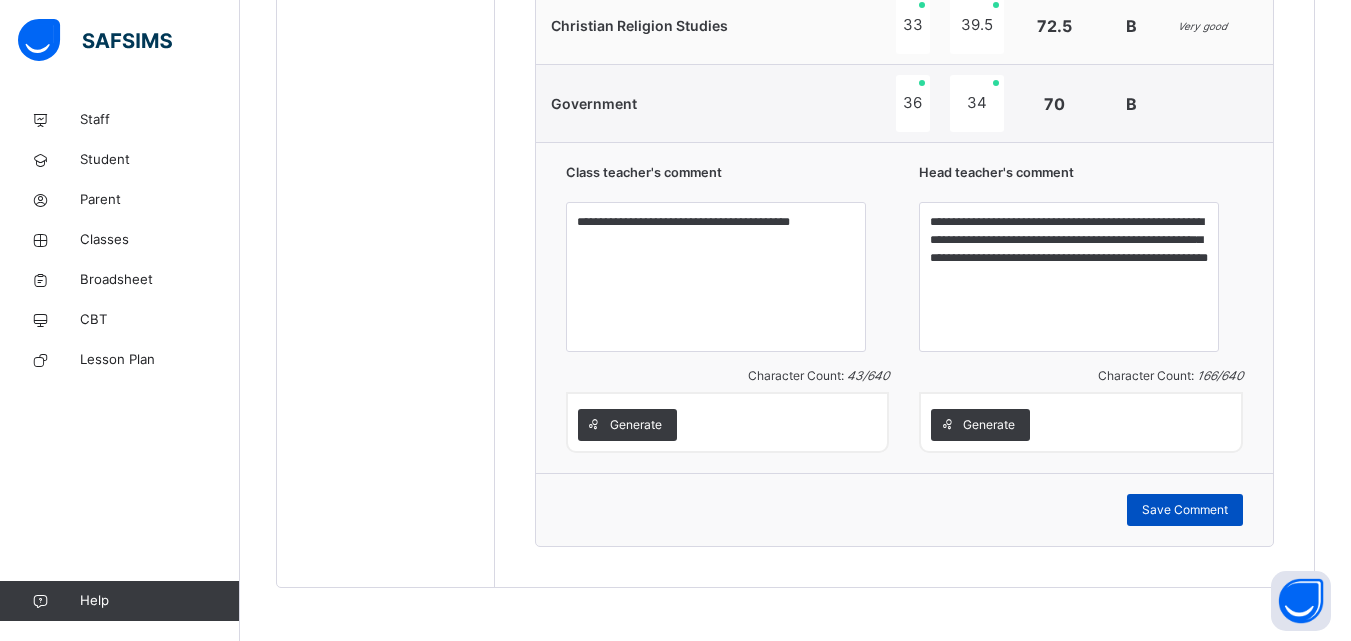 click on "Save Comment" at bounding box center (1185, 510) 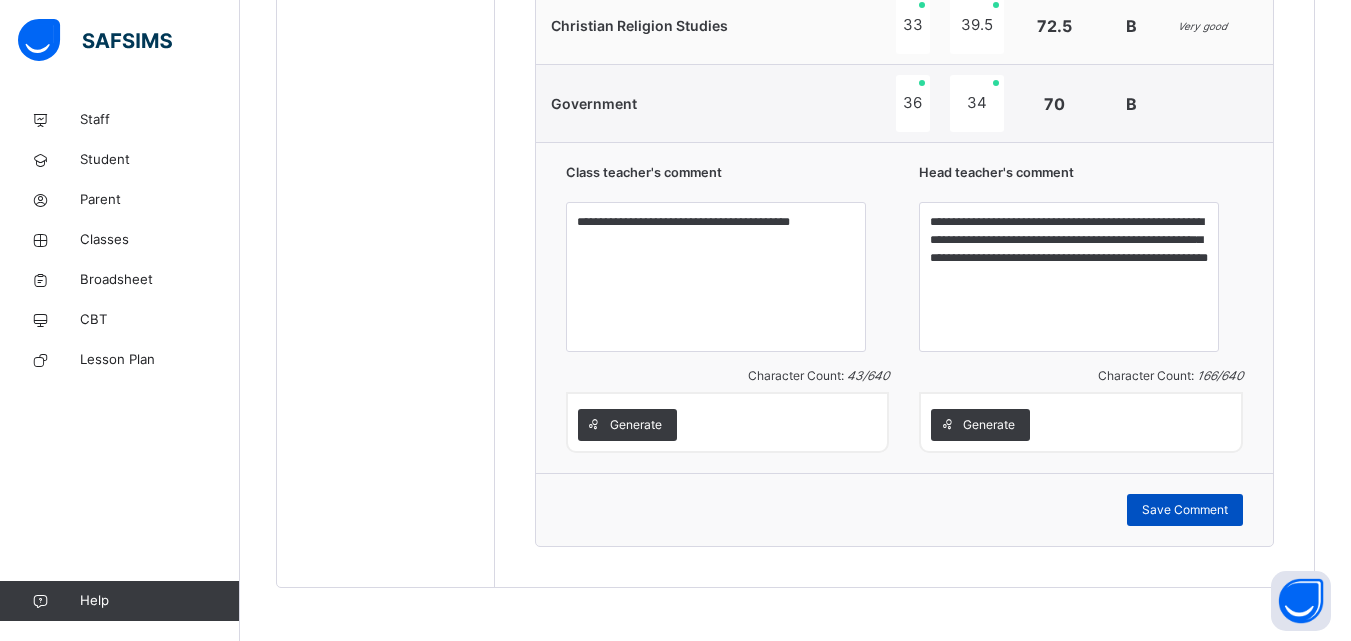 click on "Save Comment" at bounding box center (1185, 510) 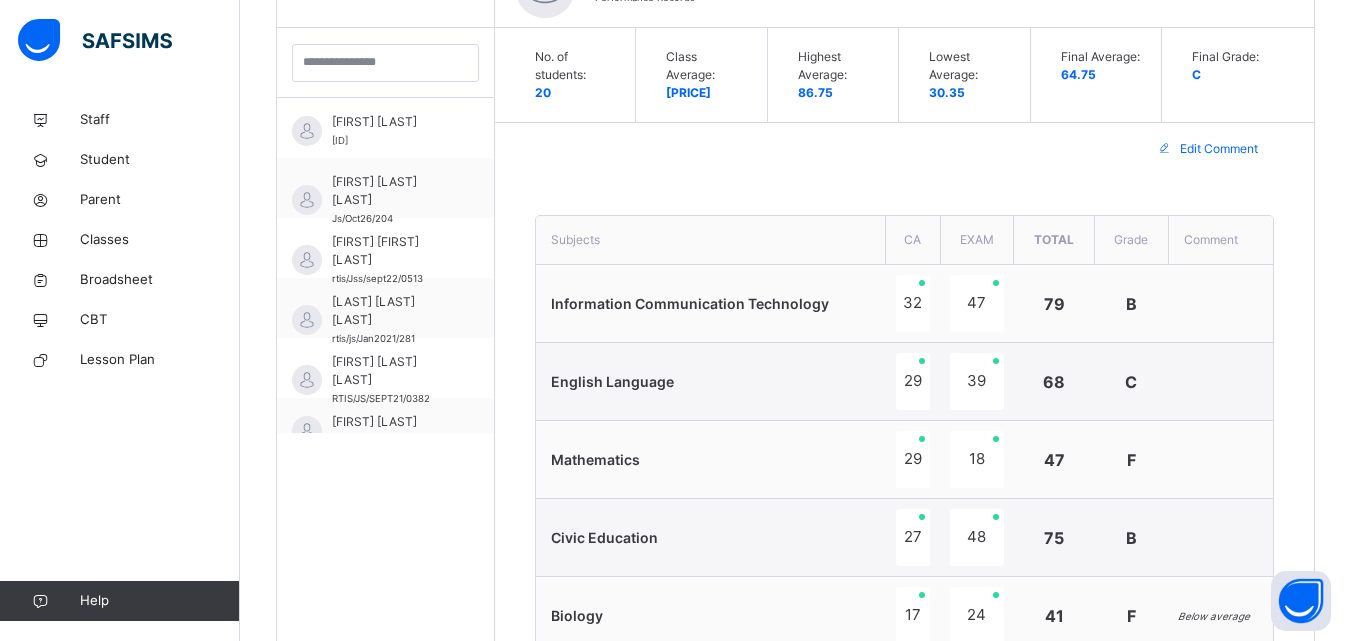 scroll, scrollTop: 551, scrollLeft: 0, axis: vertical 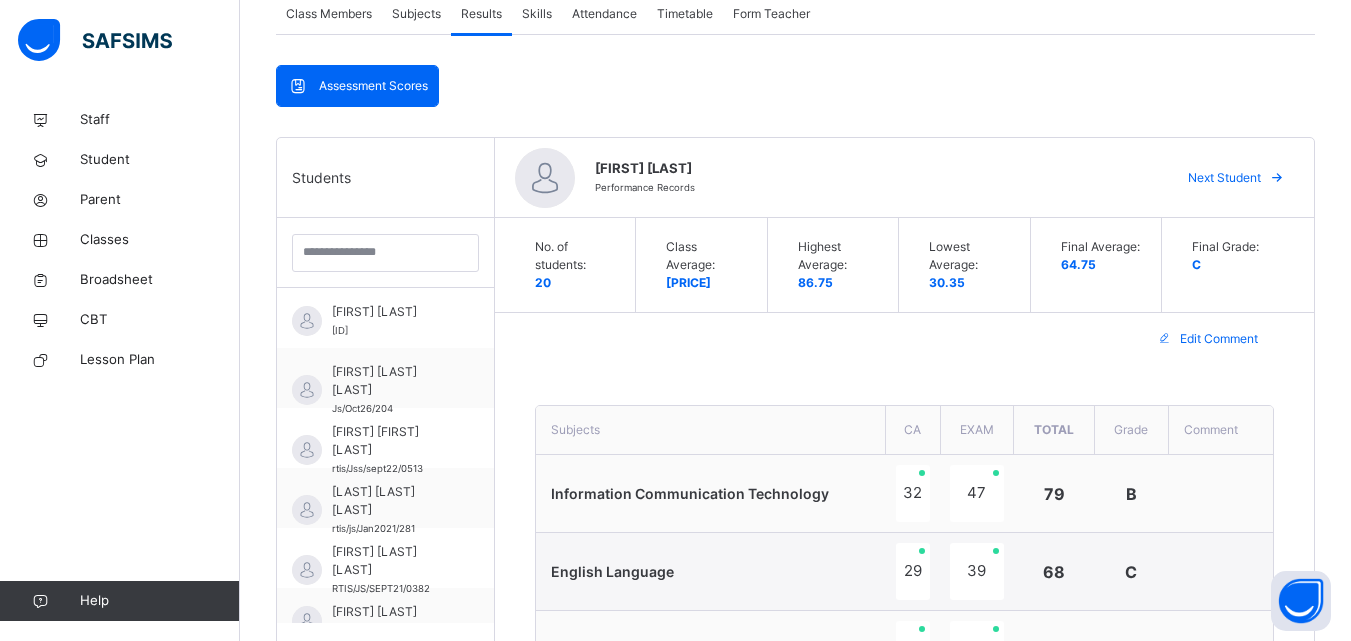 click on "Next Student" at bounding box center (1224, 178) 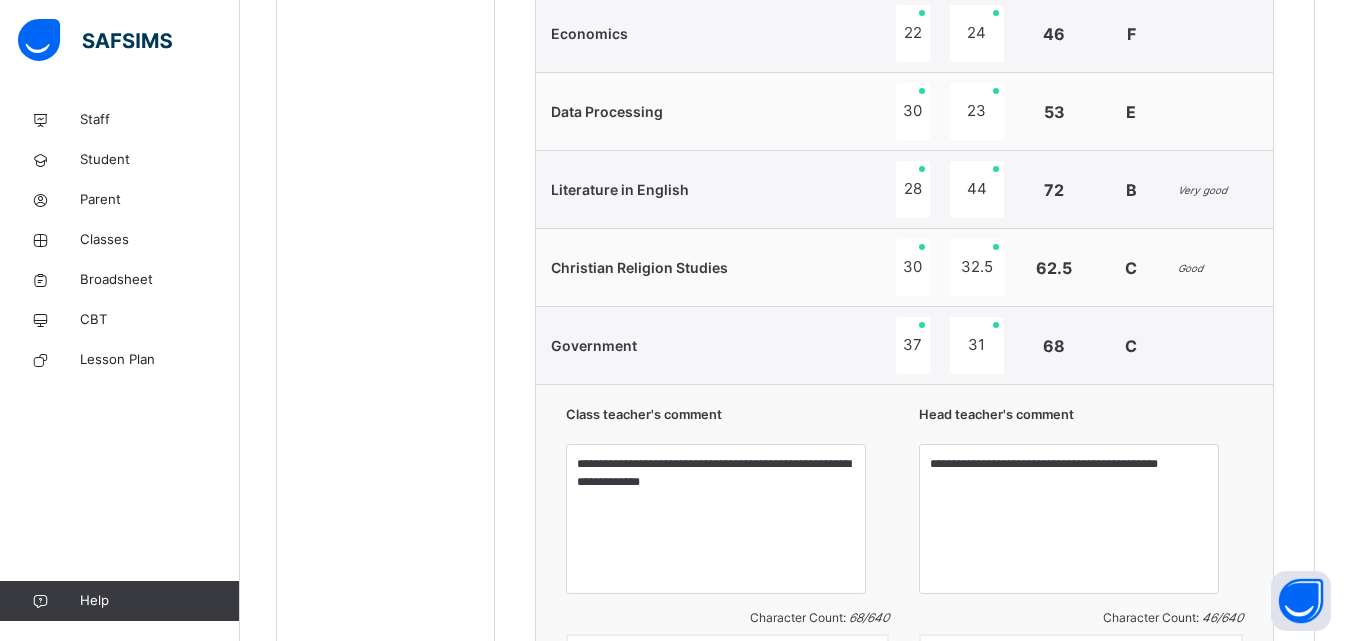scroll, scrollTop: 1221, scrollLeft: 0, axis: vertical 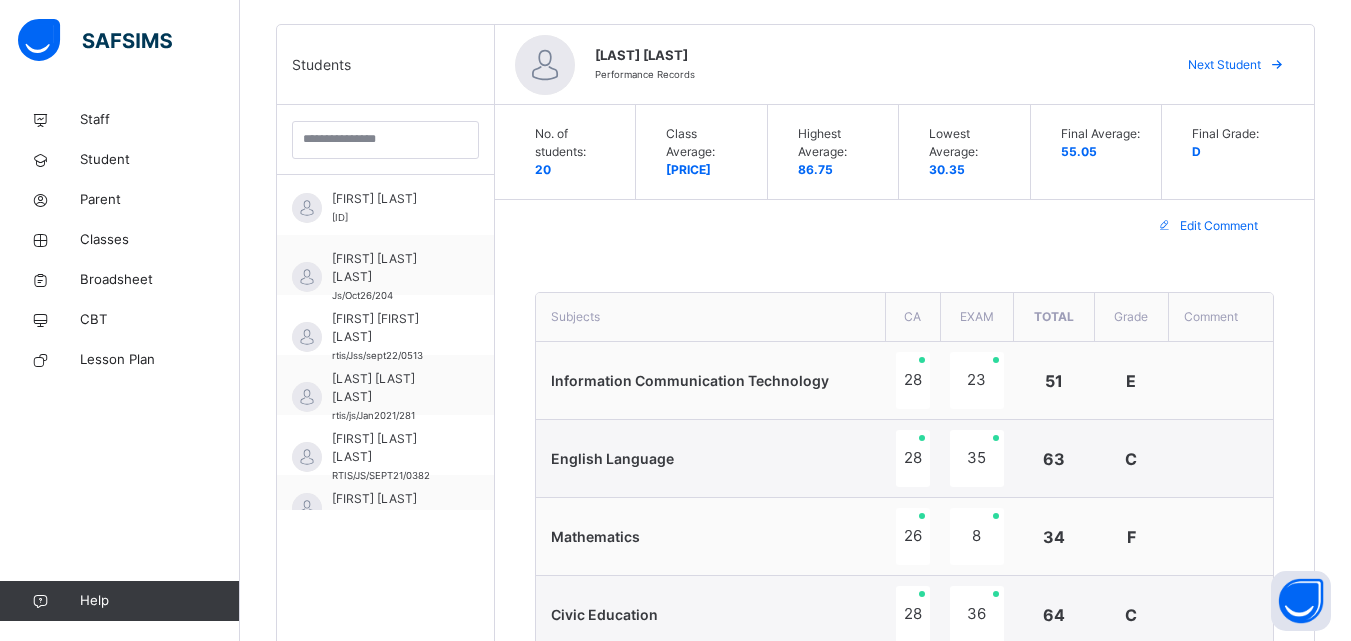 click on "Next Student" at bounding box center [1224, 65] 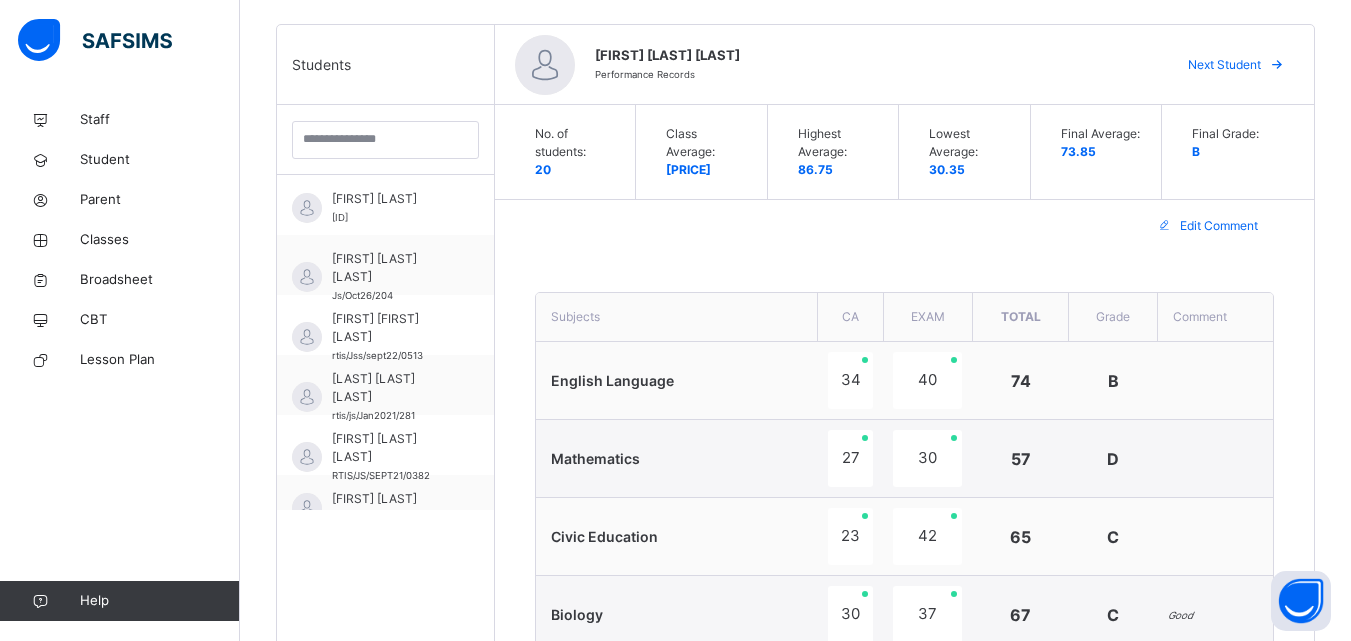 click on "Next Student" at bounding box center (1224, 65) 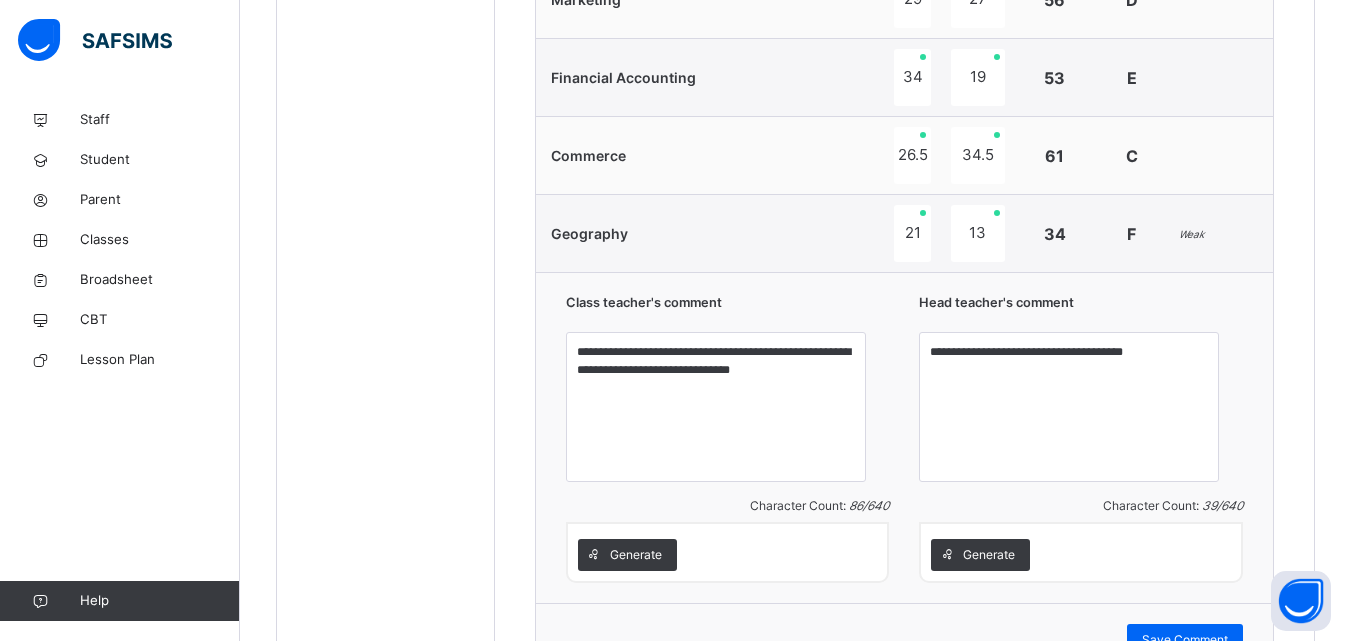 scroll, scrollTop: 1305, scrollLeft: 0, axis: vertical 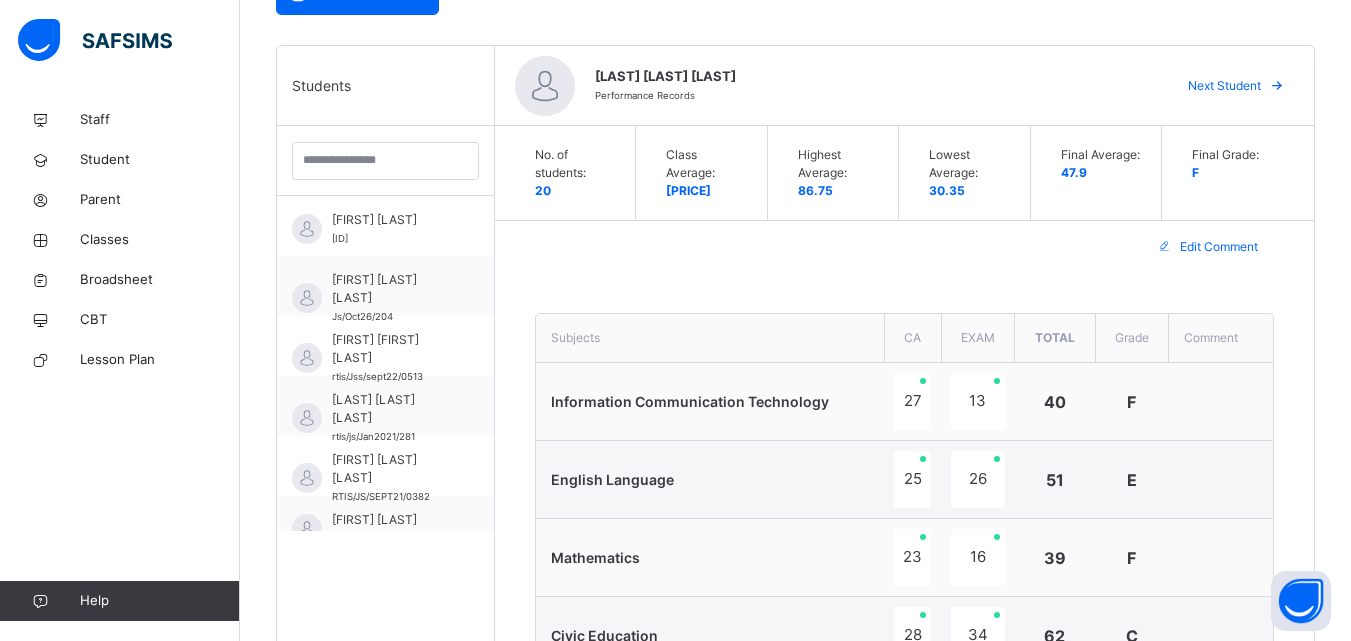click on "Next Student" at bounding box center [1224, 86] 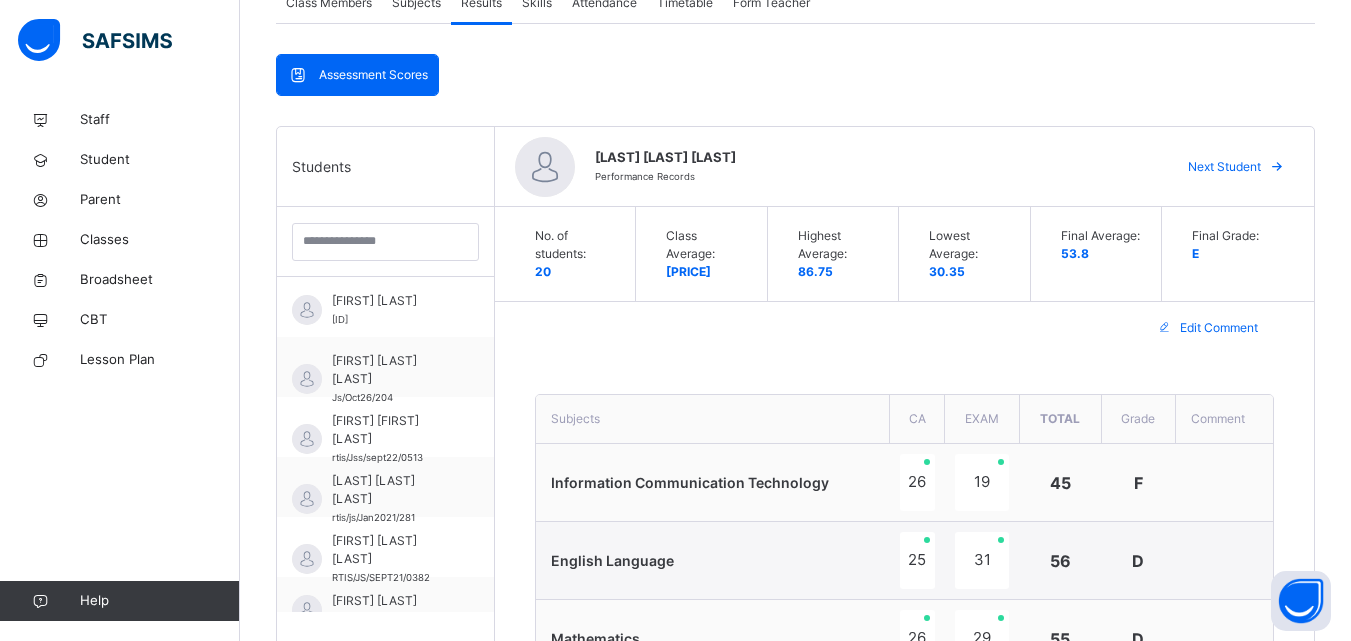 scroll, scrollTop: 396, scrollLeft: 0, axis: vertical 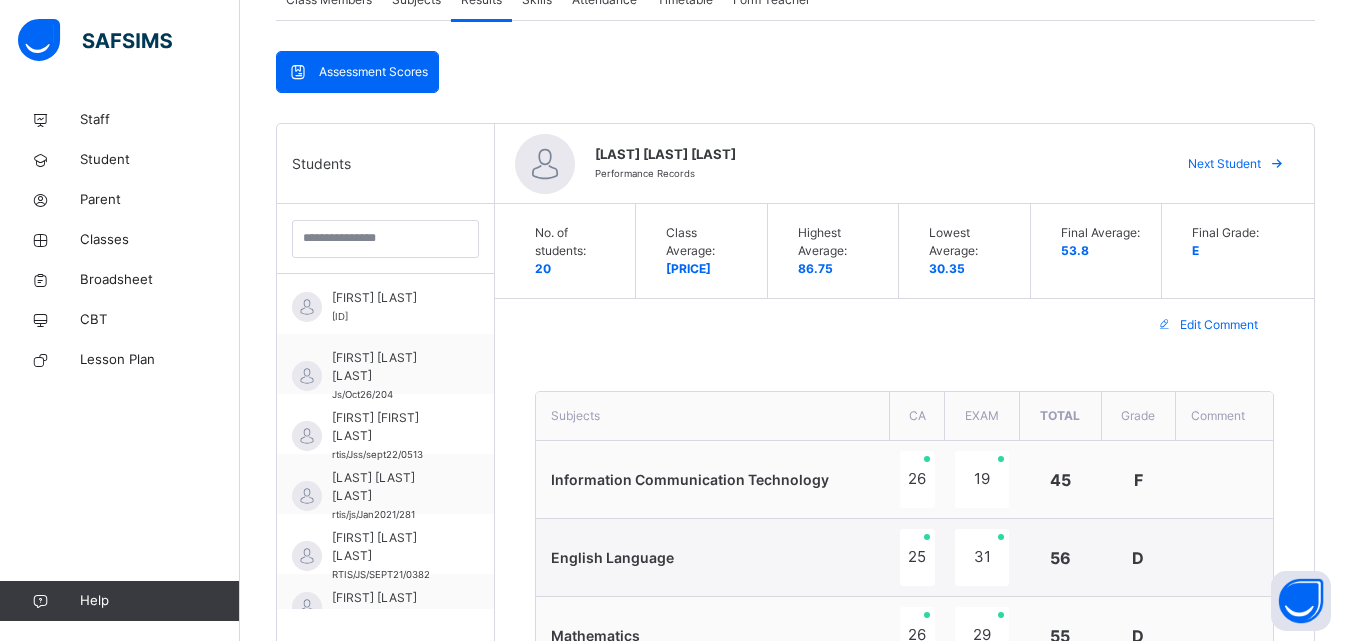 click on "Next Student" at bounding box center (1224, 164) 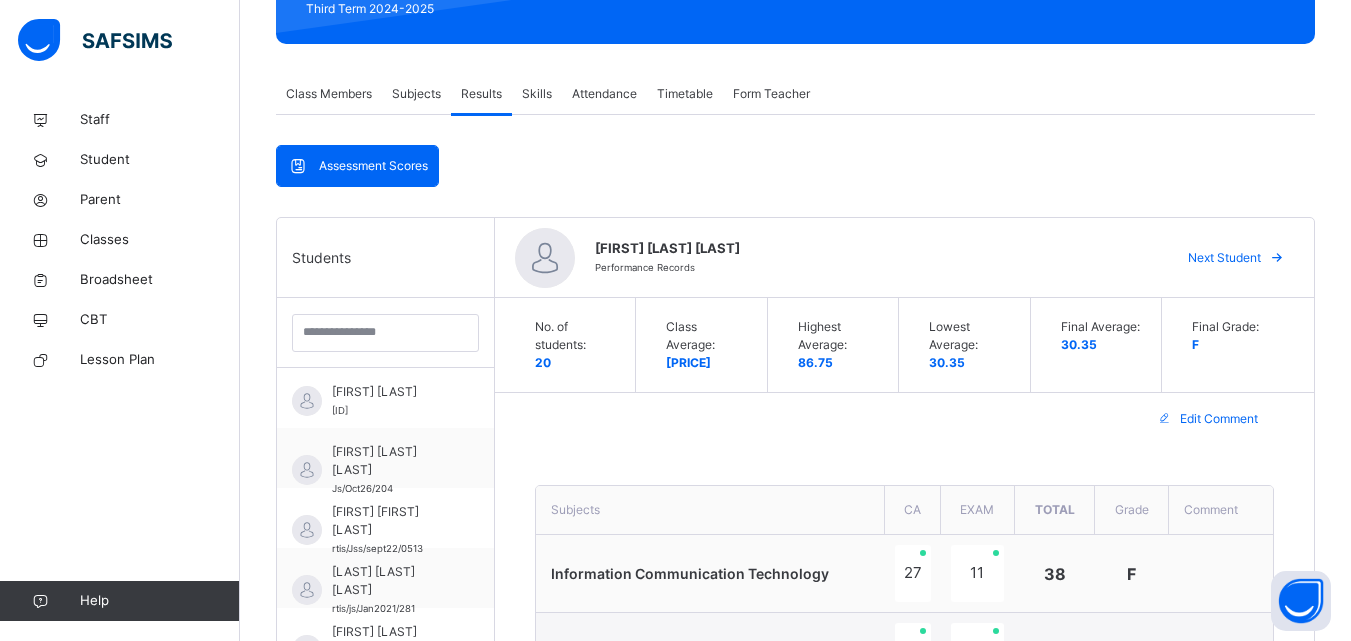 scroll, scrollTop: 333, scrollLeft: 0, axis: vertical 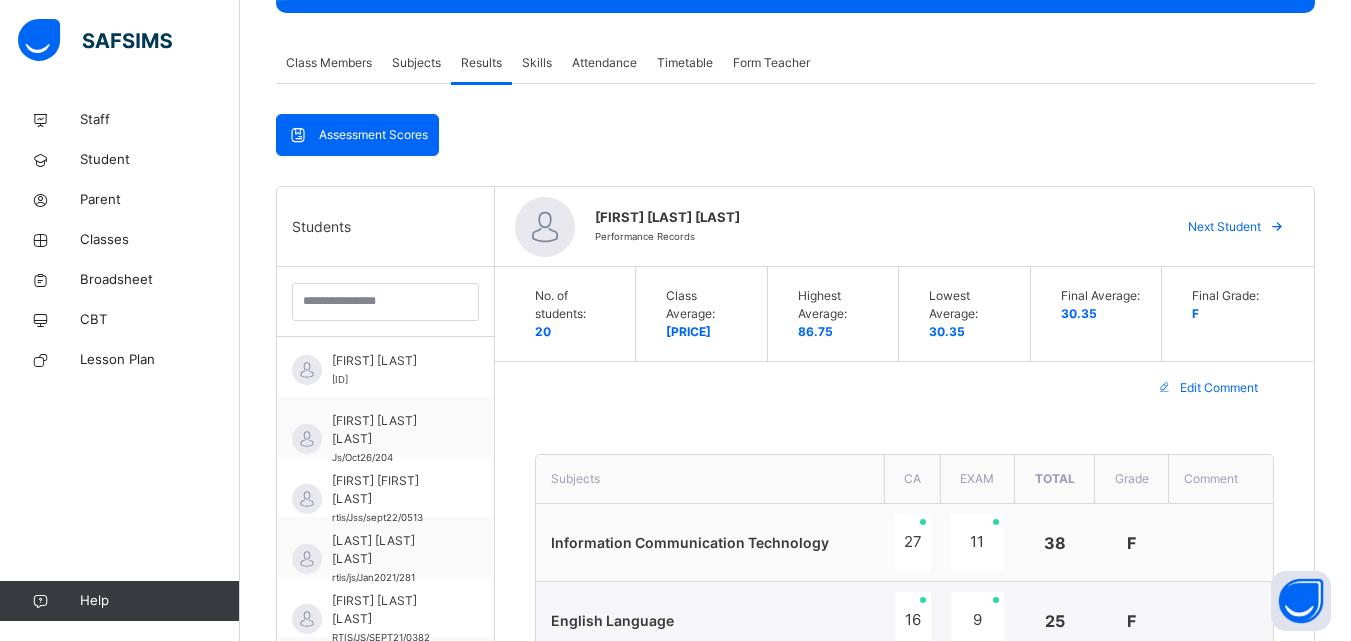 click on "Next Student" at bounding box center (1224, 227) 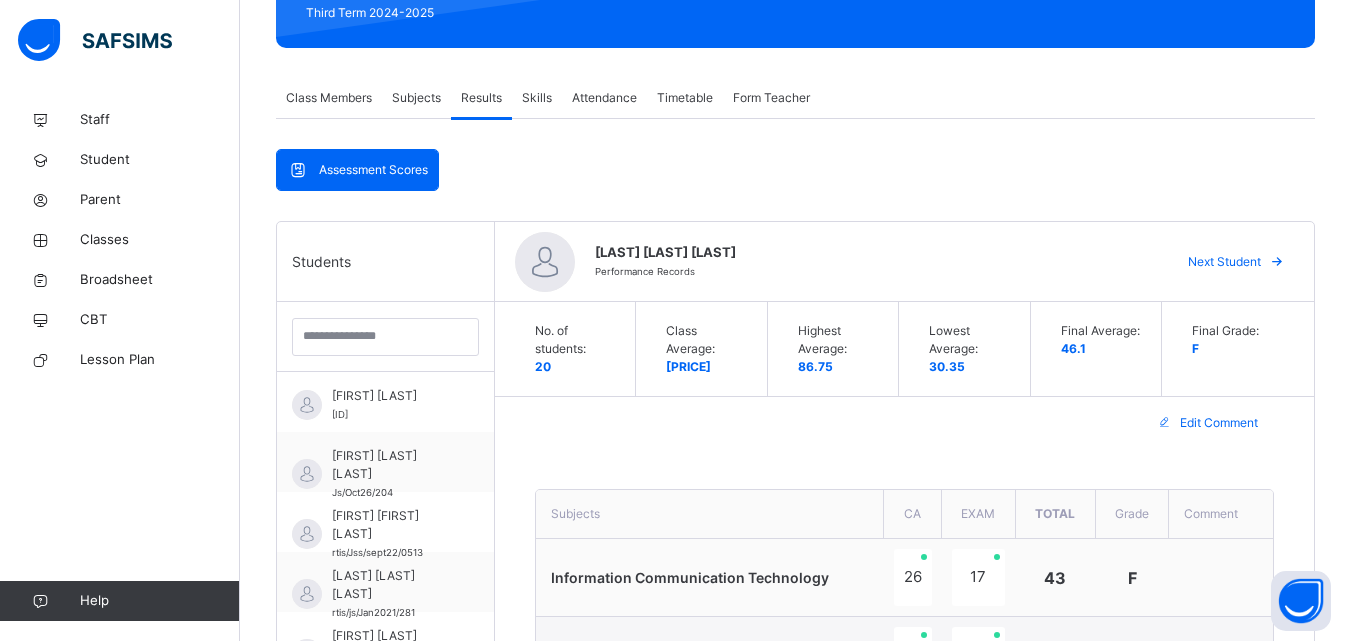 scroll, scrollTop: 214, scrollLeft: 0, axis: vertical 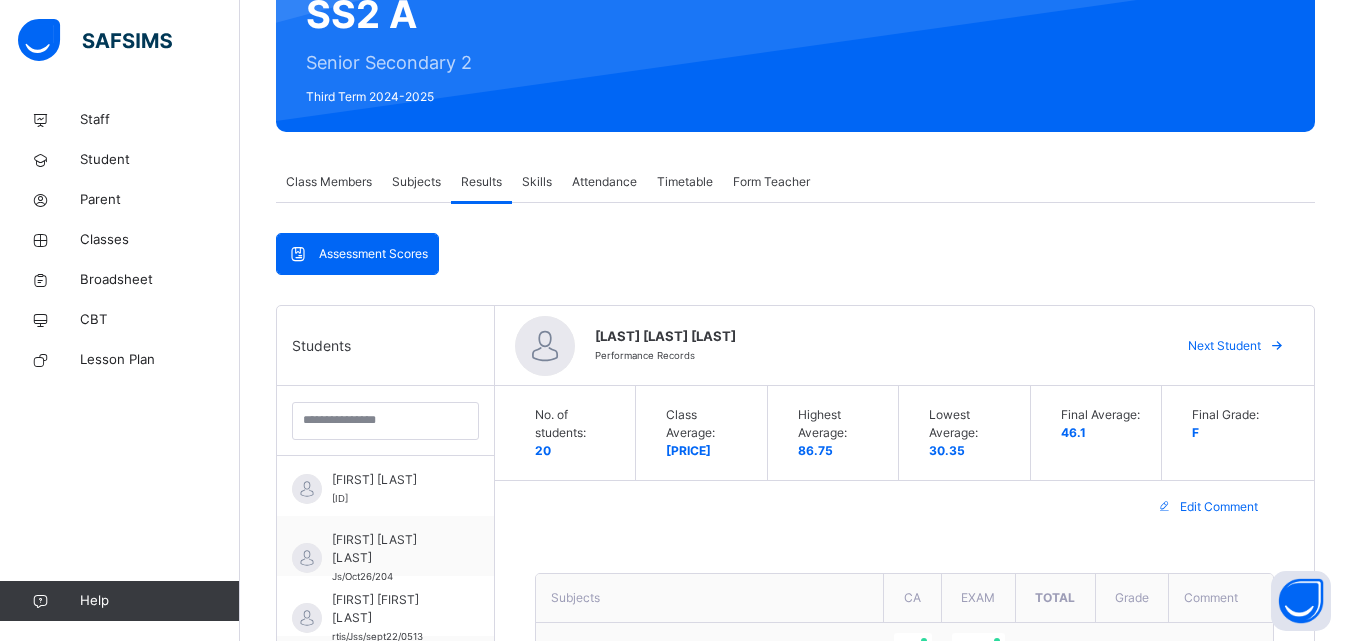click on "Next Student" at bounding box center [1224, 346] 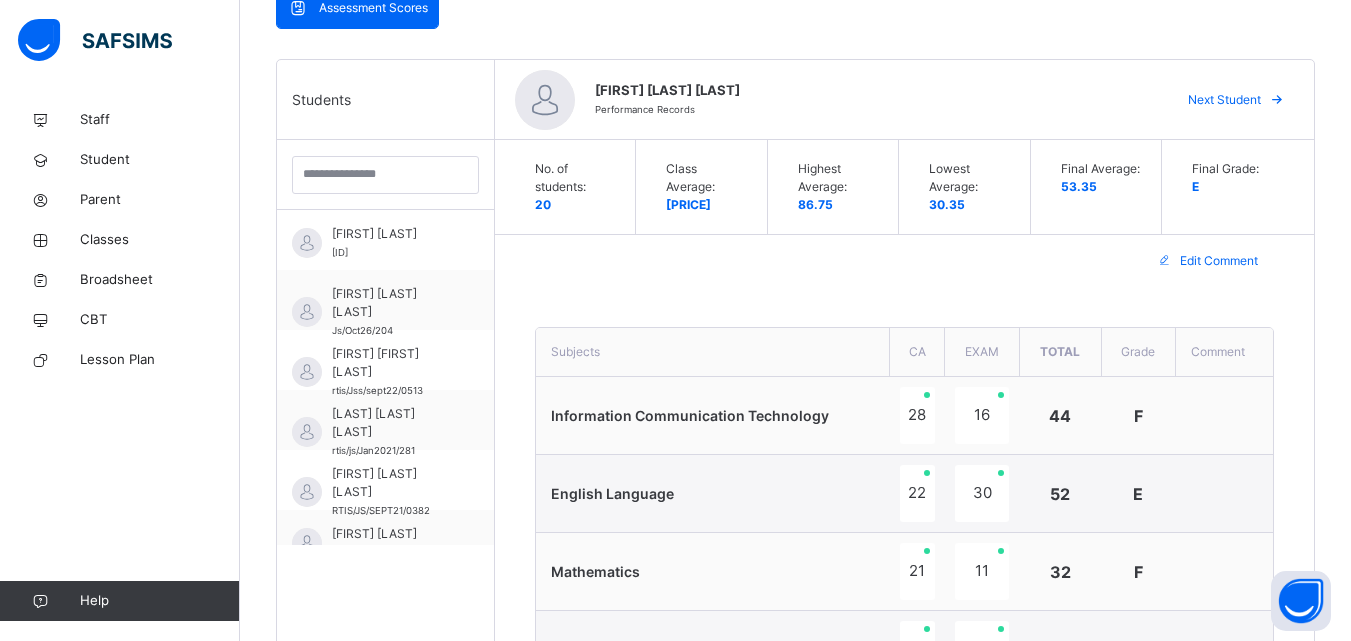 scroll, scrollTop: 456, scrollLeft: 0, axis: vertical 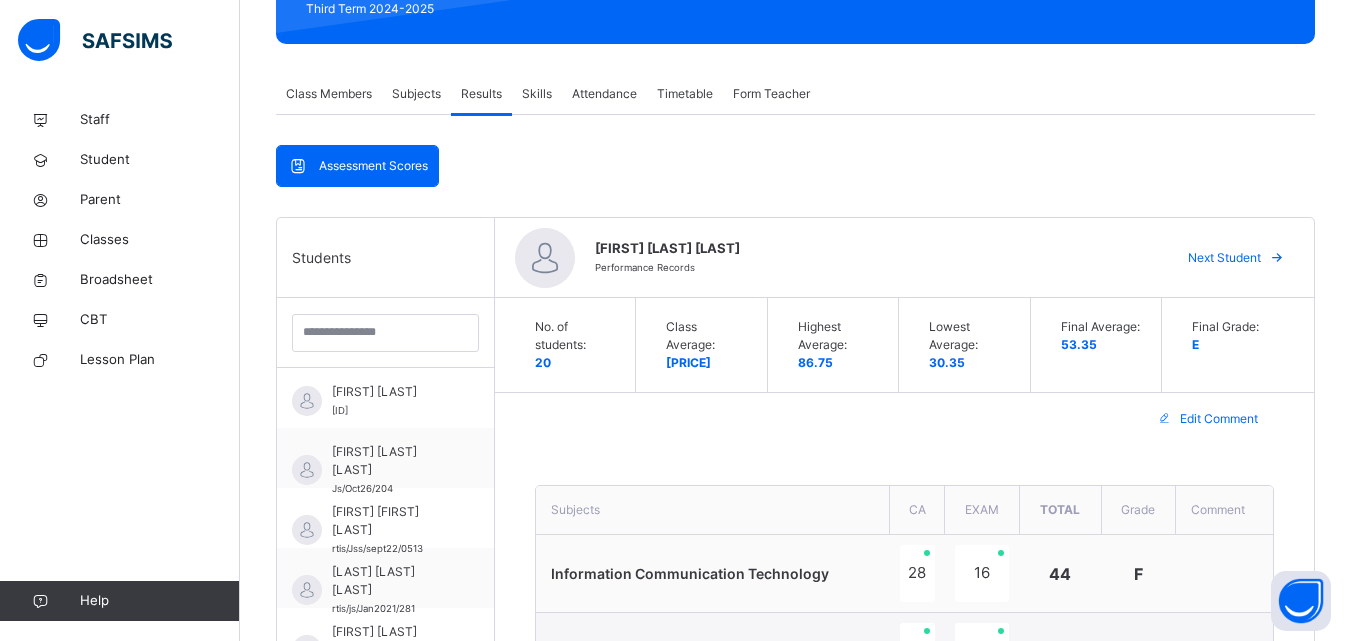click on "Next Student" at bounding box center (1224, 258) 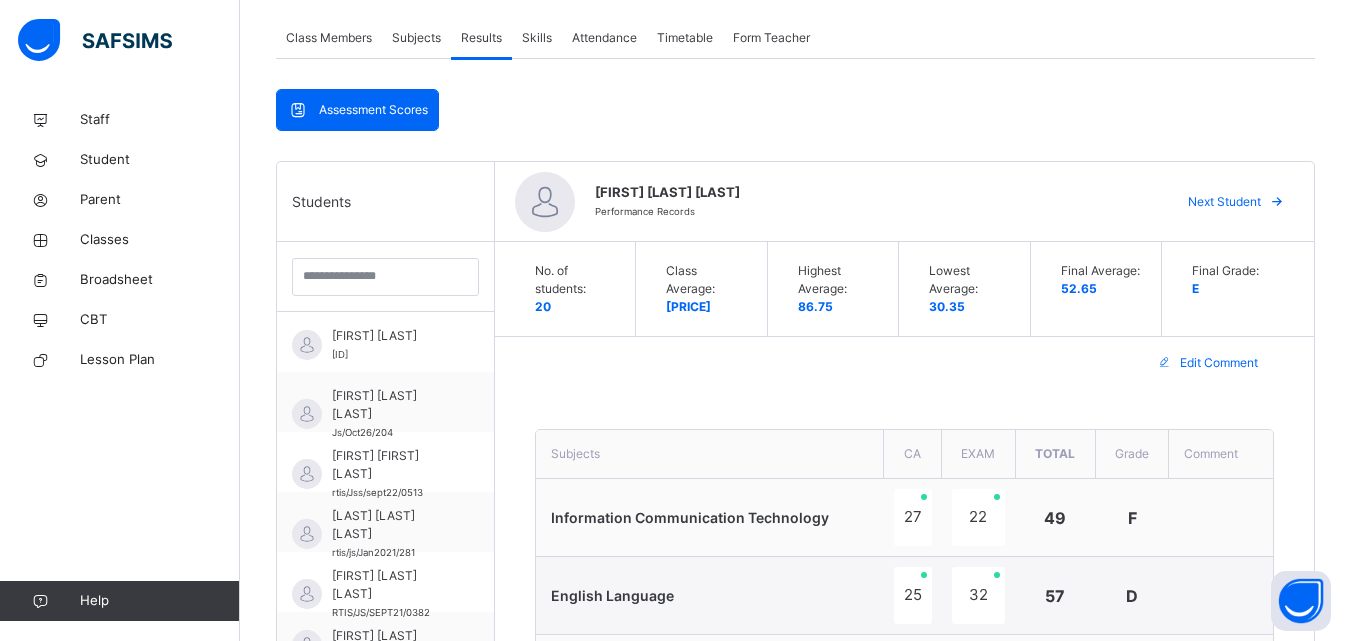 scroll, scrollTop: 340, scrollLeft: 0, axis: vertical 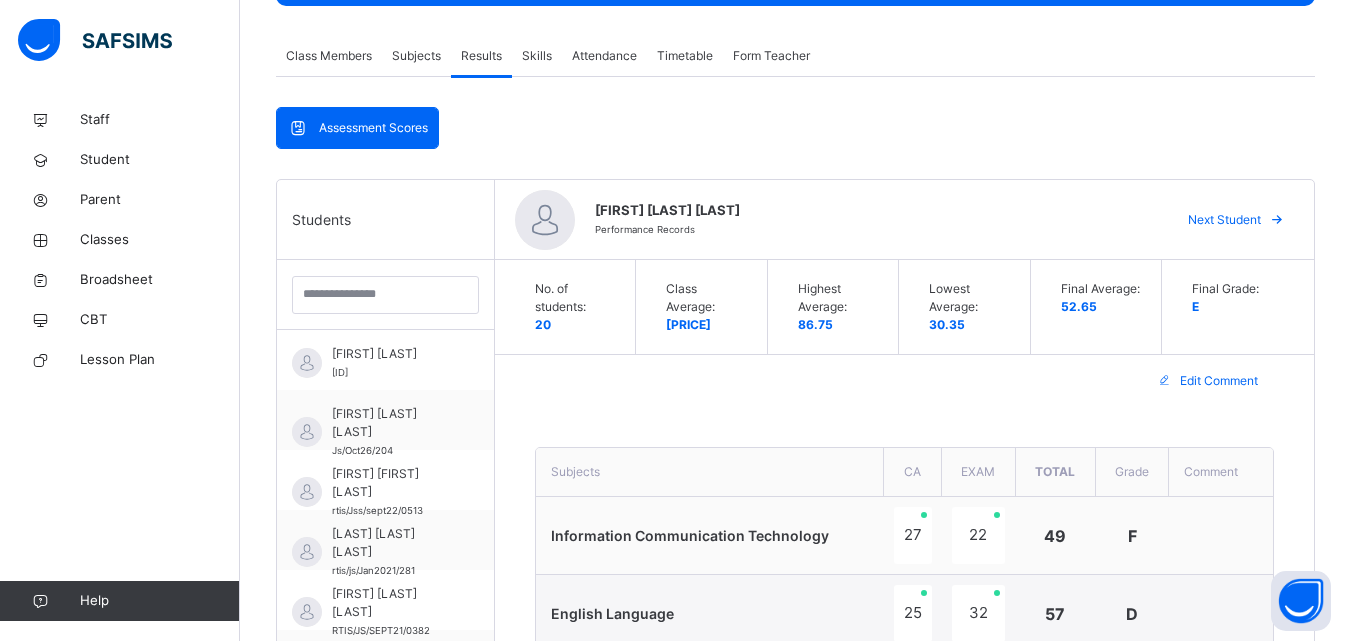 click on "Next Student" at bounding box center [1224, 220] 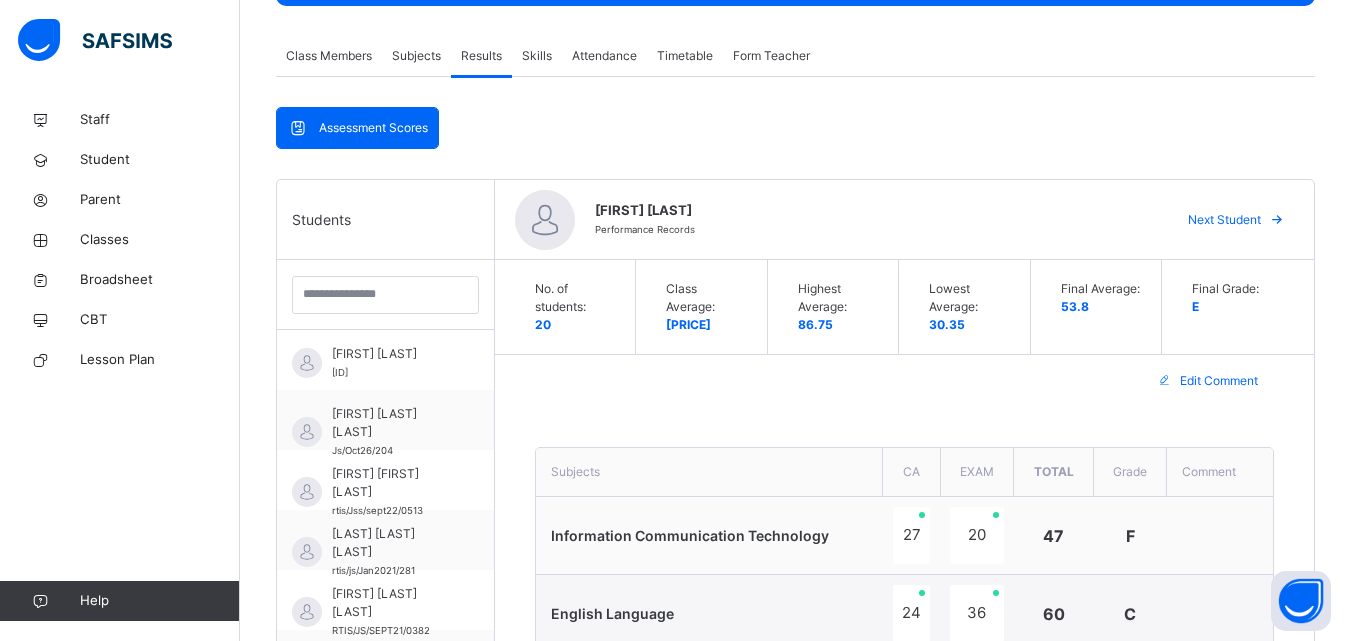 scroll, scrollTop: 305, scrollLeft: 0, axis: vertical 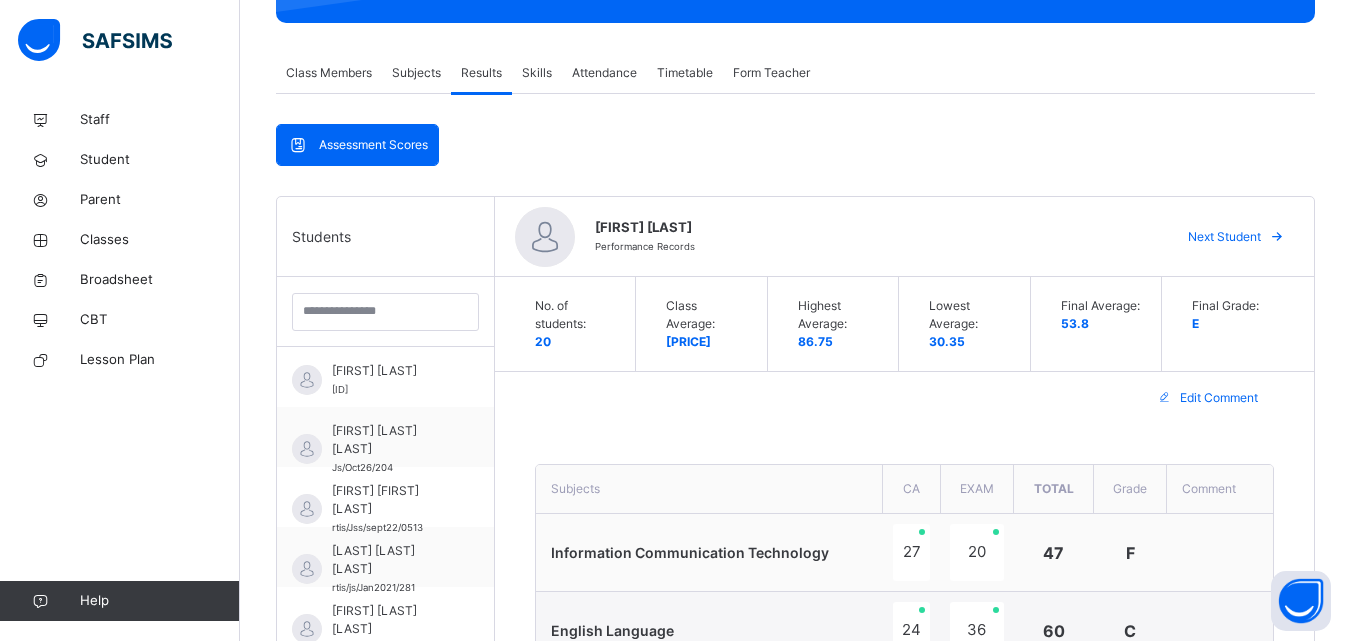 click on "Next Student" at bounding box center (1224, 237) 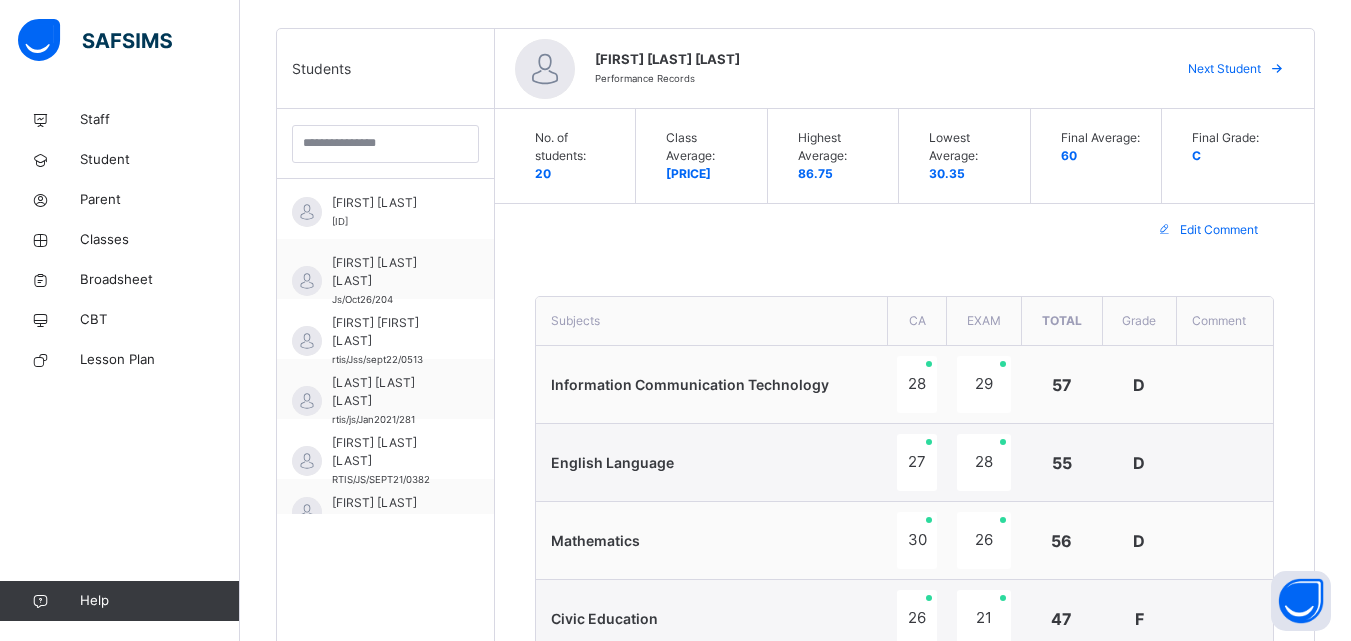 scroll, scrollTop: 488, scrollLeft: 0, axis: vertical 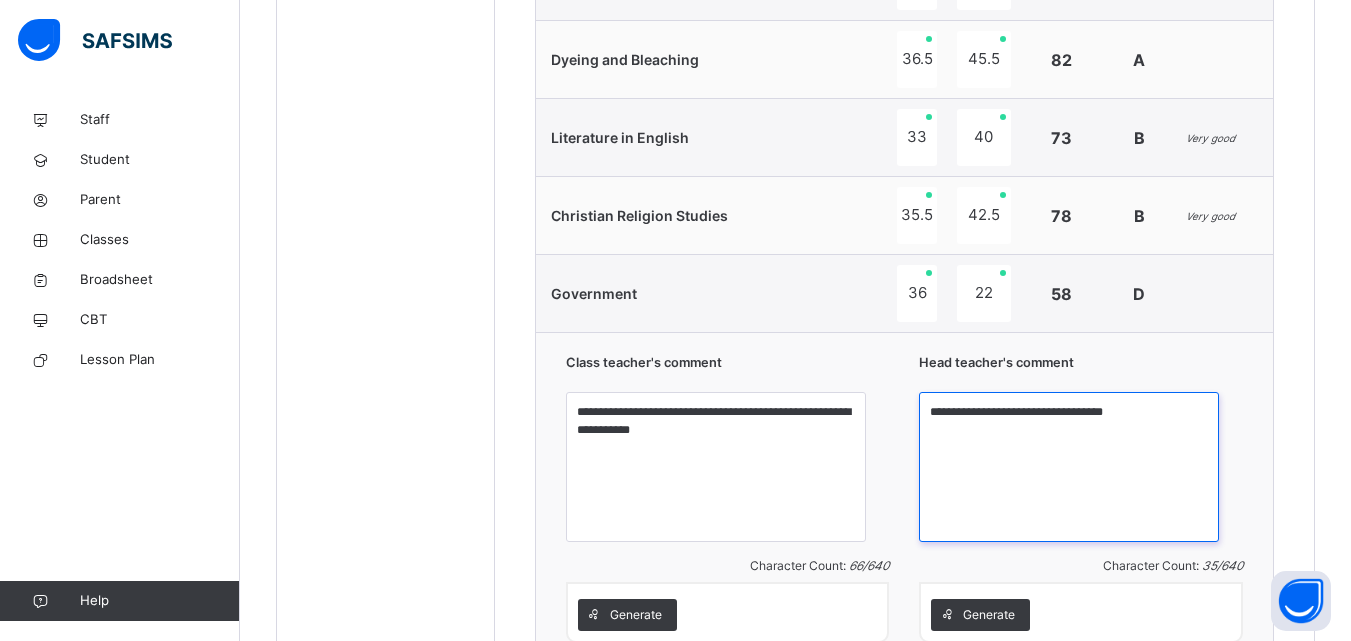 click on "**********" at bounding box center (1069, 467) 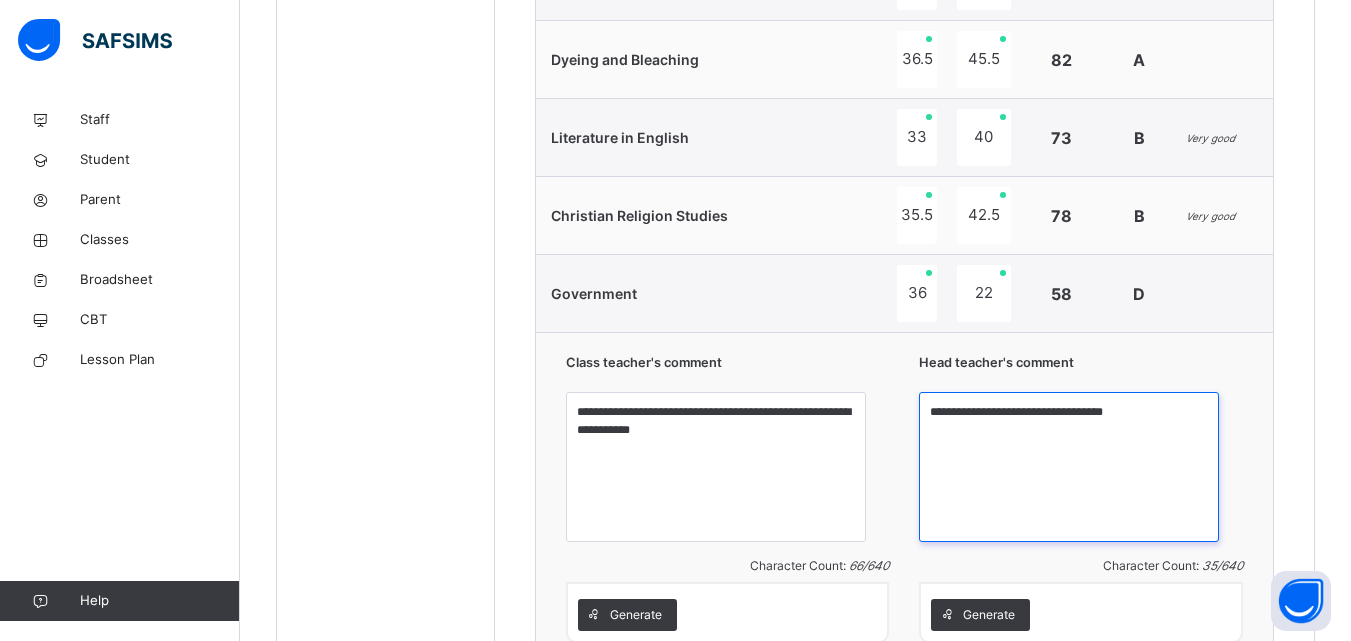 paste on "**********" 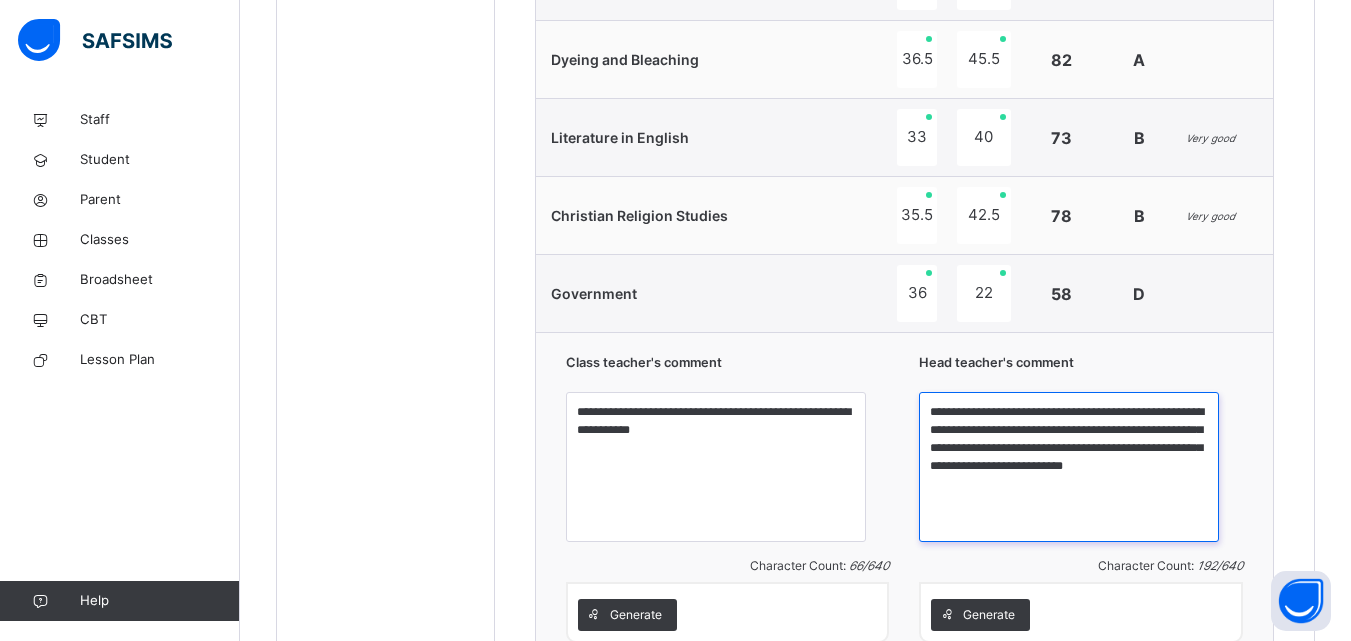 click on "**********" at bounding box center (1069, 467) 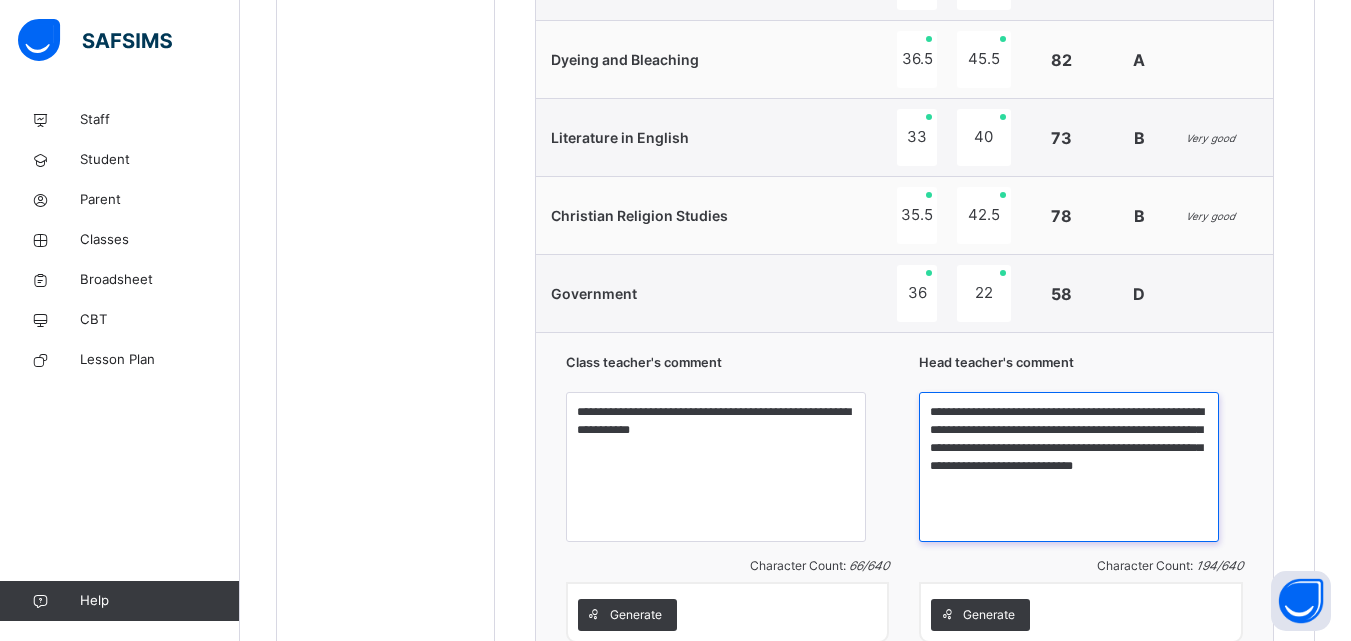 click on "**********" at bounding box center [1069, 467] 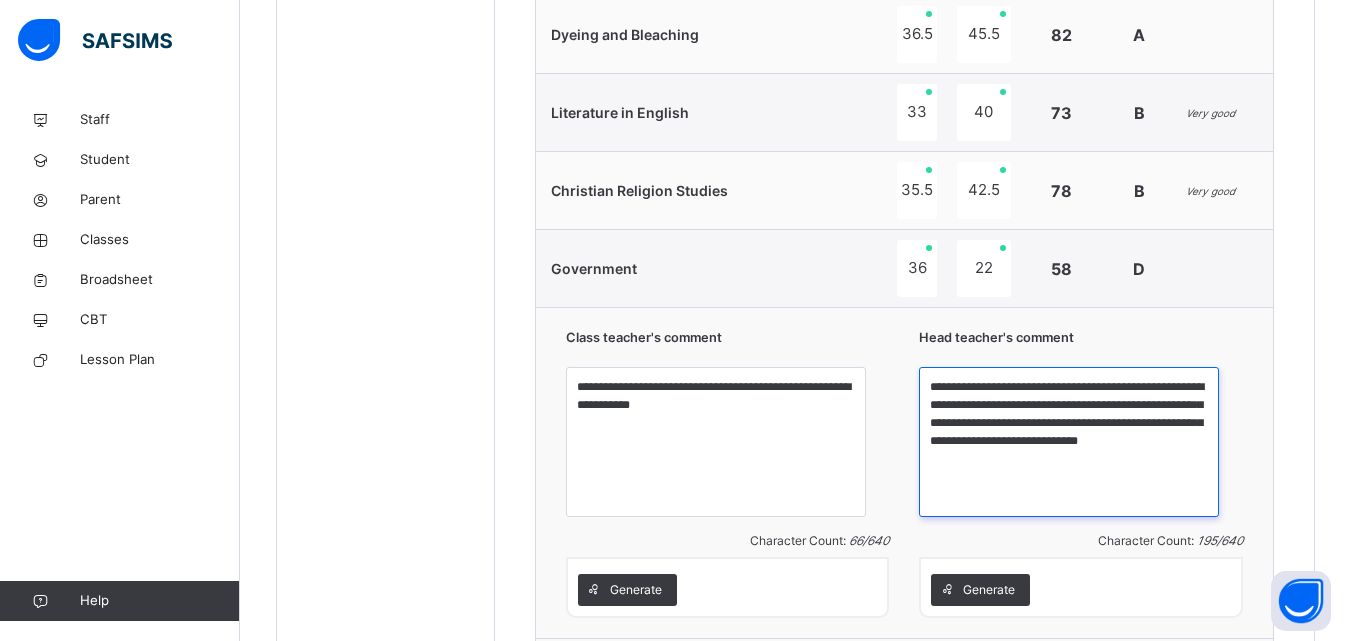 scroll, scrollTop: 1333, scrollLeft: 0, axis: vertical 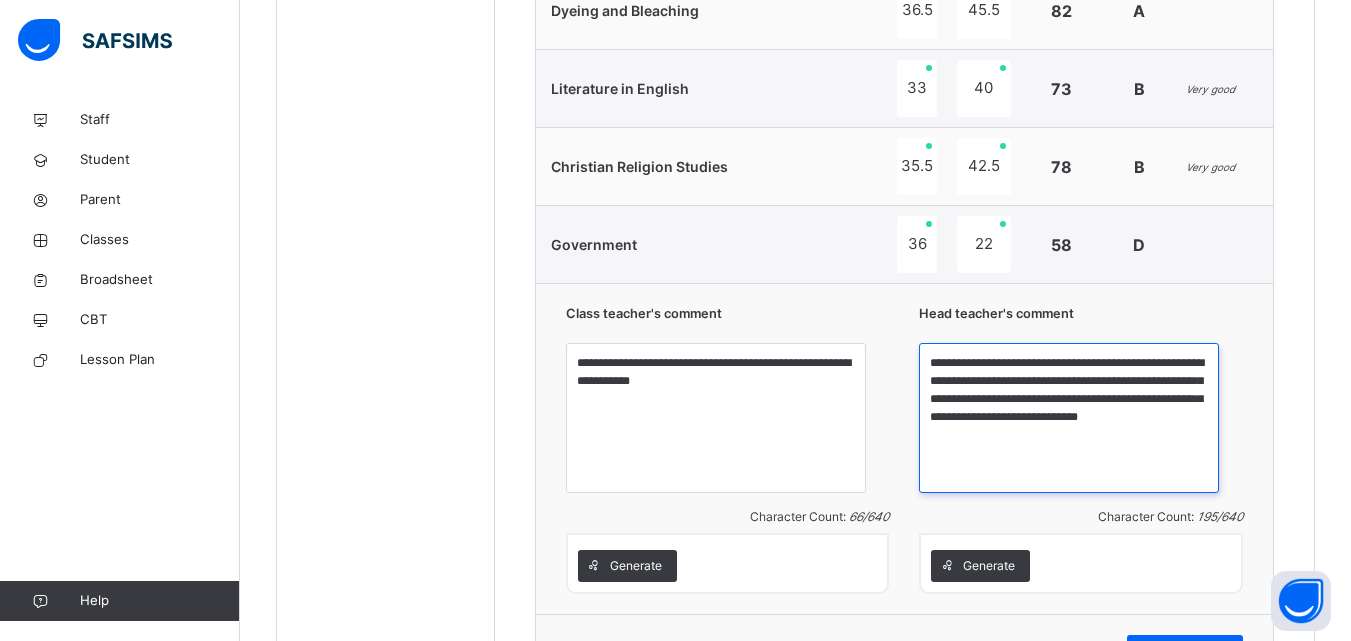 click on "**********" at bounding box center (1069, 418) 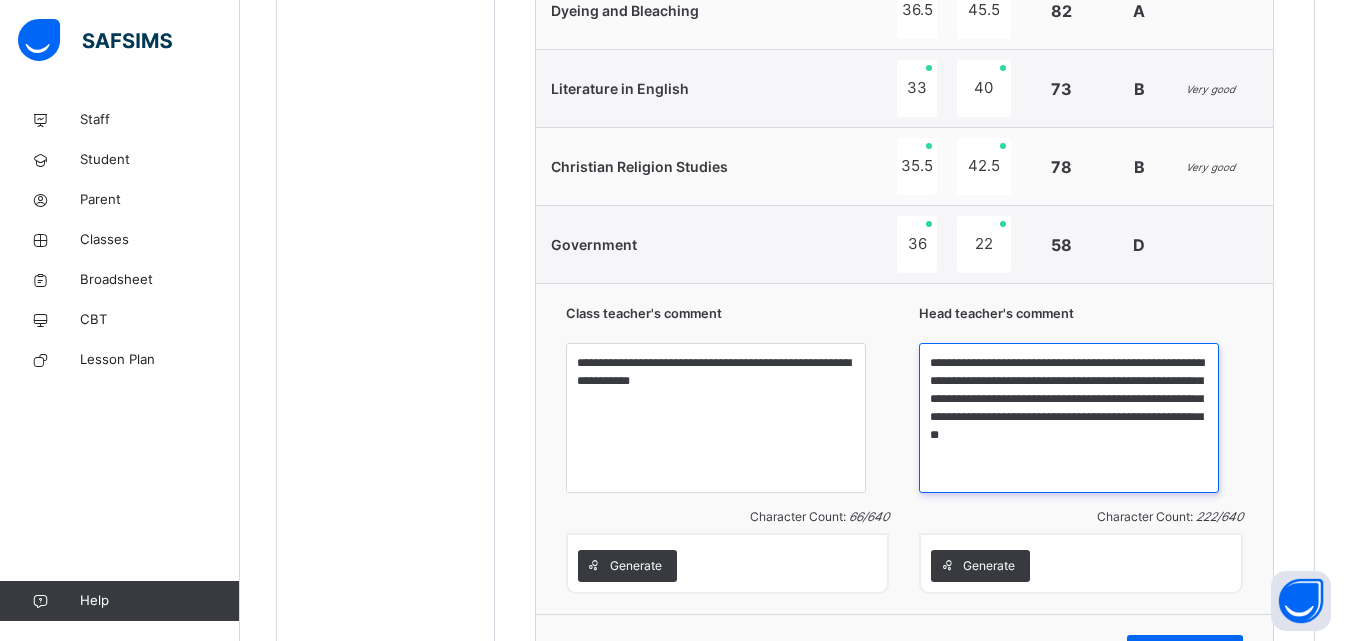 drag, startPoint x: 1014, startPoint y: 416, endPoint x: 967, endPoint y: 416, distance: 47 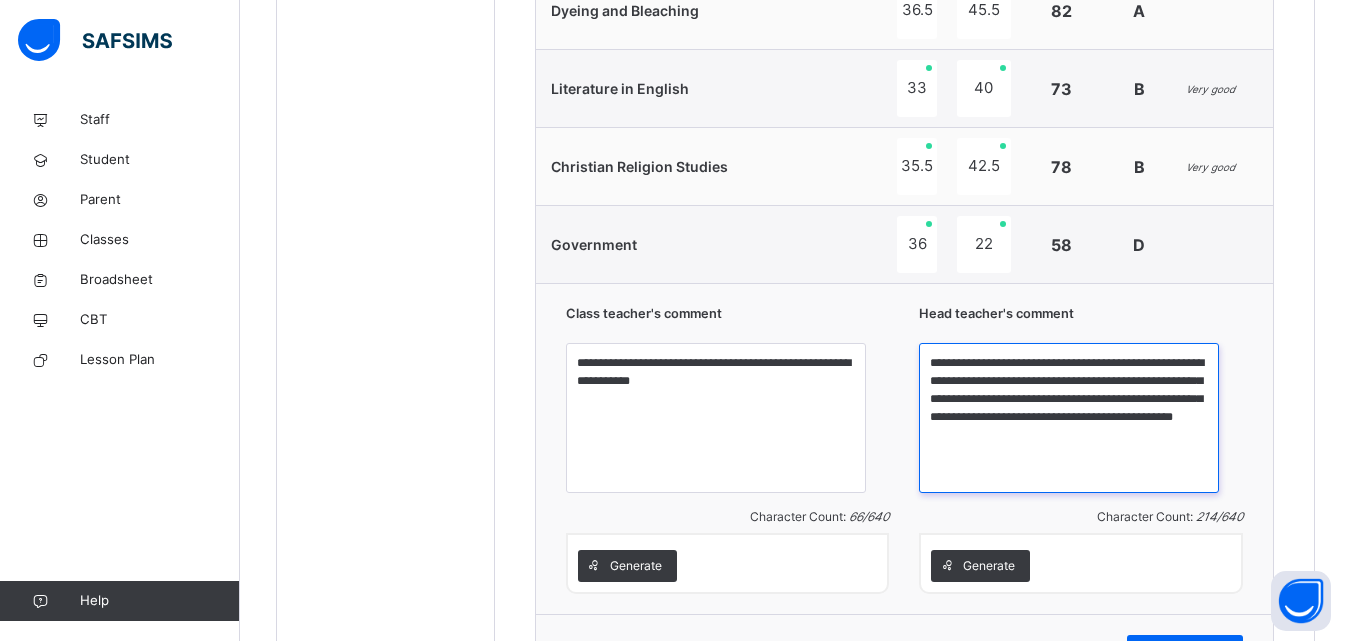 click on "**********" at bounding box center [1069, 418] 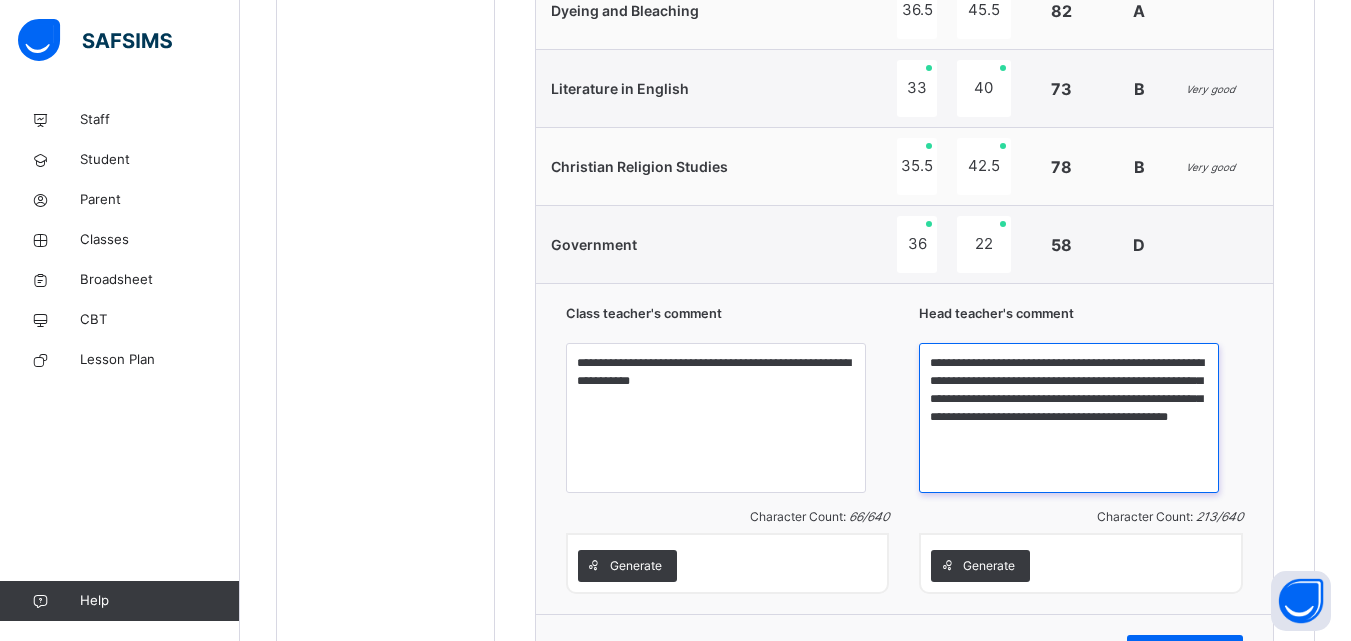drag, startPoint x: 1011, startPoint y: 431, endPoint x: 1218, endPoint y: 436, distance: 207.06038 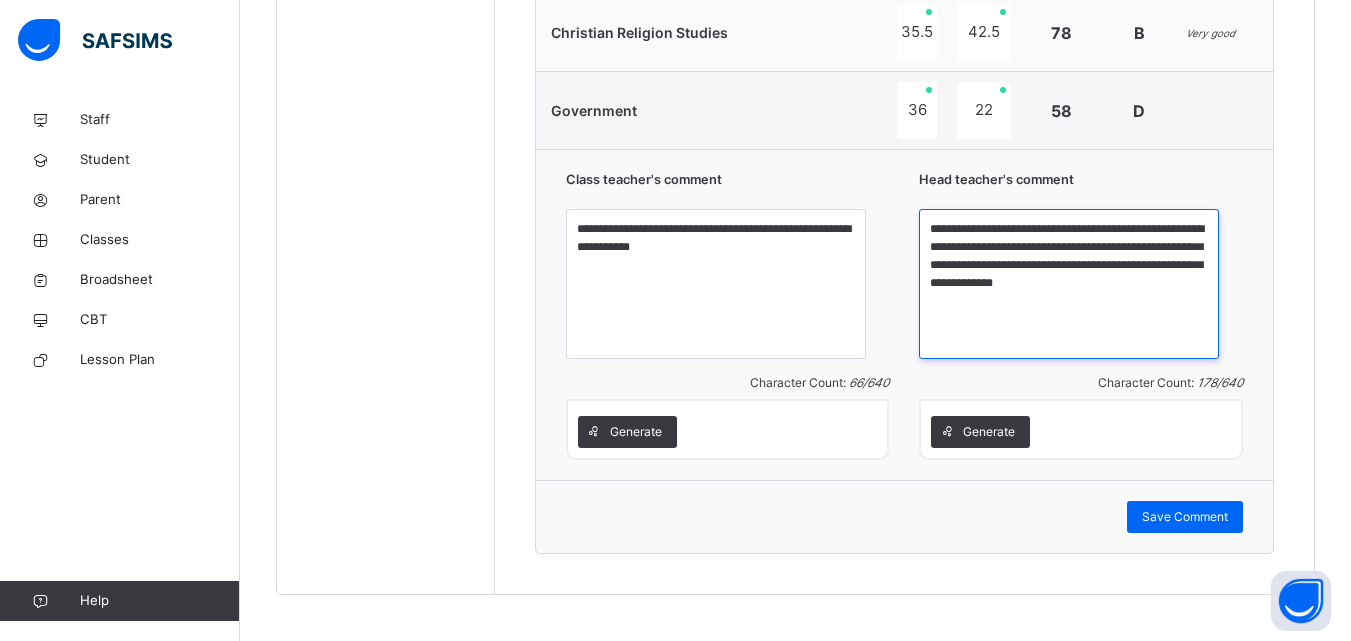 scroll, scrollTop: 1481, scrollLeft: 0, axis: vertical 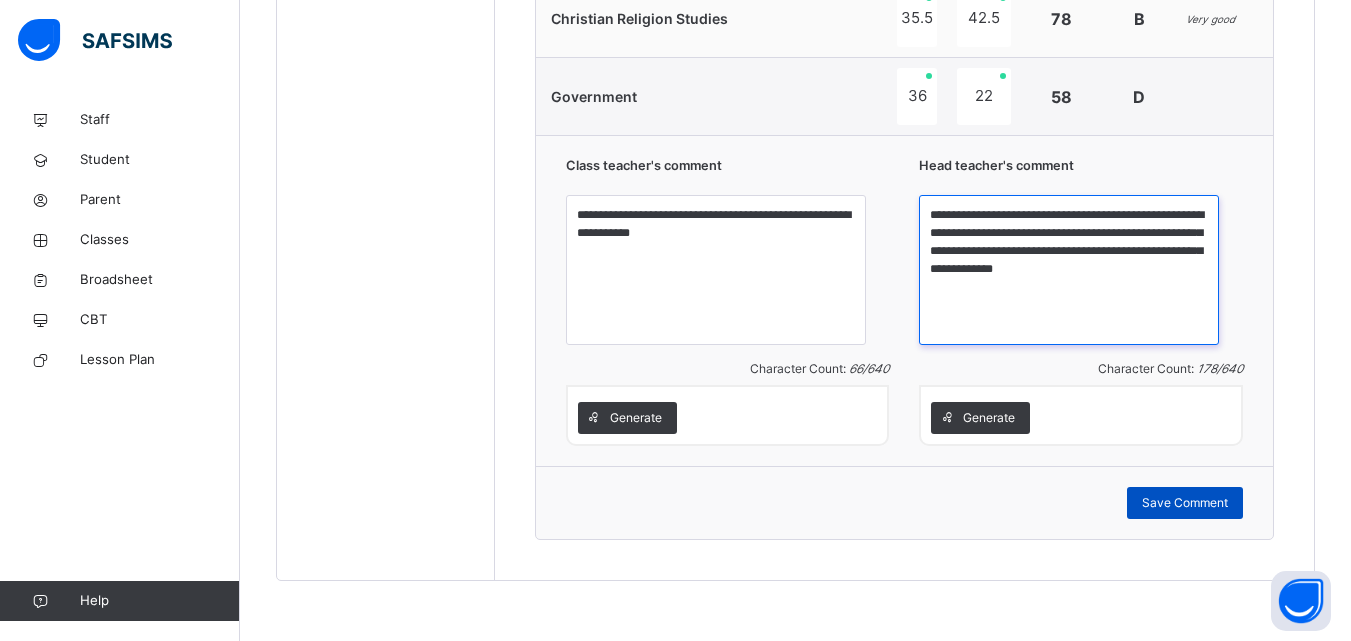 type on "**********" 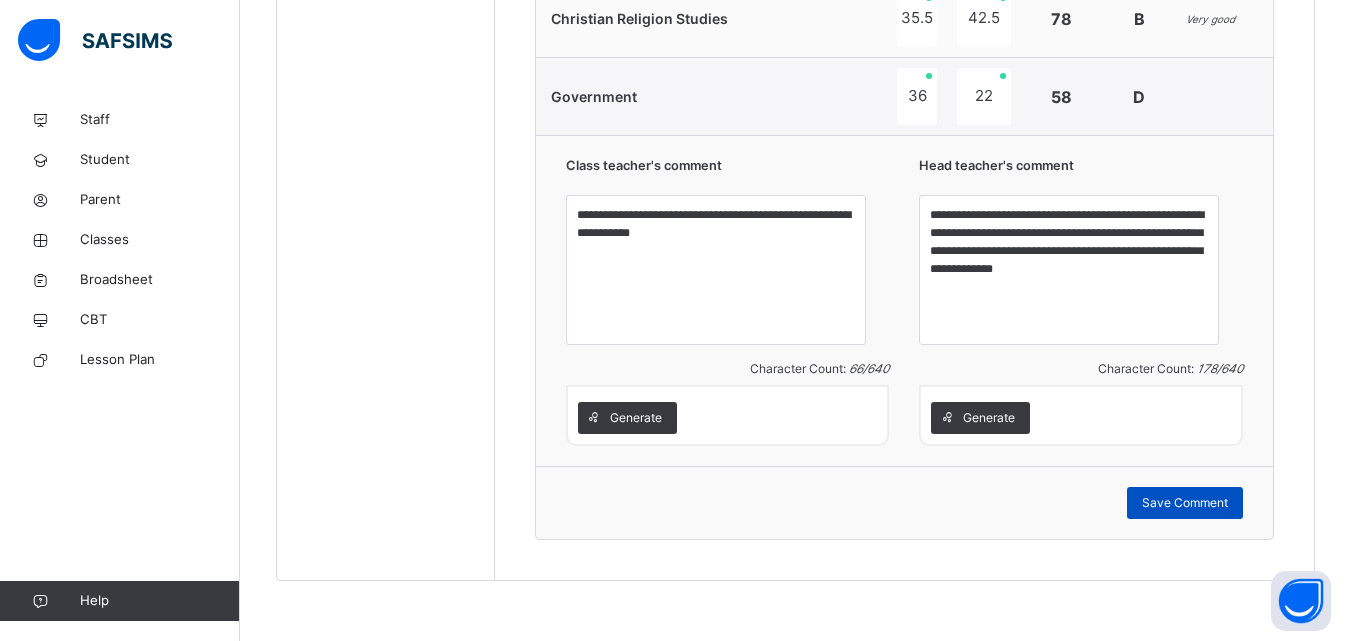 click on "Save Comment" at bounding box center [1185, 503] 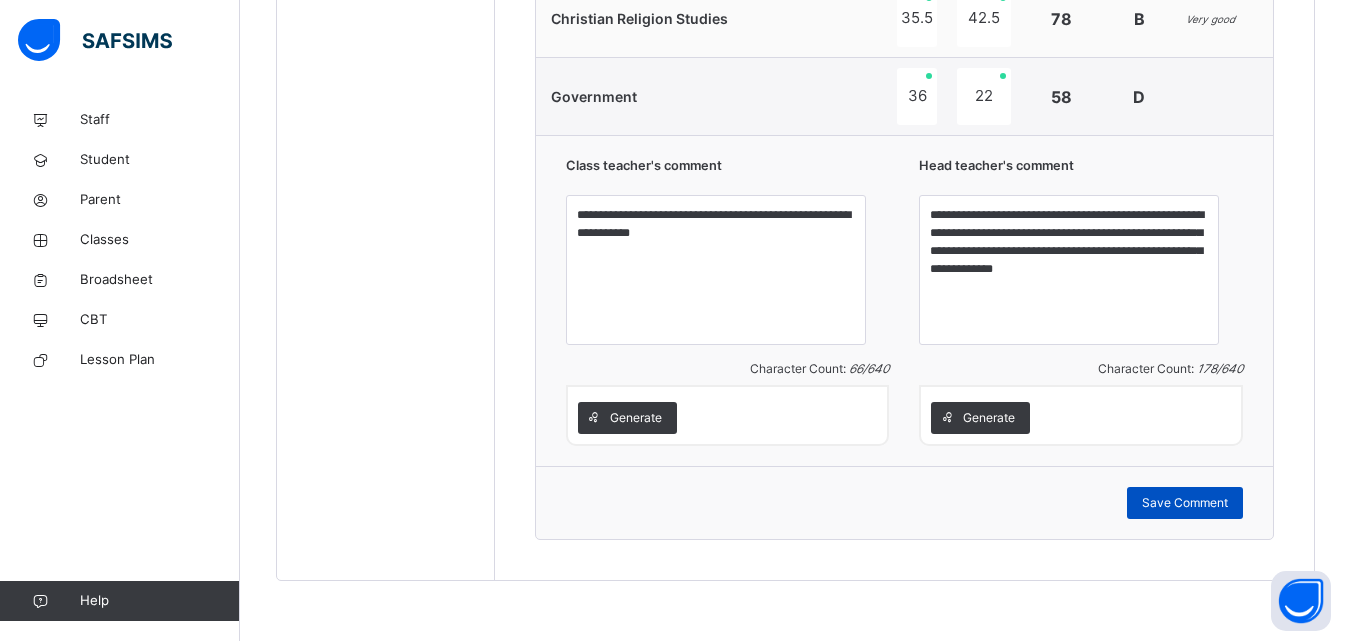 click on "Save Comment" at bounding box center (1185, 503) 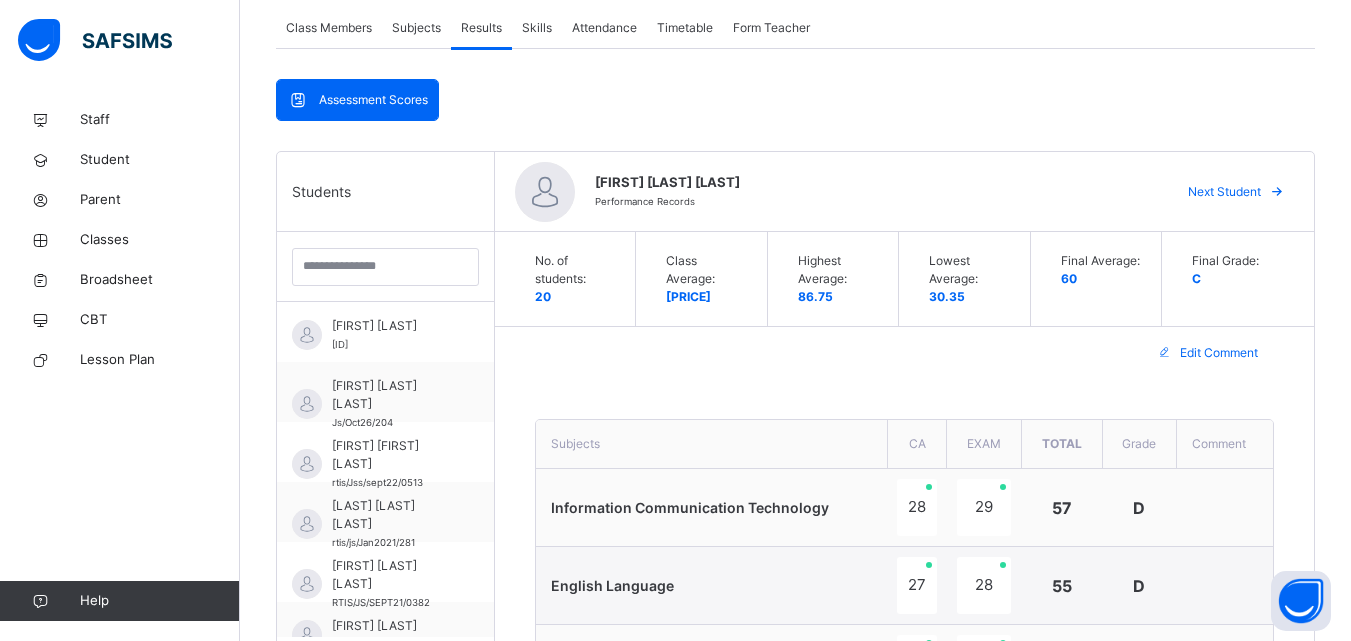 scroll, scrollTop: 330, scrollLeft: 0, axis: vertical 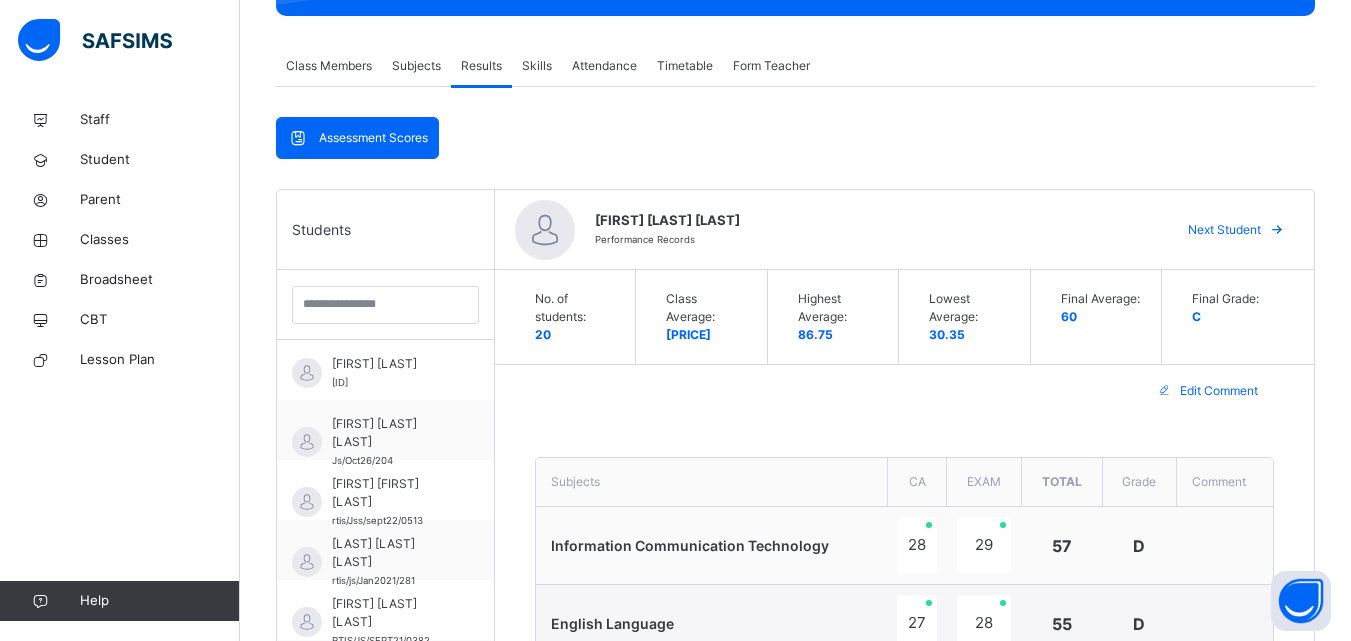 click on "Next Student" at bounding box center (1224, 230) 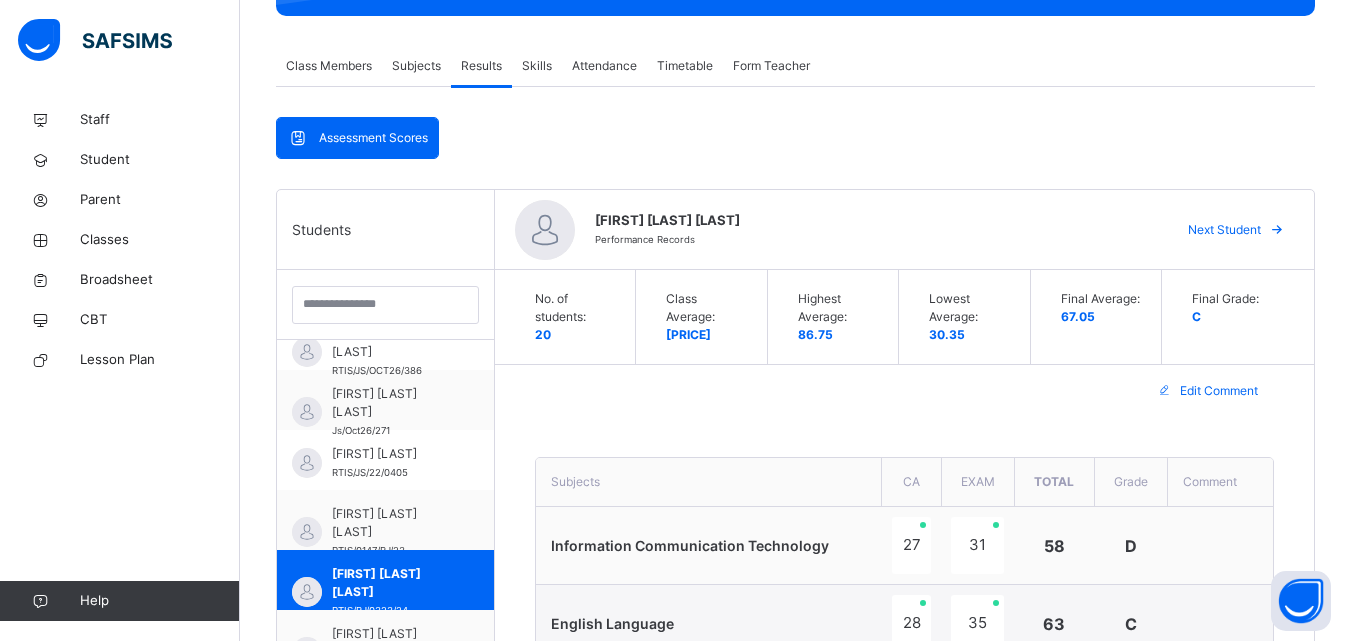 scroll, scrollTop: 874, scrollLeft: 0, axis: vertical 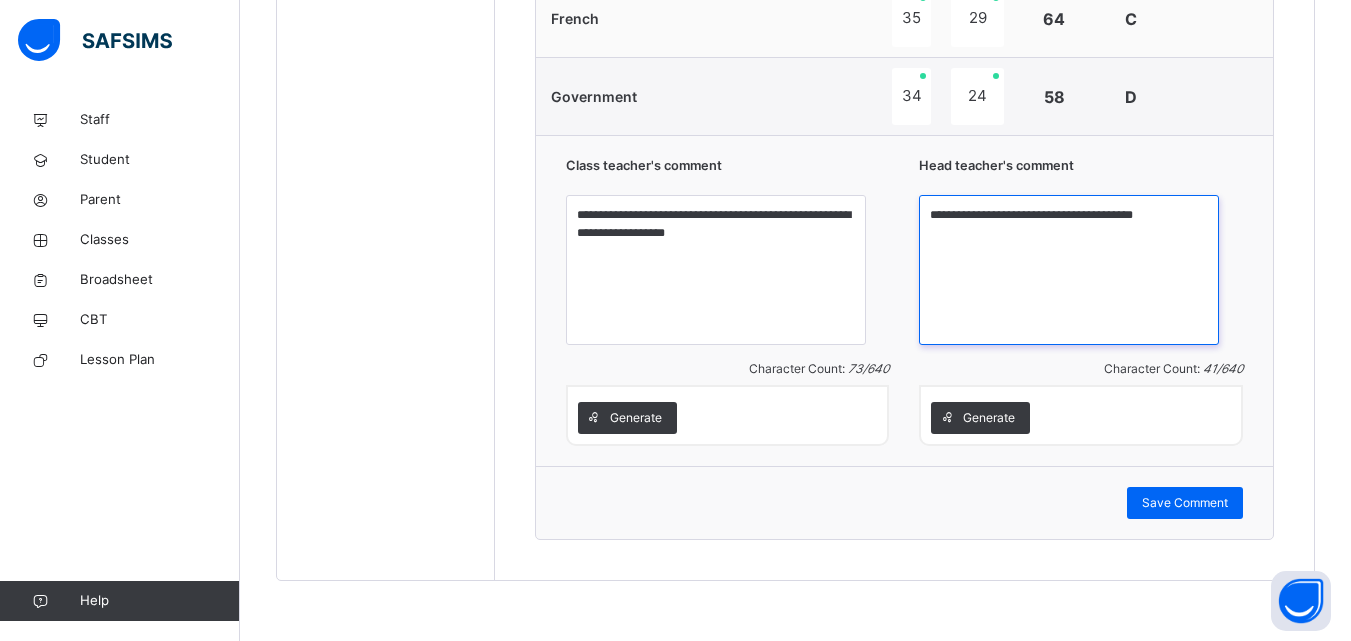 click on "**********" at bounding box center (1069, 270) 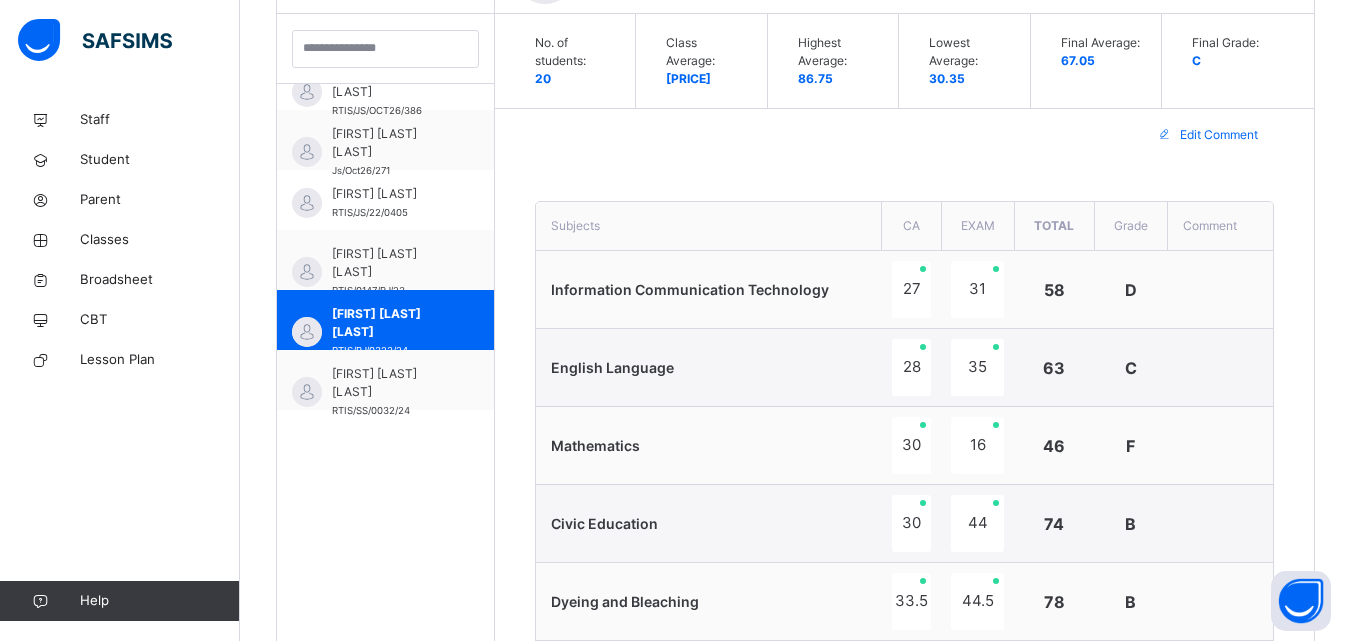 scroll, scrollTop: 519, scrollLeft: 0, axis: vertical 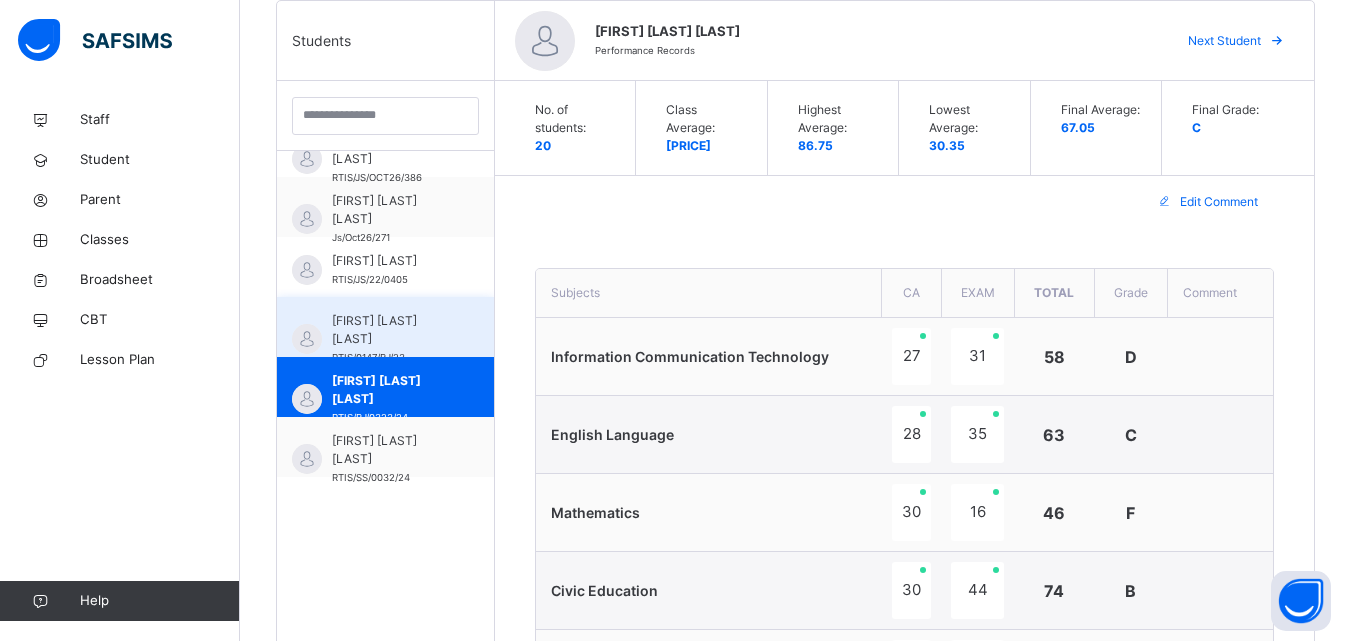 click on "[FIRST] [LAST] [LAST]" at bounding box center (390, 330) 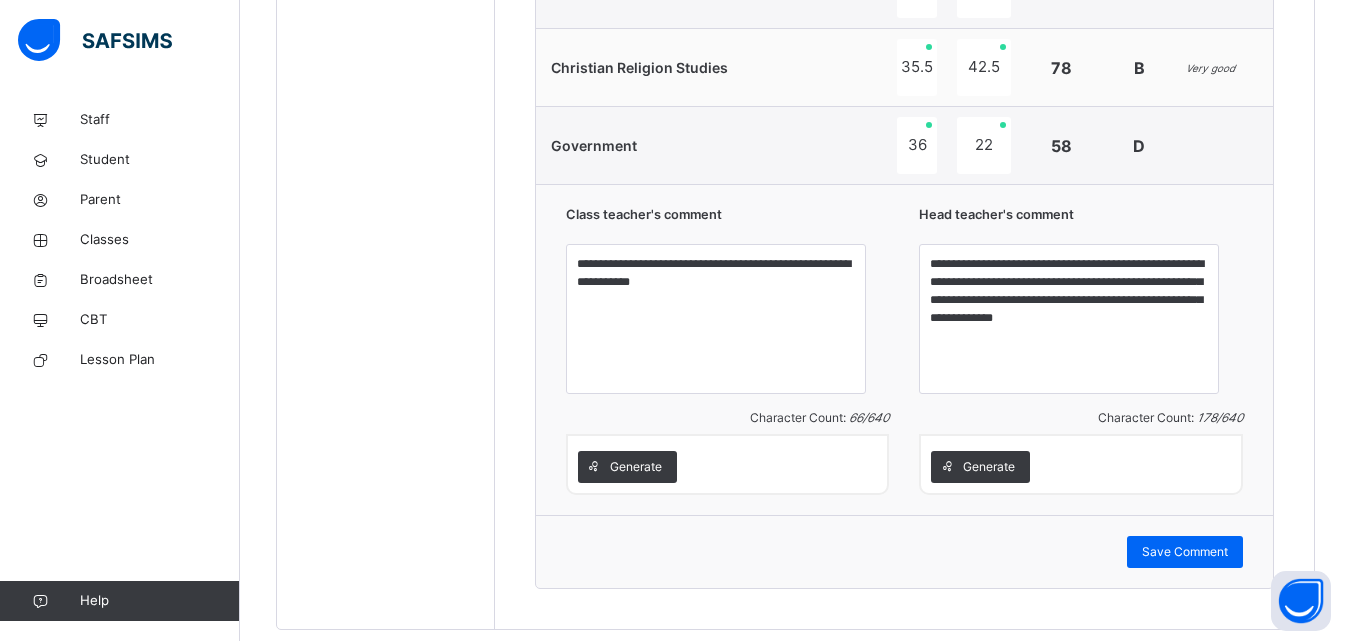 scroll, scrollTop: 1446, scrollLeft: 0, axis: vertical 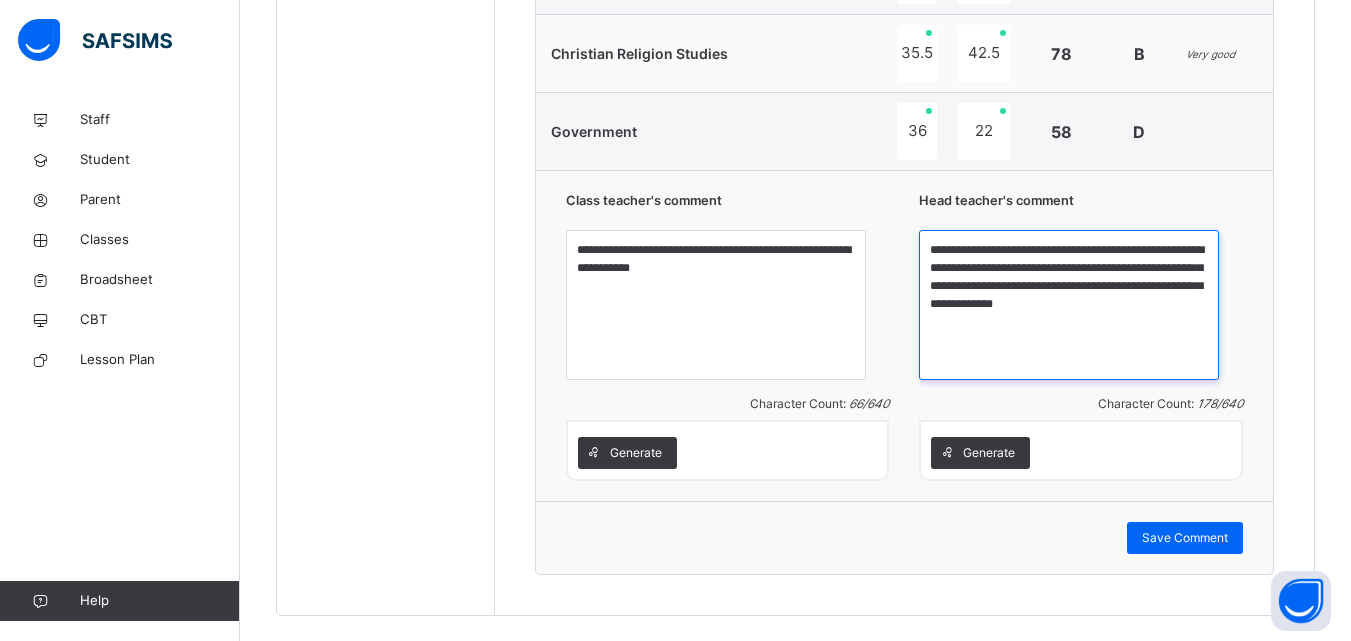 drag, startPoint x: 968, startPoint y: 247, endPoint x: 1055, endPoint y: 333, distance: 122.33152 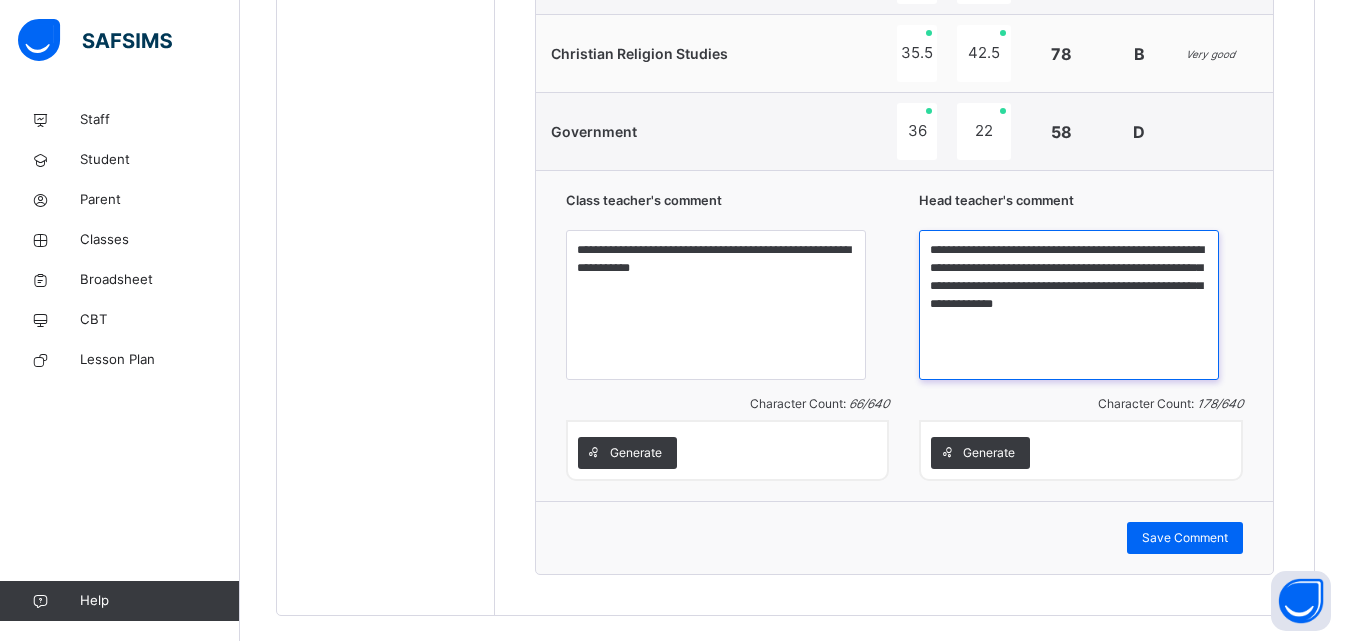 click on "**********" at bounding box center (1069, 305) 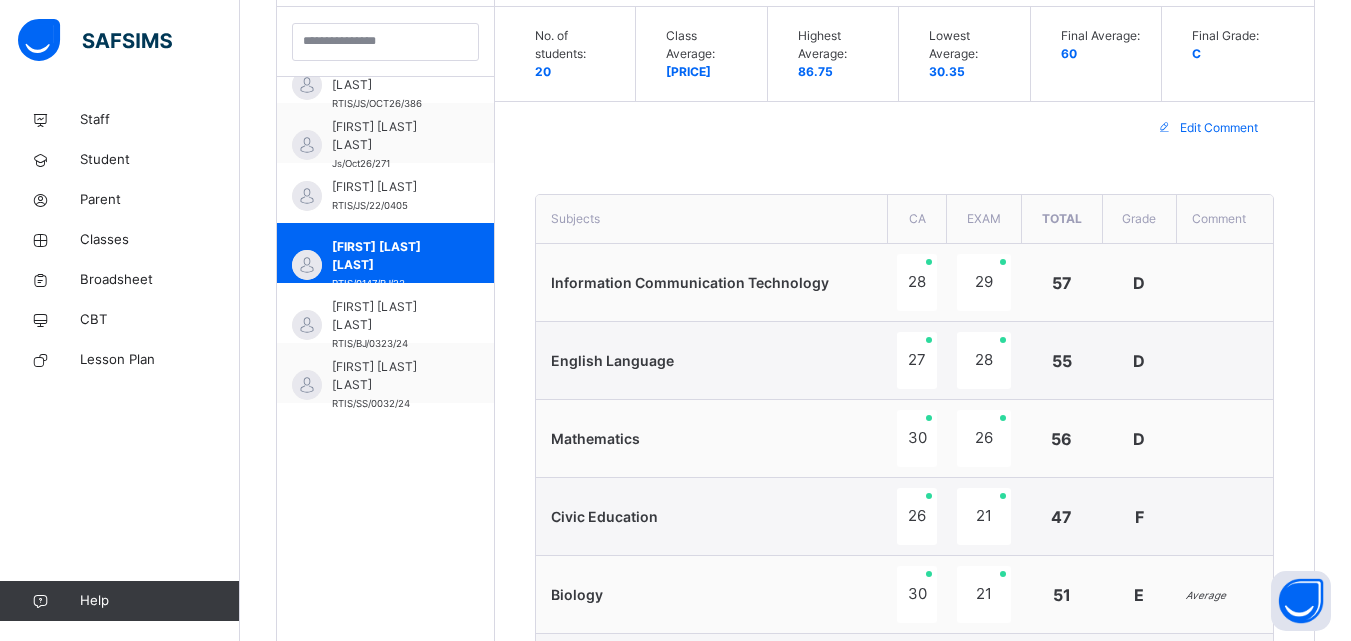 scroll, scrollTop: 590, scrollLeft: 0, axis: vertical 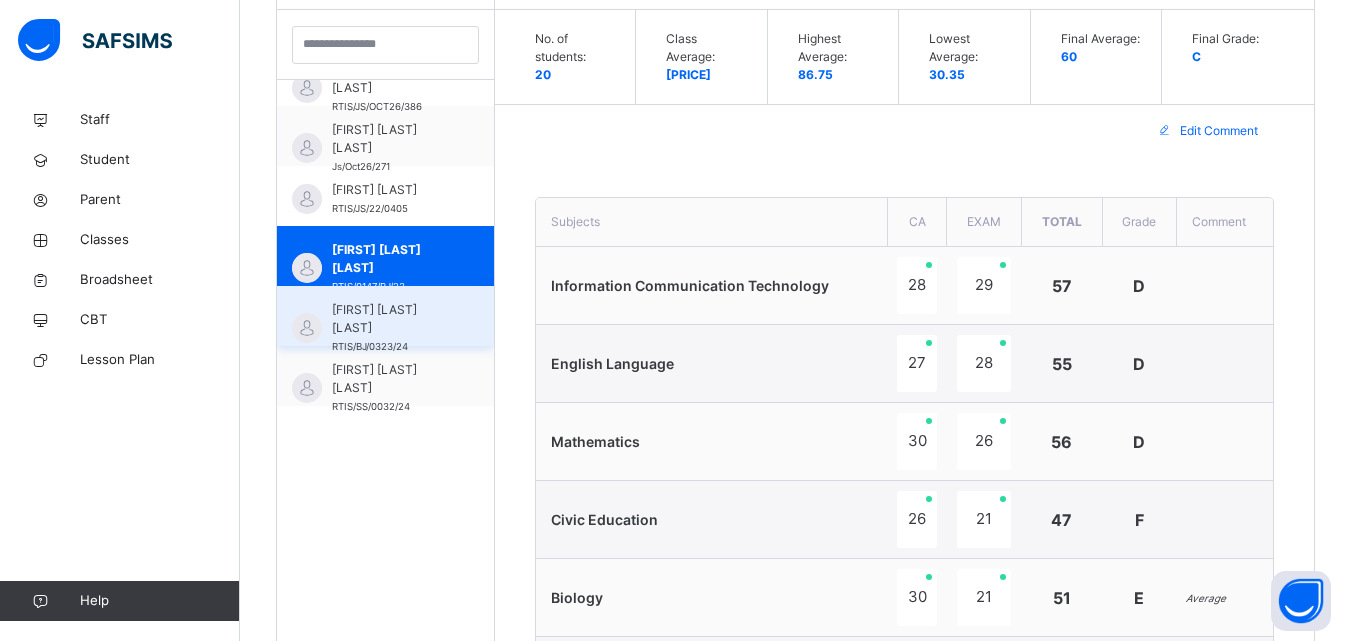click on "[FIRST] [LAST] [LAST]" at bounding box center (390, 319) 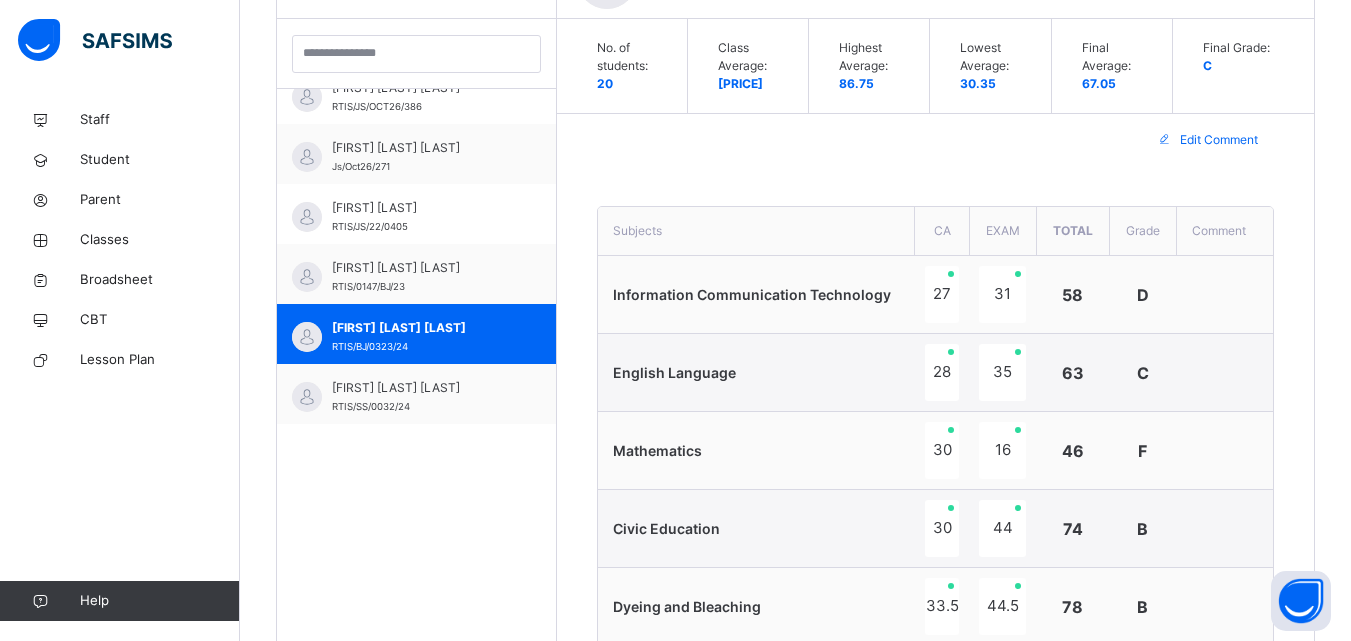 scroll, scrollTop: 590, scrollLeft: 0, axis: vertical 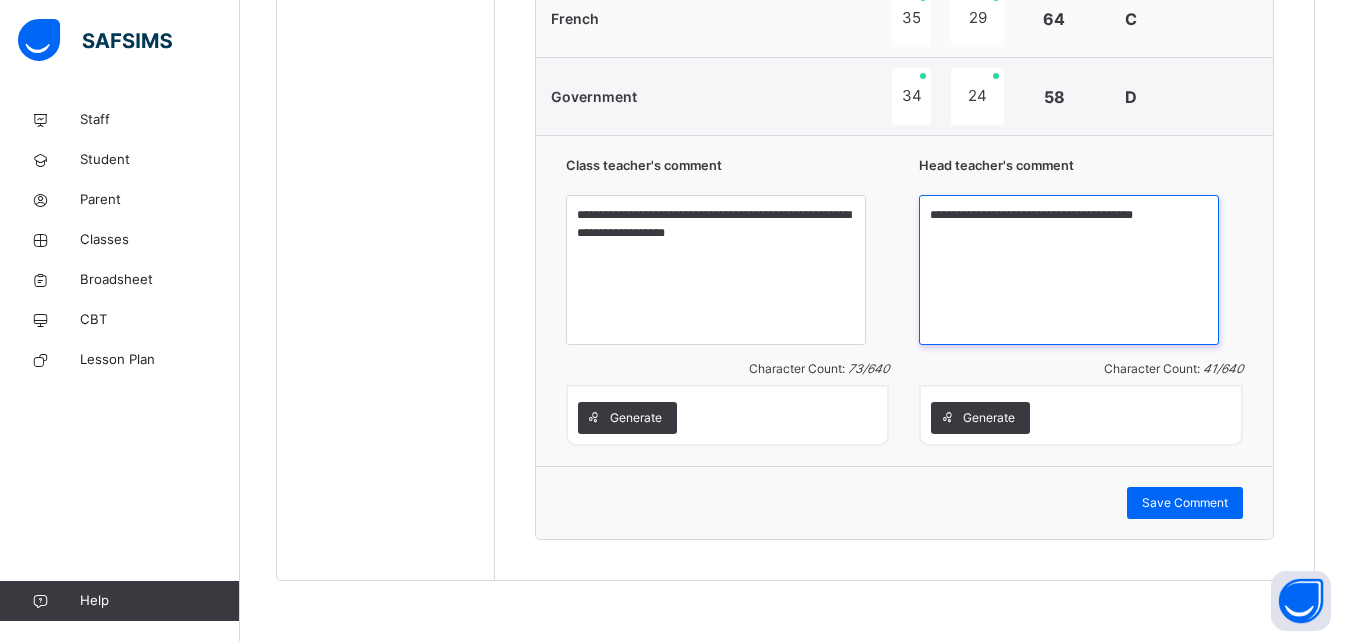 drag, startPoint x: 966, startPoint y: 214, endPoint x: 1229, endPoint y: 230, distance: 263.48624 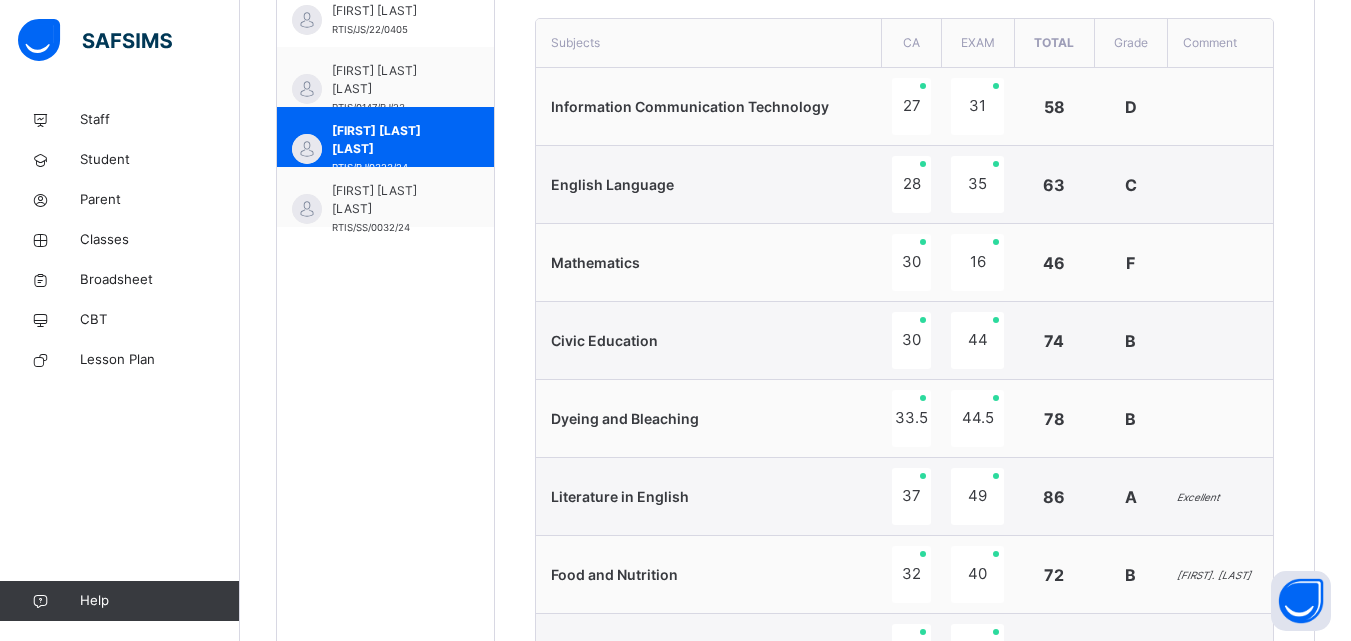 scroll, scrollTop: 772, scrollLeft: 0, axis: vertical 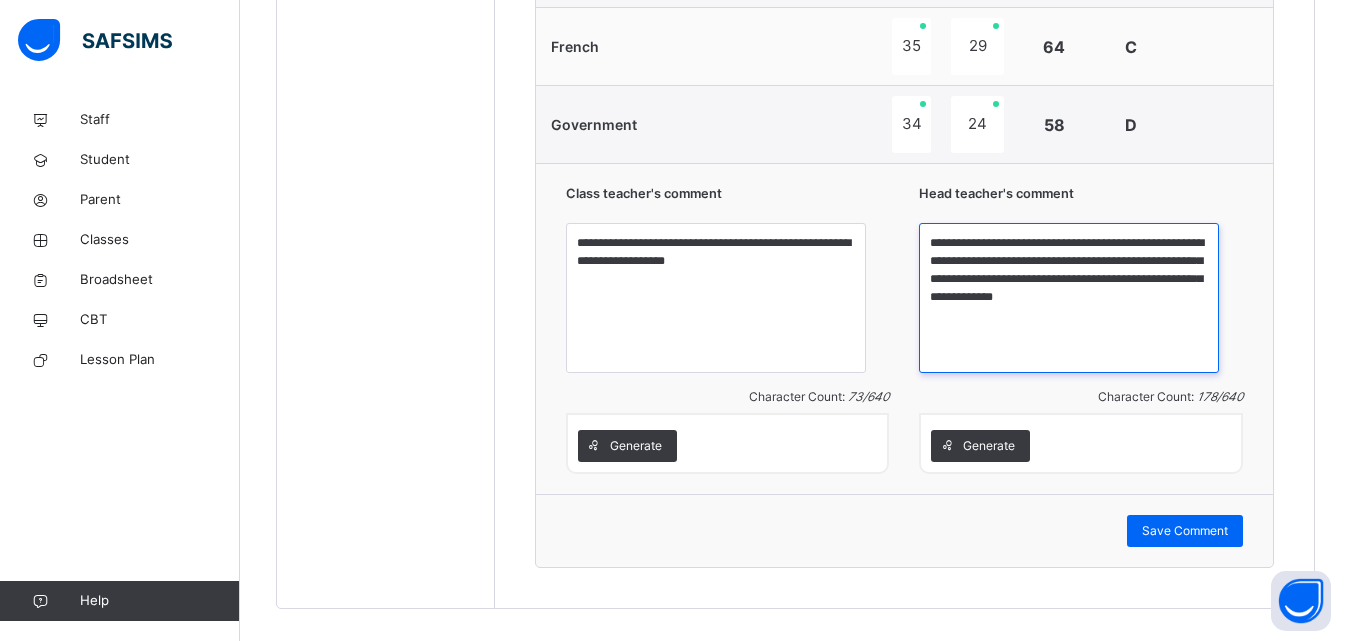 click on "**********" at bounding box center (1069, 298) 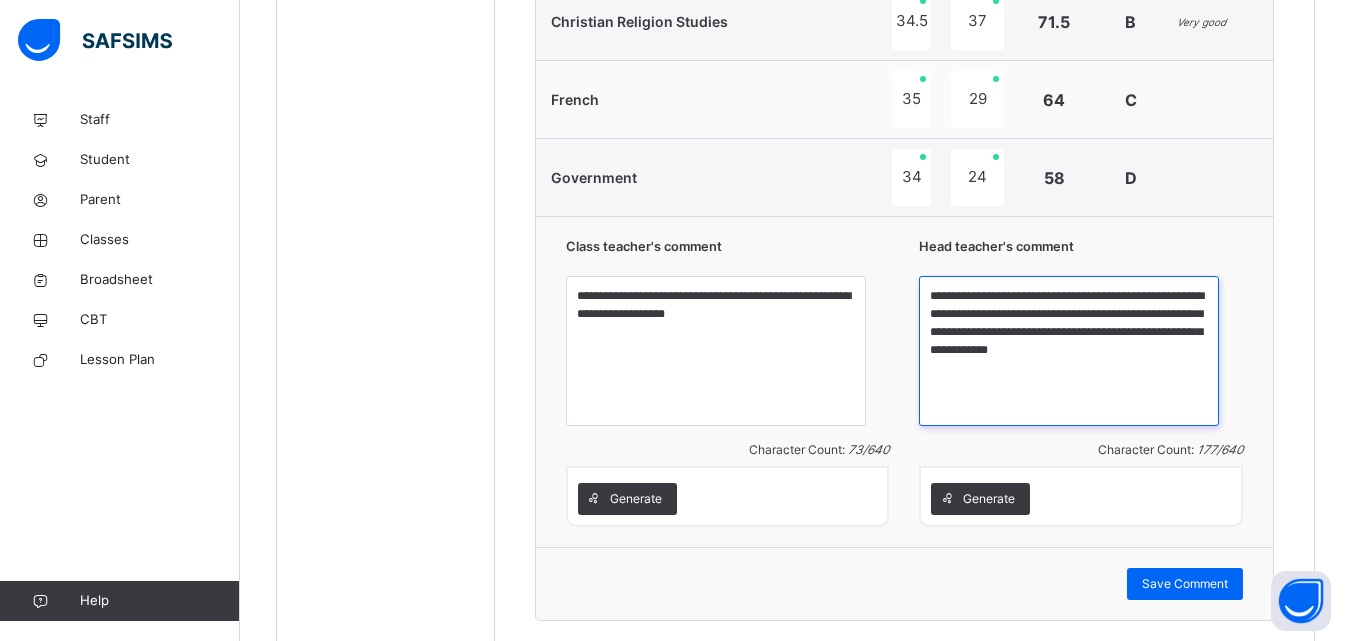 scroll, scrollTop: 1481, scrollLeft: 0, axis: vertical 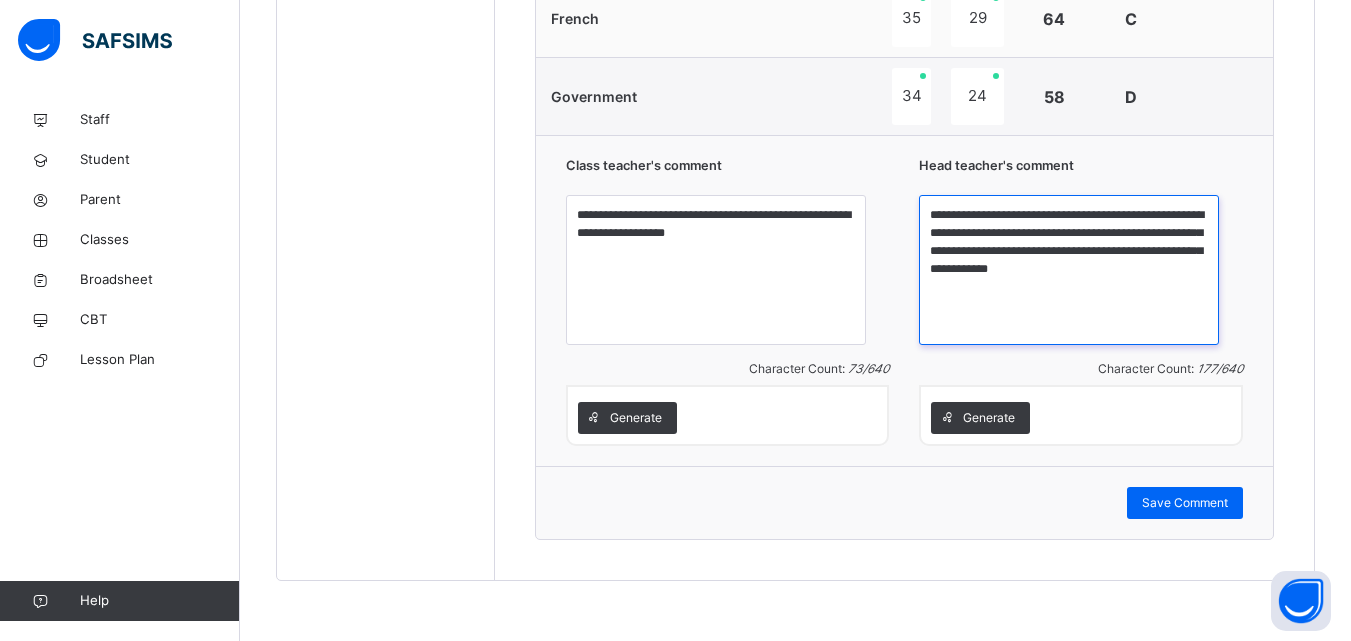click on "**********" at bounding box center [1069, 270] 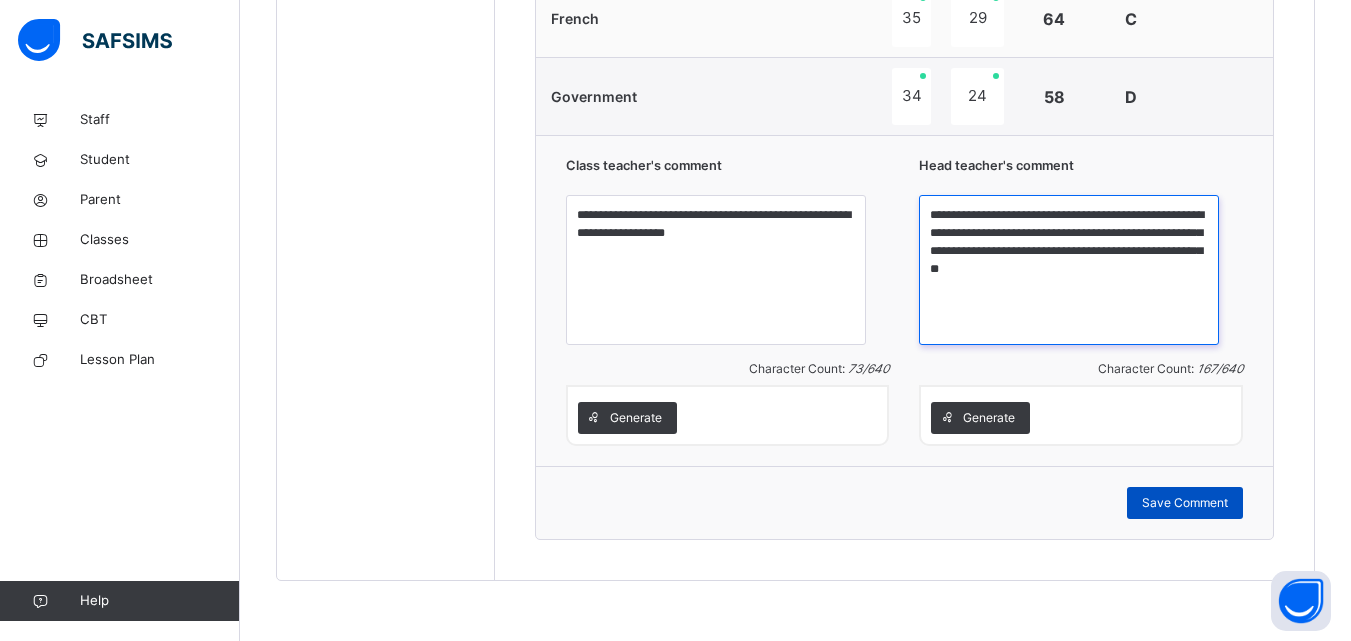 type on "**********" 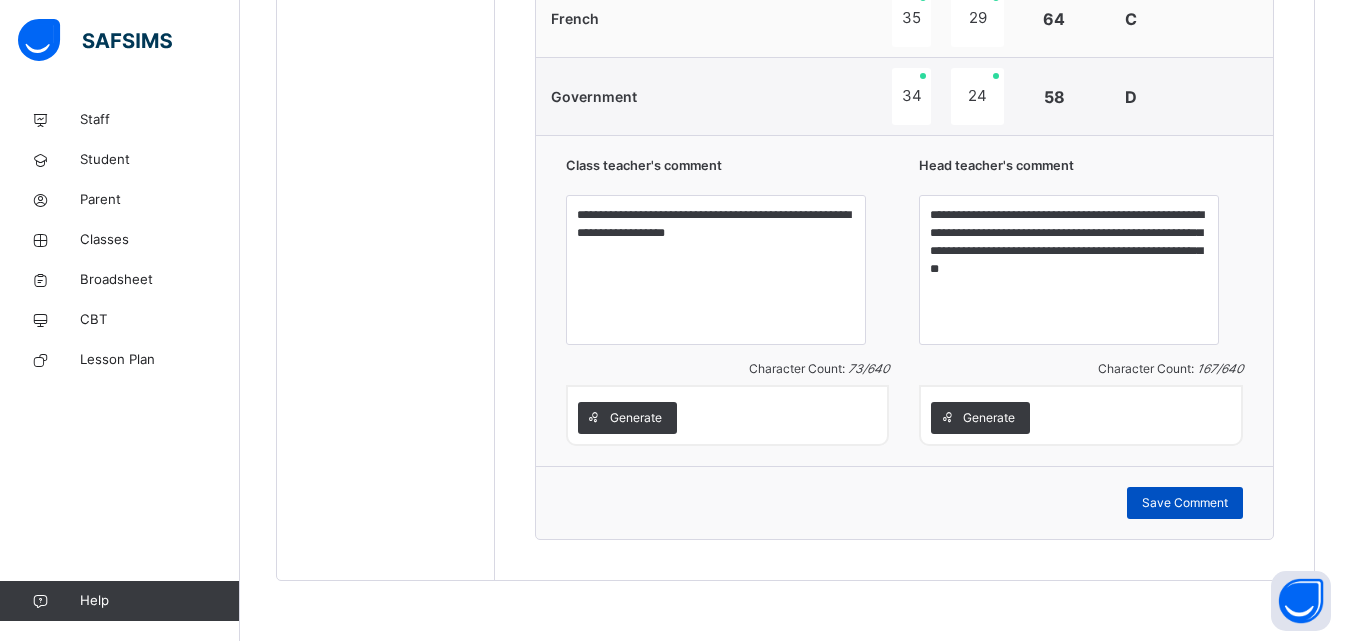 click on "Save Comment" at bounding box center [1185, 503] 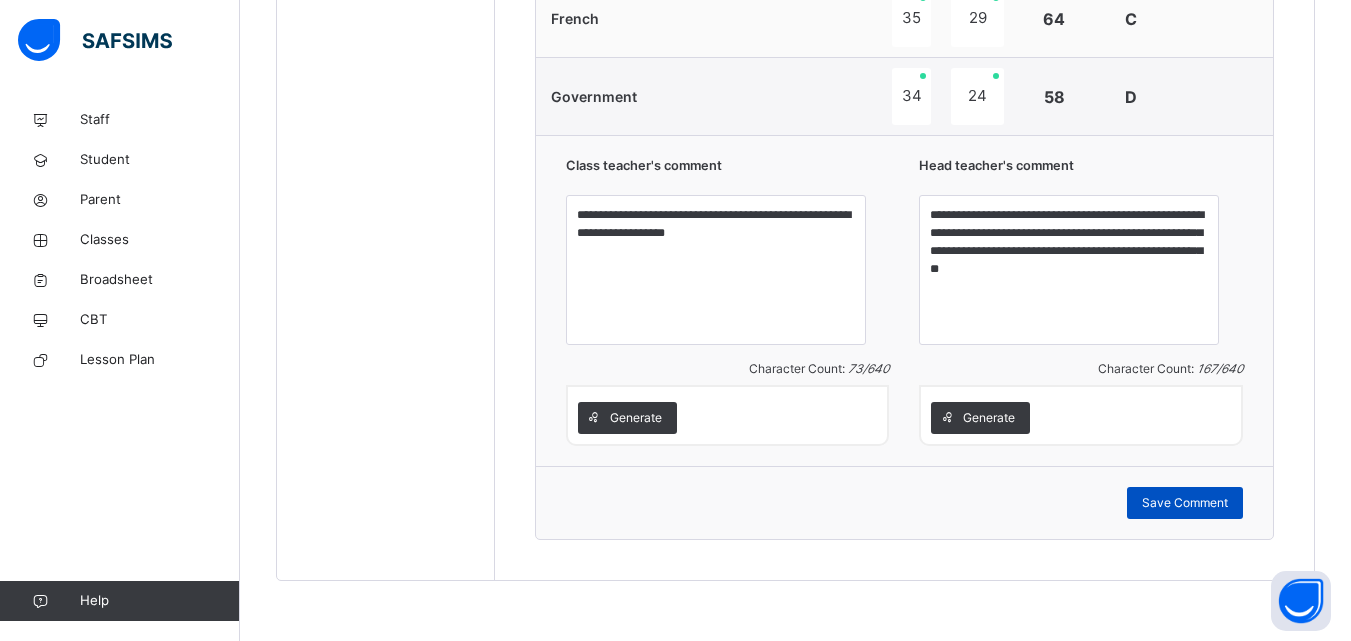 click on "Save Comment" at bounding box center [1185, 503] 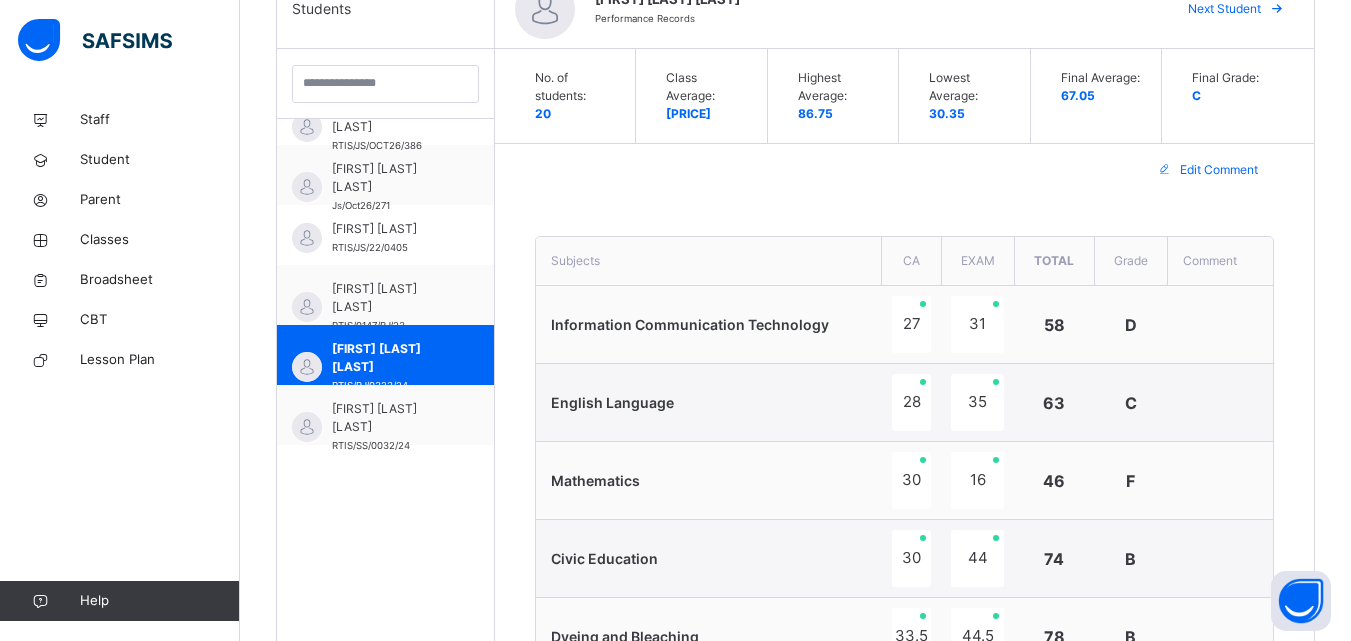 scroll, scrollTop: 400, scrollLeft: 0, axis: vertical 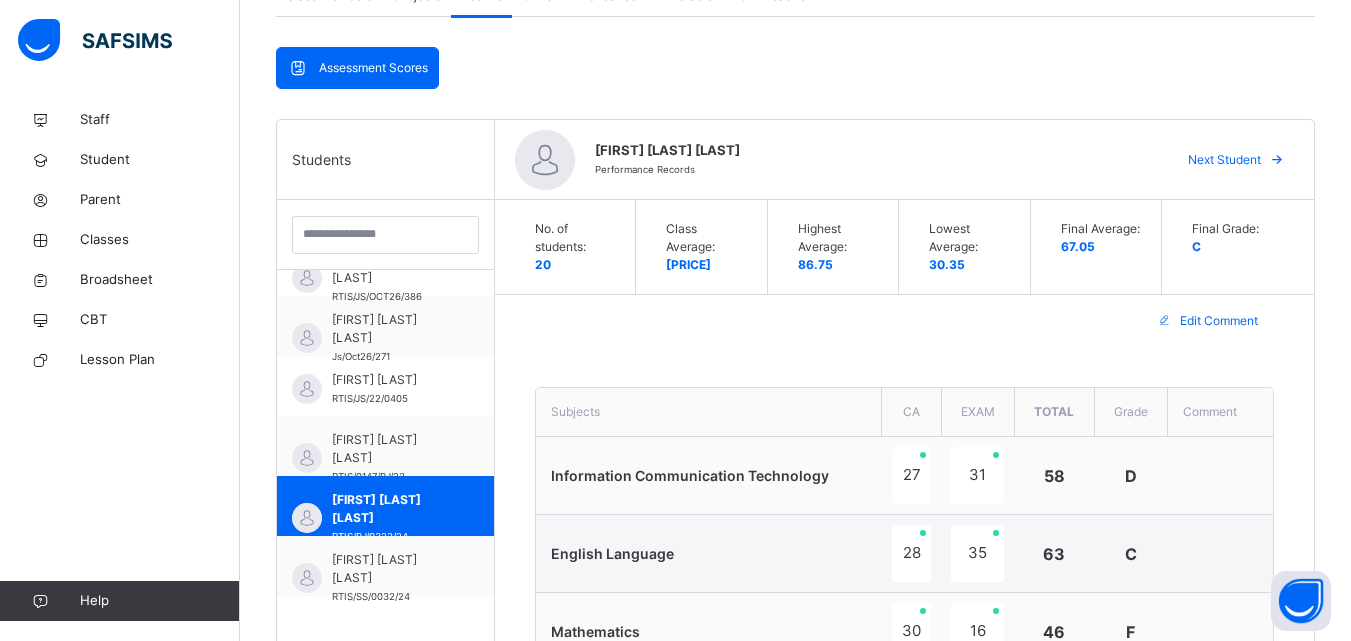 click on "Next Student" at bounding box center (1224, 160) 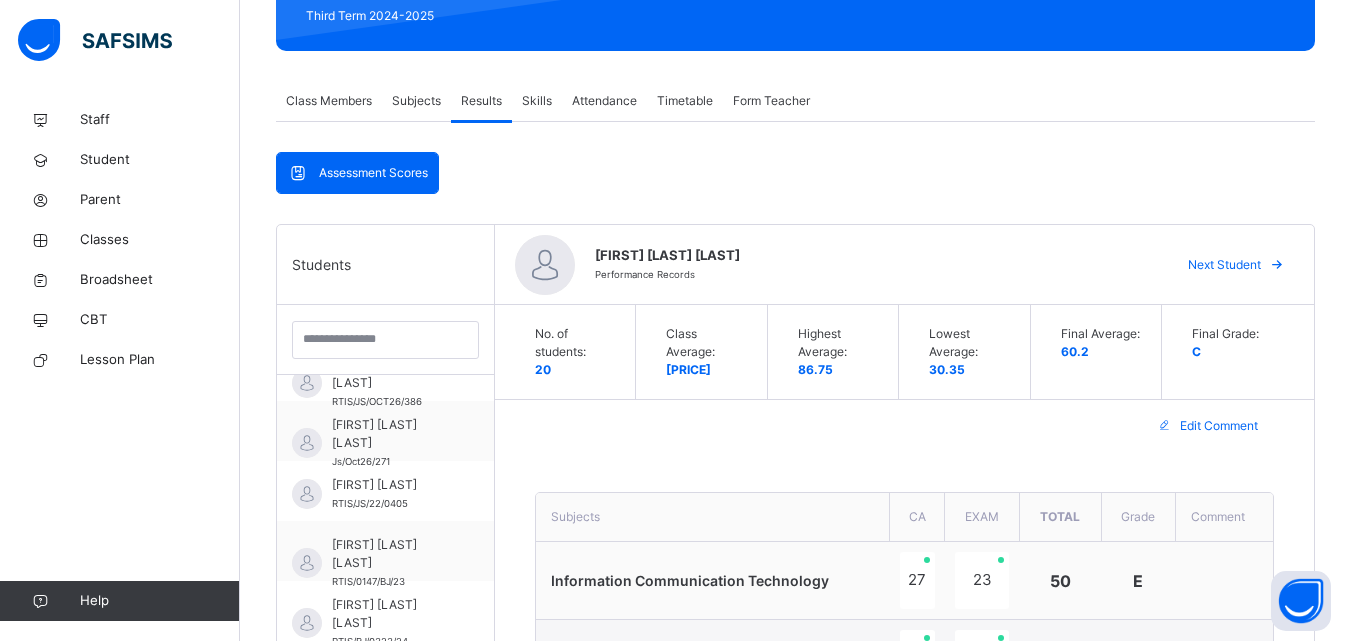 scroll, scrollTop: 242, scrollLeft: 0, axis: vertical 